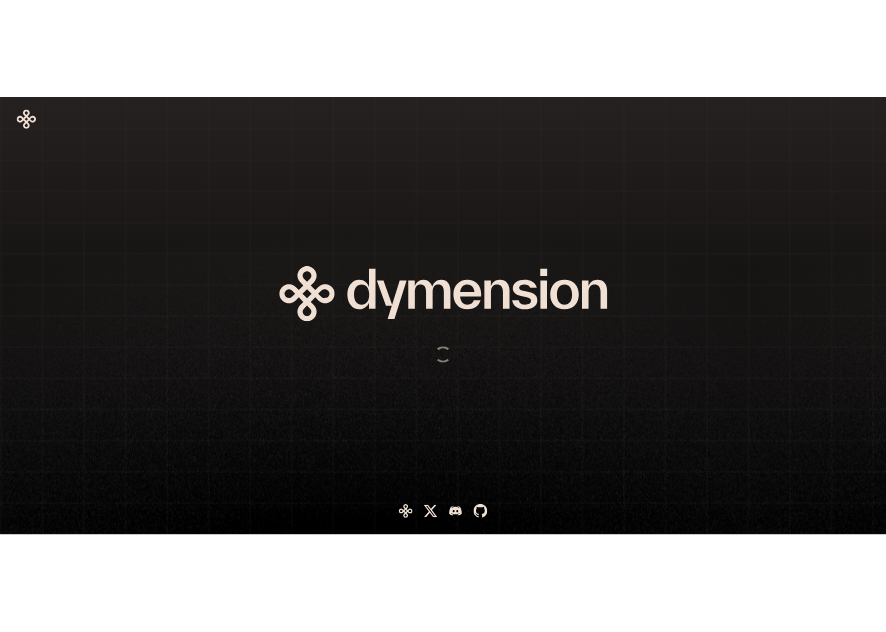 scroll, scrollTop: 0, scrollLeft: 0, axis: both 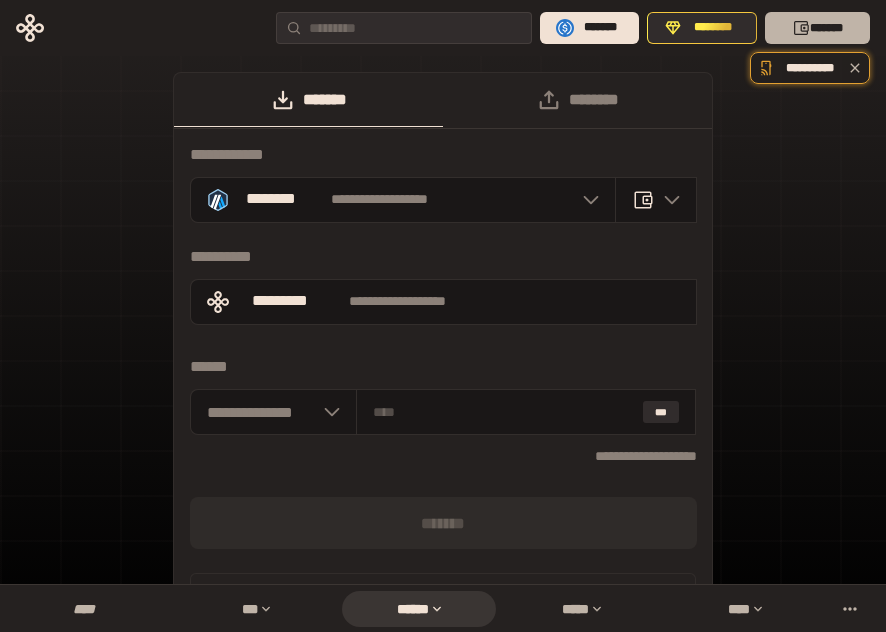 click 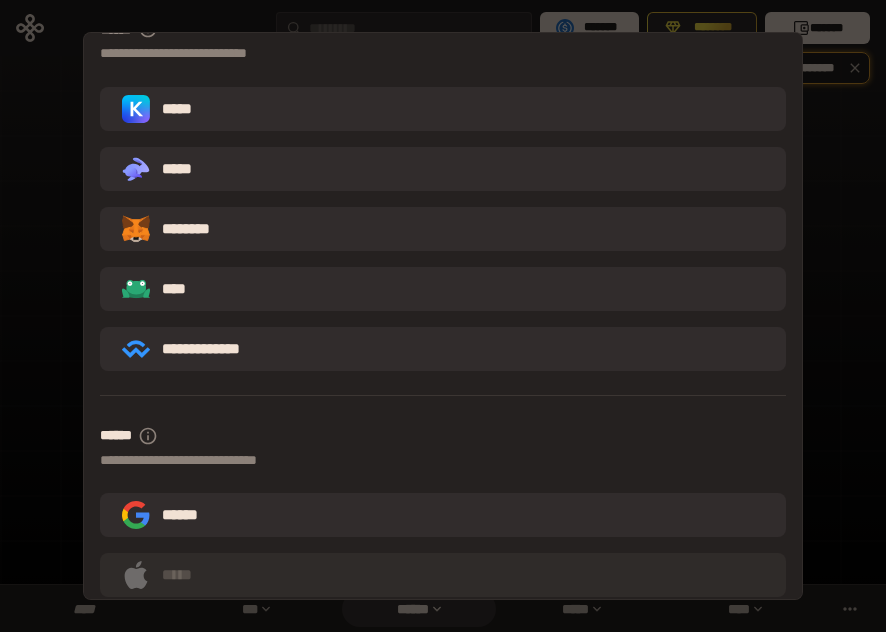 scroll, scrollTop: 286, scrollLeft: 0, axis: vertical 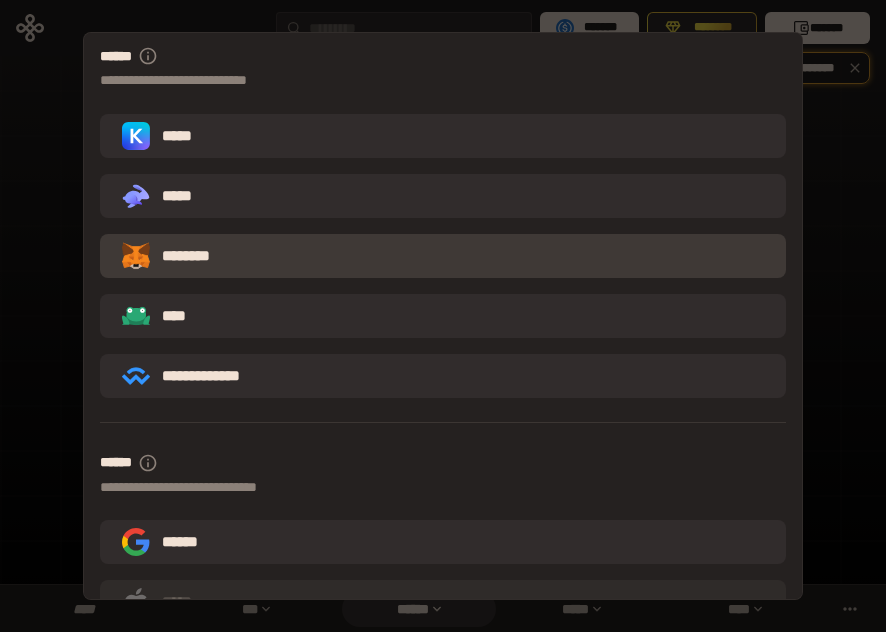 click on "********" at bounding box center [443, 256] 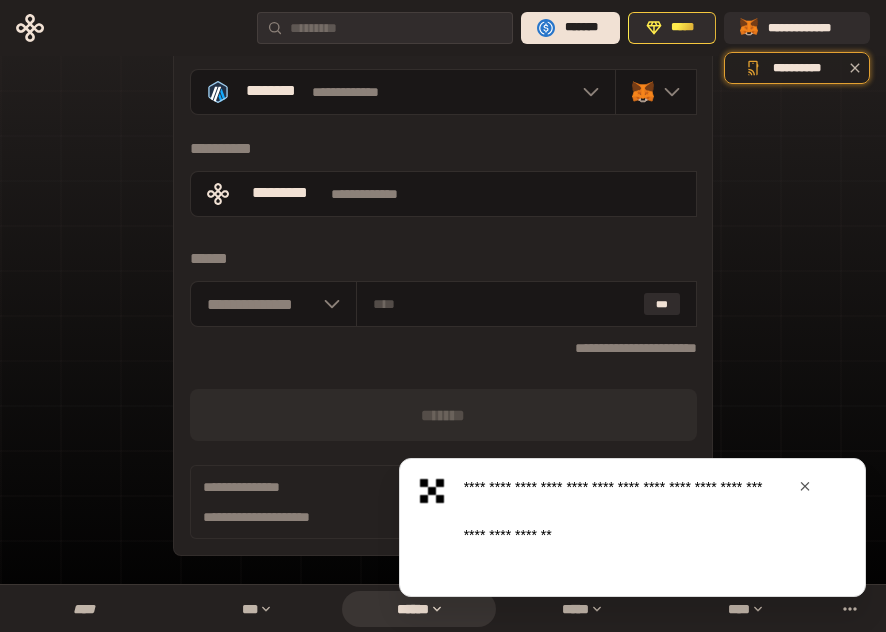 scroll, scrollTop: 110, scrollLeft: 0, axis: vertical 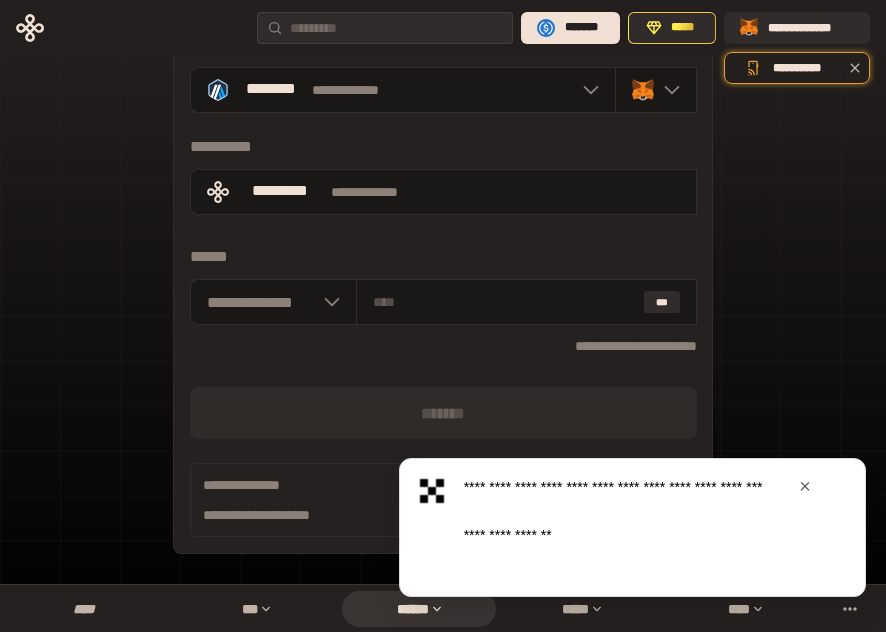 click at bounding box center (805, 486) 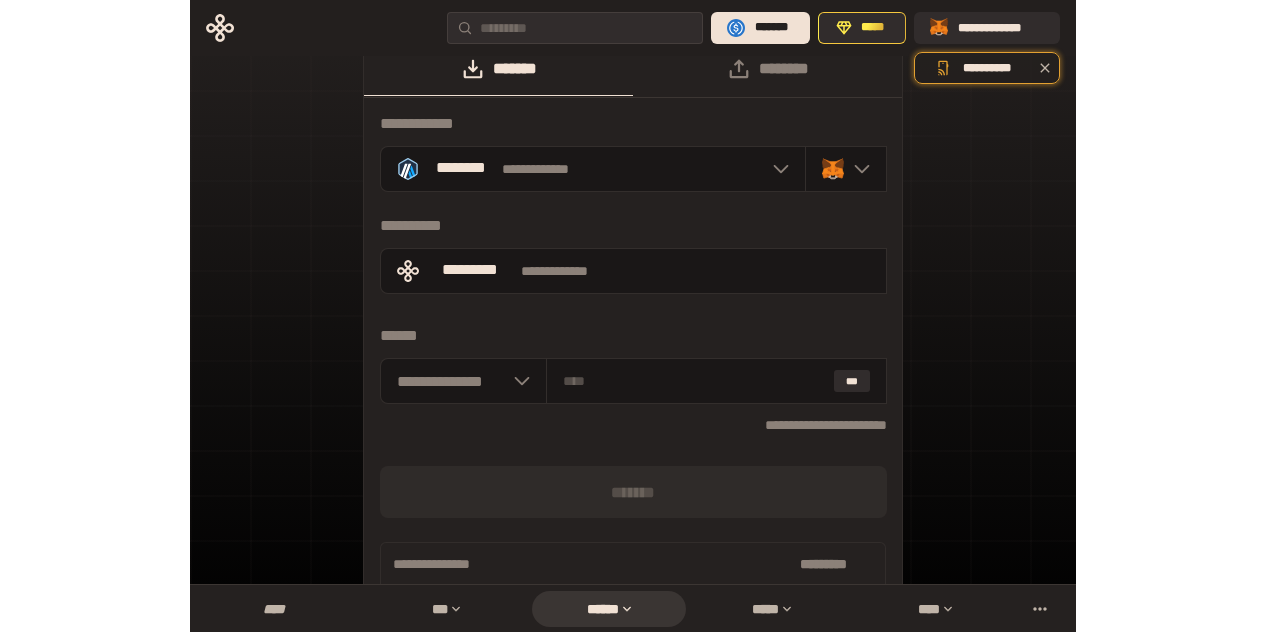 scroll, scrollTop: 0, scrollLeft: 0, axis: both 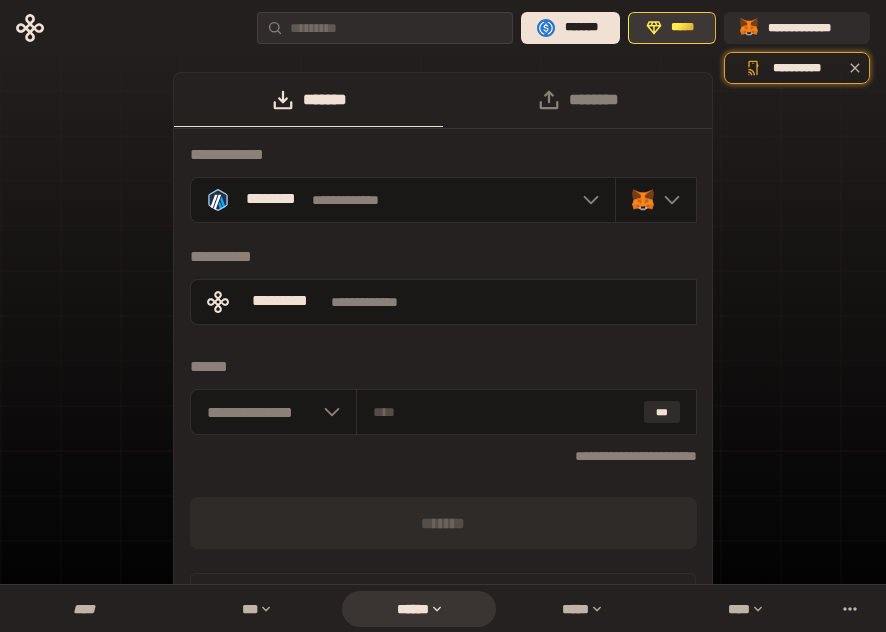 click 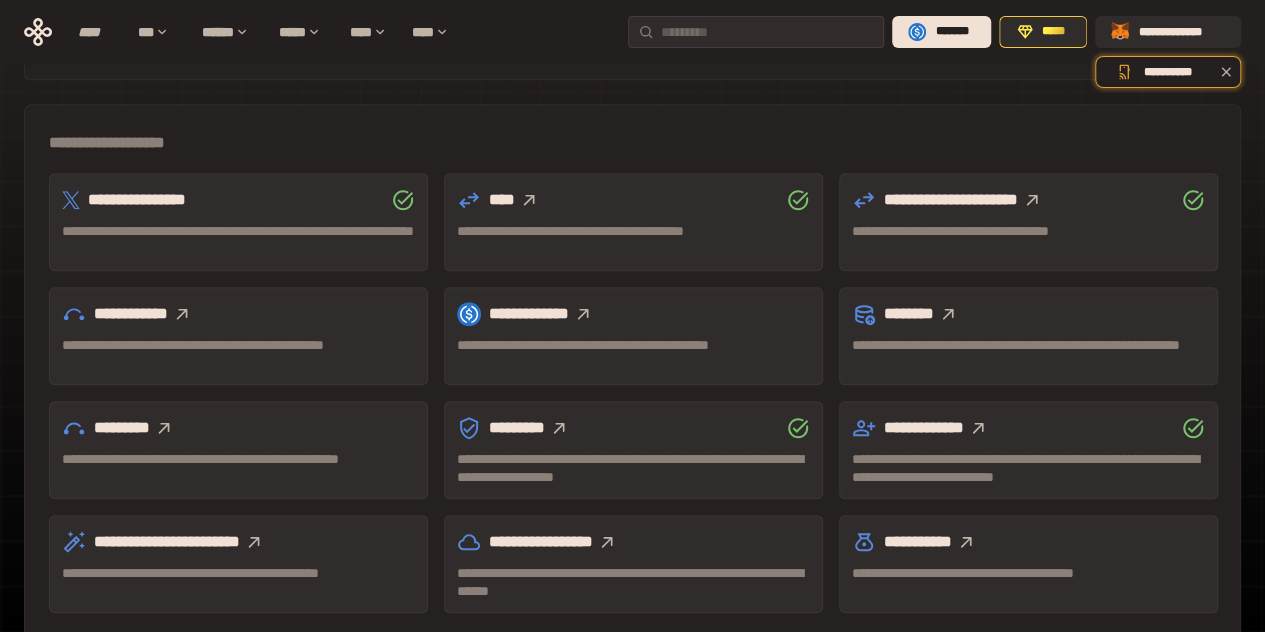 scroll, scrollTop: 650, scrollLeft: 0, axis: vertical 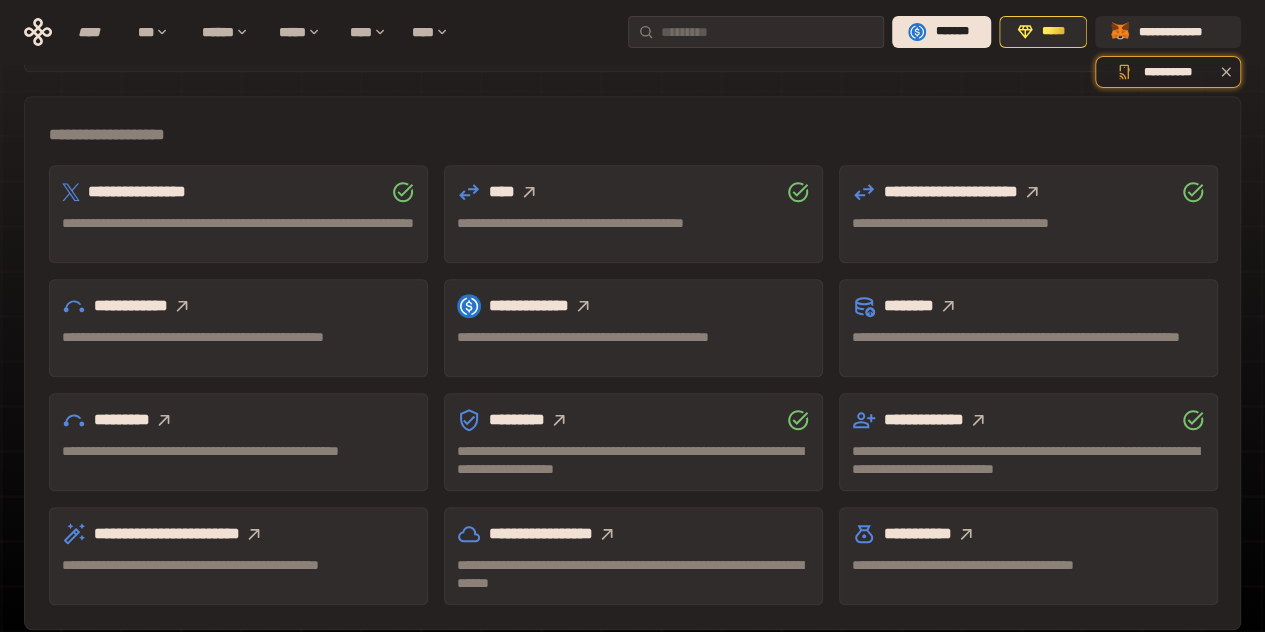 click 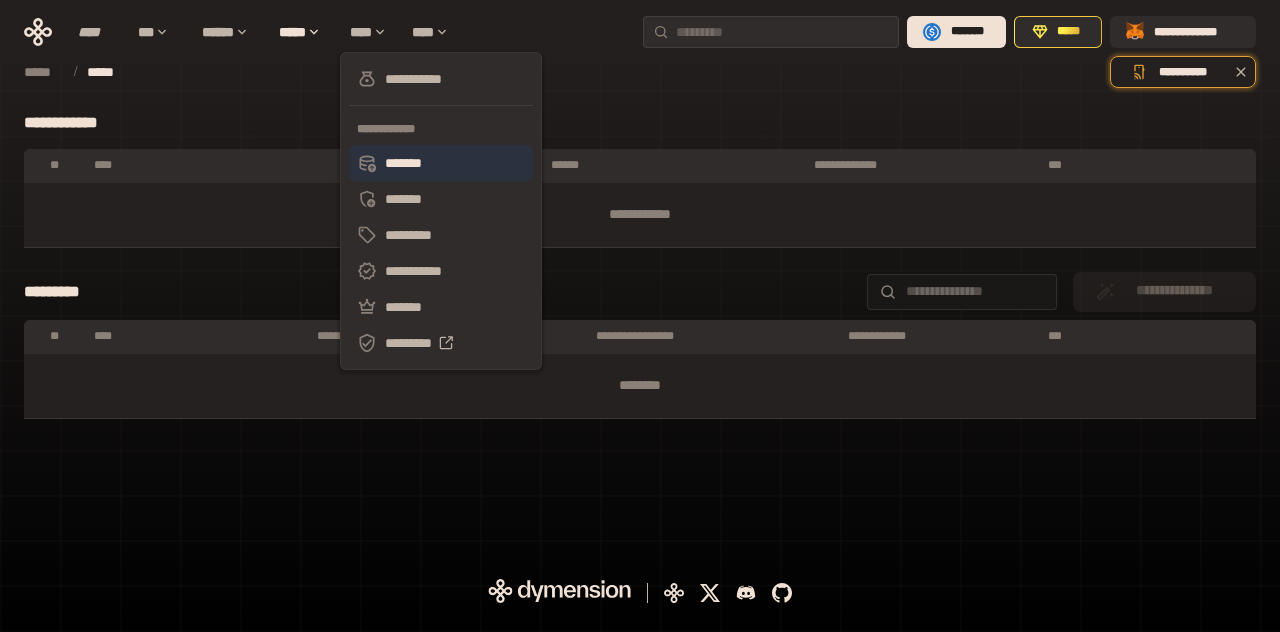click on "*******" at bounding box center (441, 163) 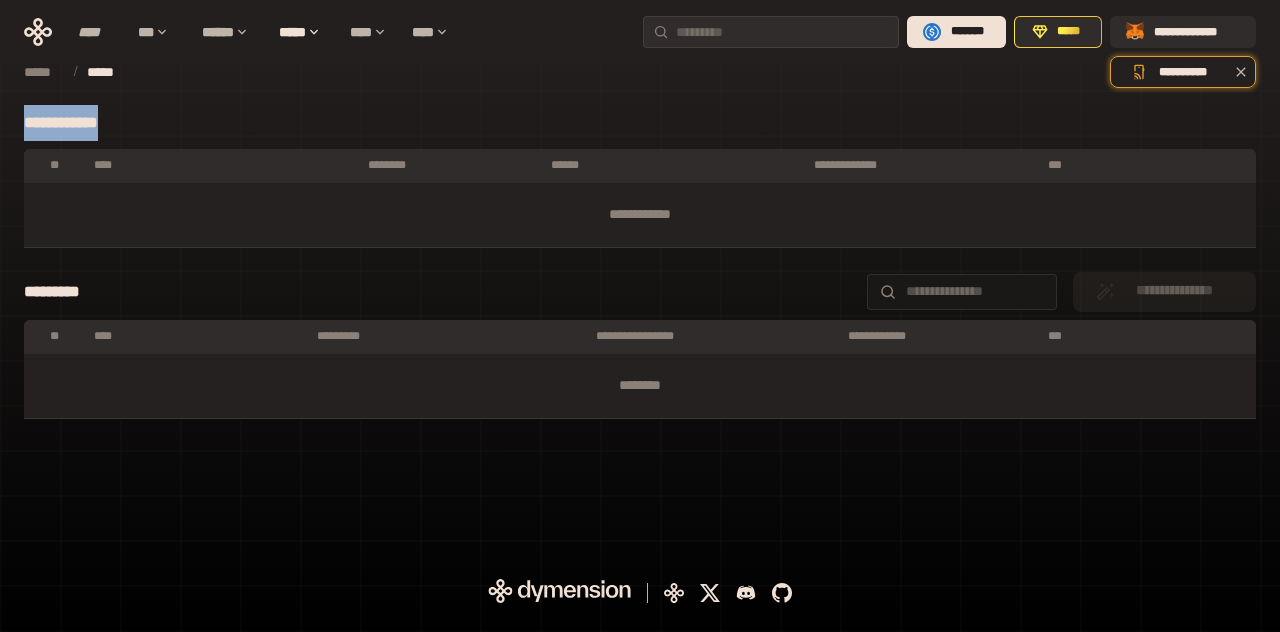 drag, startPoint x: 422, startPoint y: 147, endPoint x: 606, endPoint y: -87, distance: 297.67767 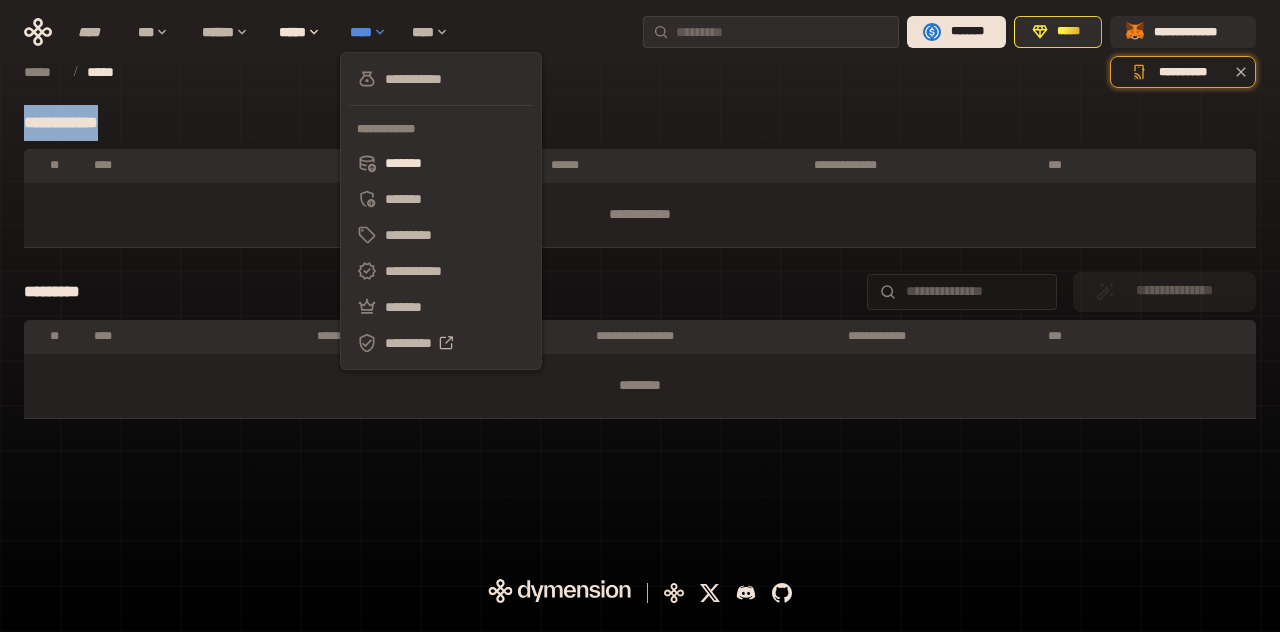 click on "****" at bounding box center [371, 32] 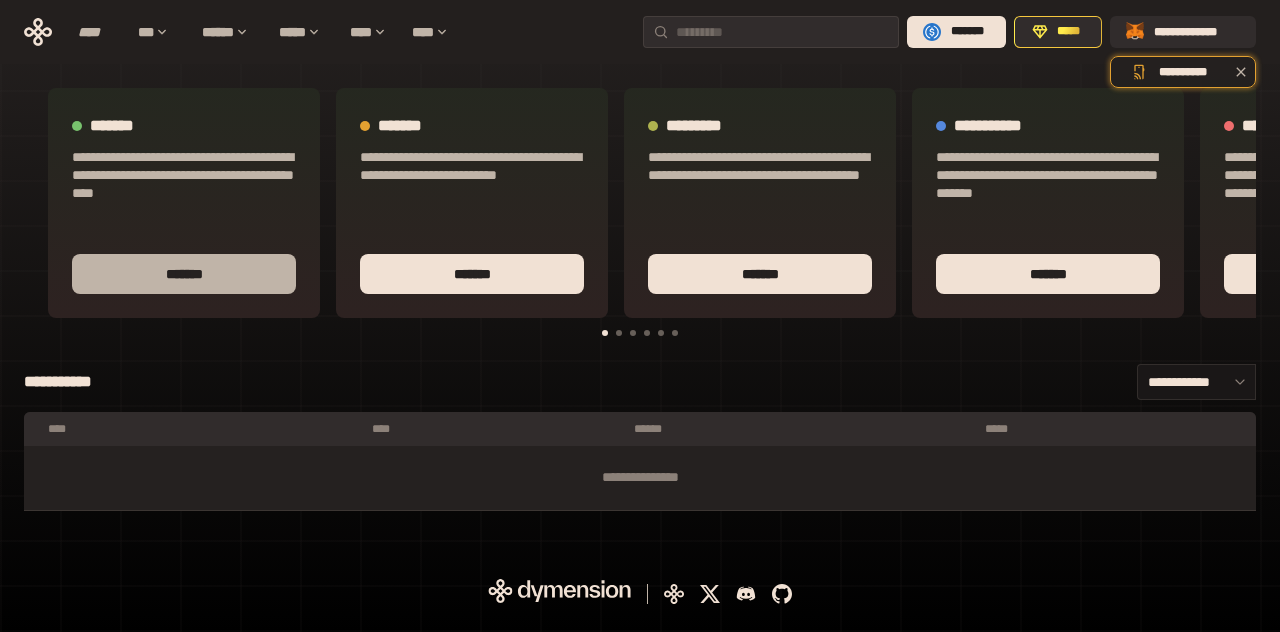click on "*******" at bounding box center [184, 274] 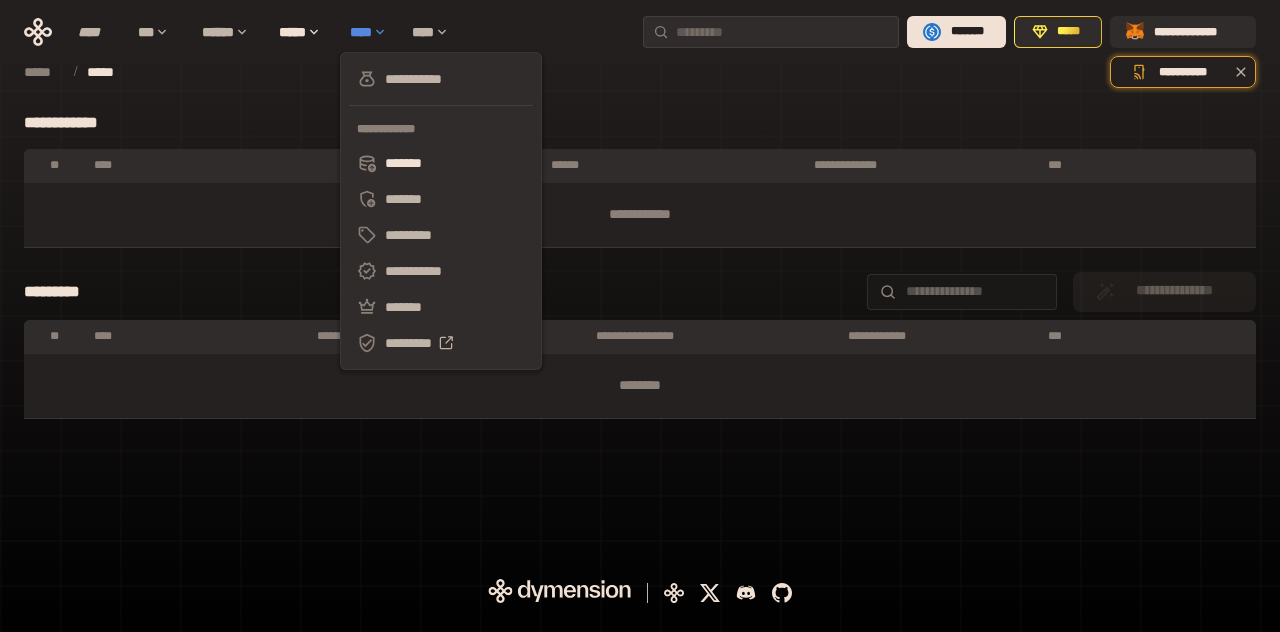 click on "****" at bounding box center (371, 32) 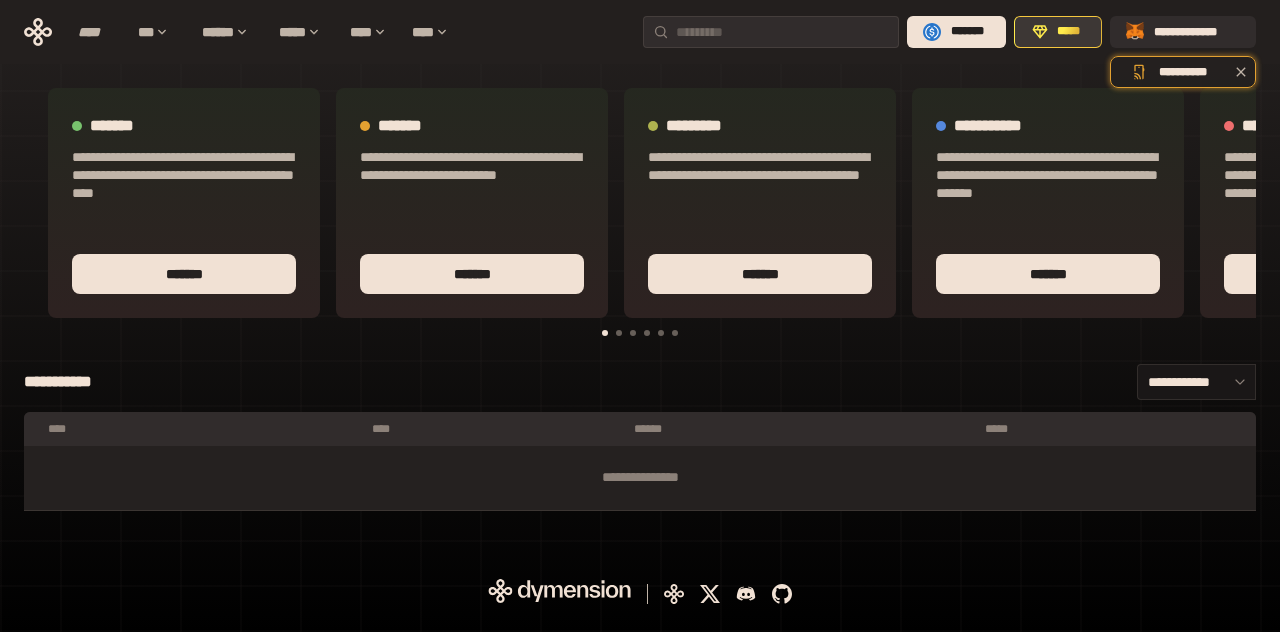 click 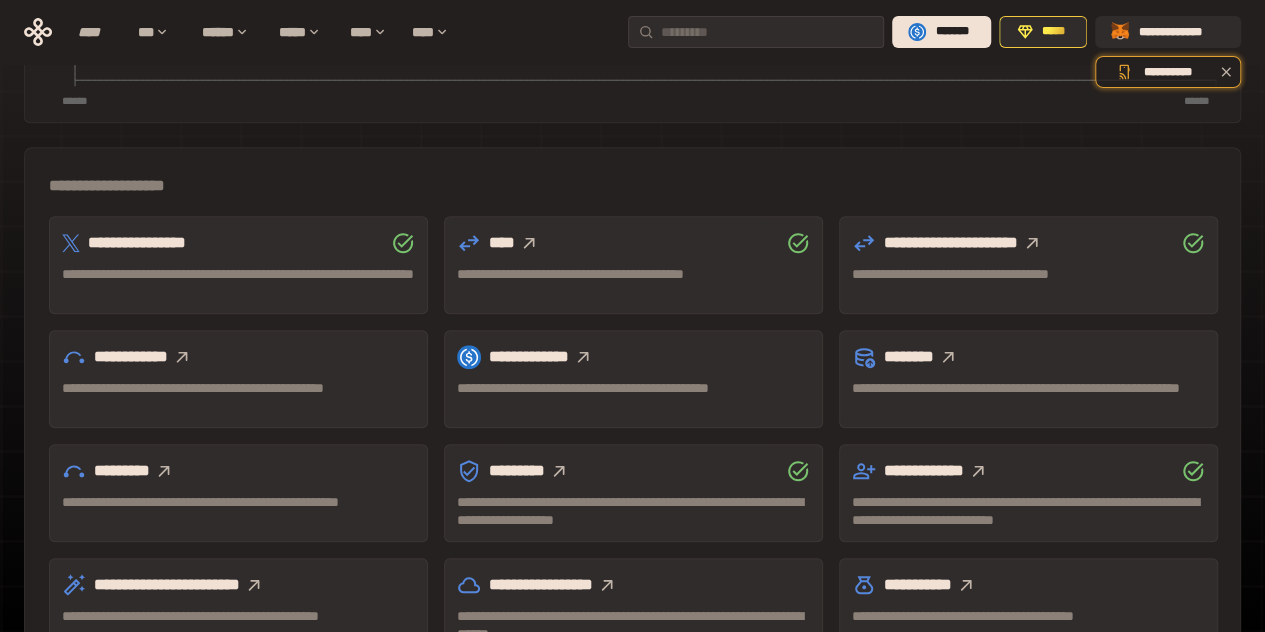 scroll, scrollTop: 600, scrollLeft: 0, axis: vertical 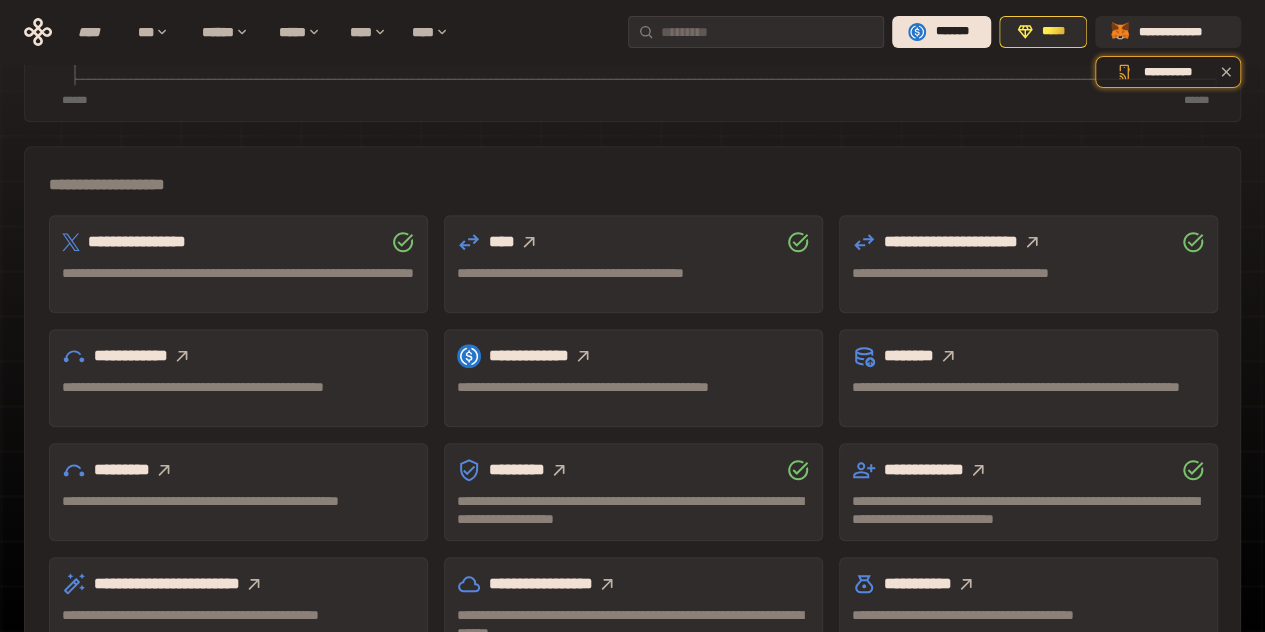 click 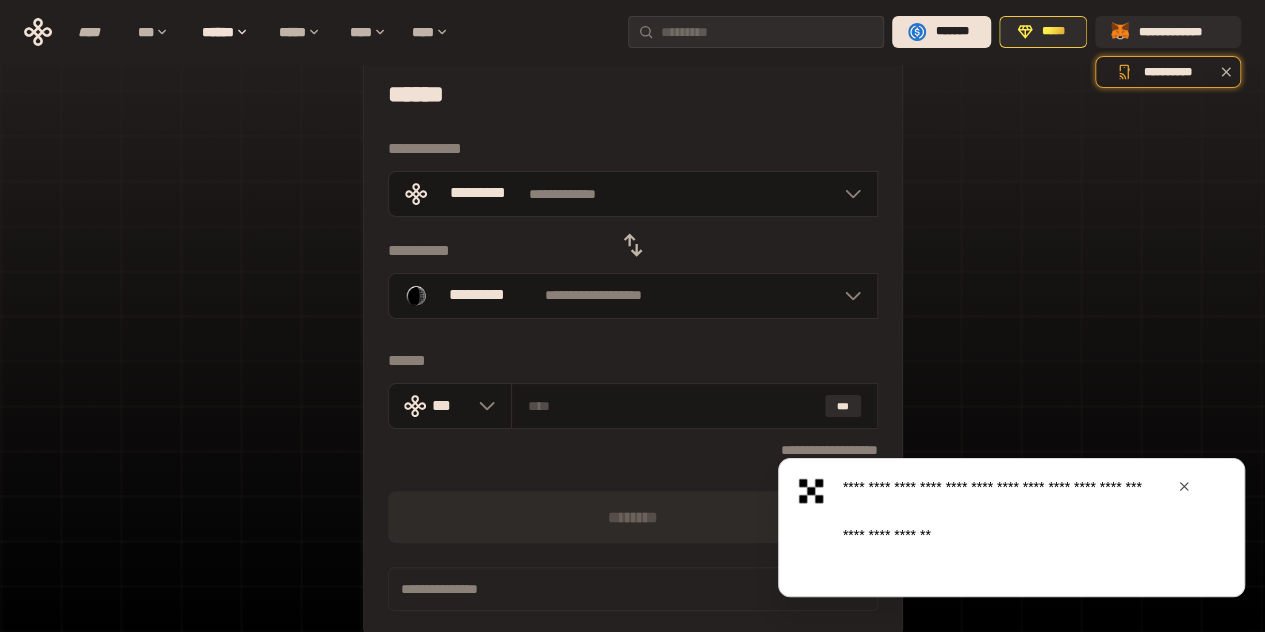 scroll, scrollTop: 40, scrollLeft: 0, axis: vertical 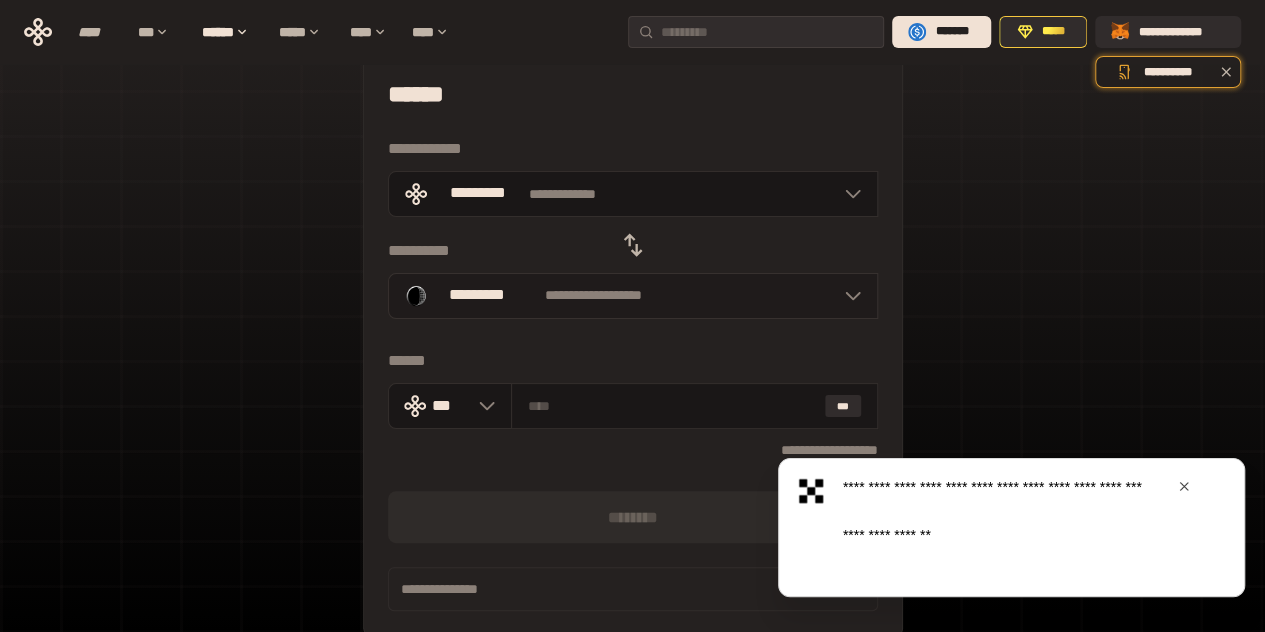 click on "*********" at bounding box center (477, 295) 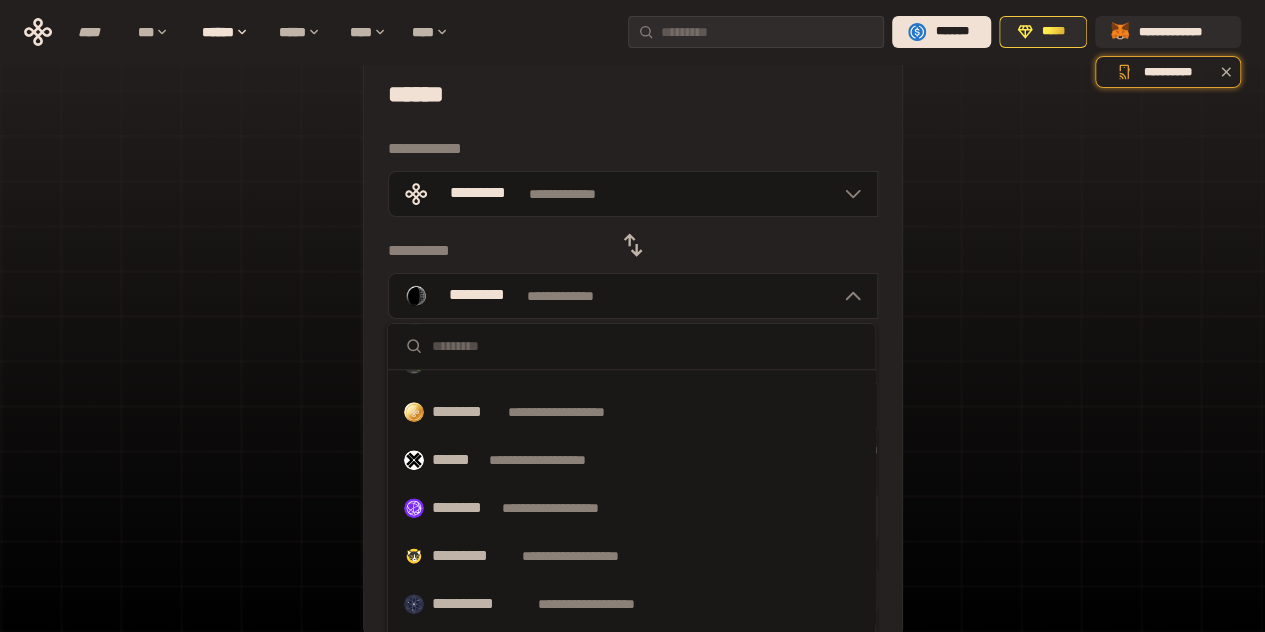scroll, scrollTop: 440, scrollLeft: 0, axis: vertical 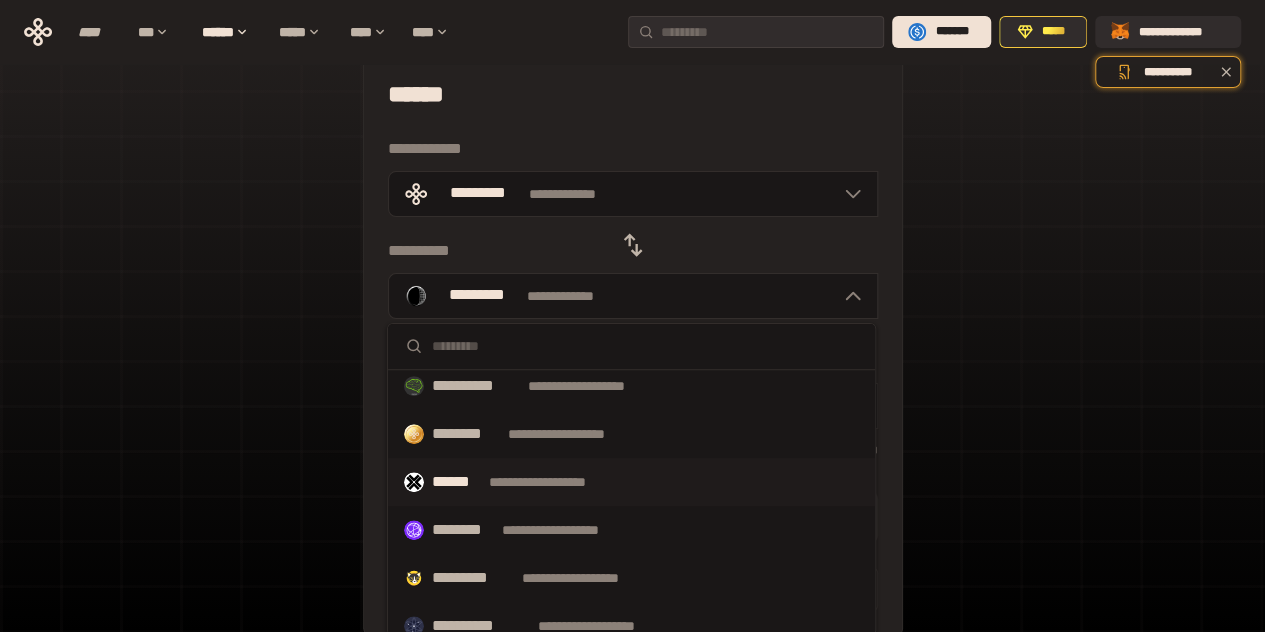 click on "**********" at bounding box center (631, 482) 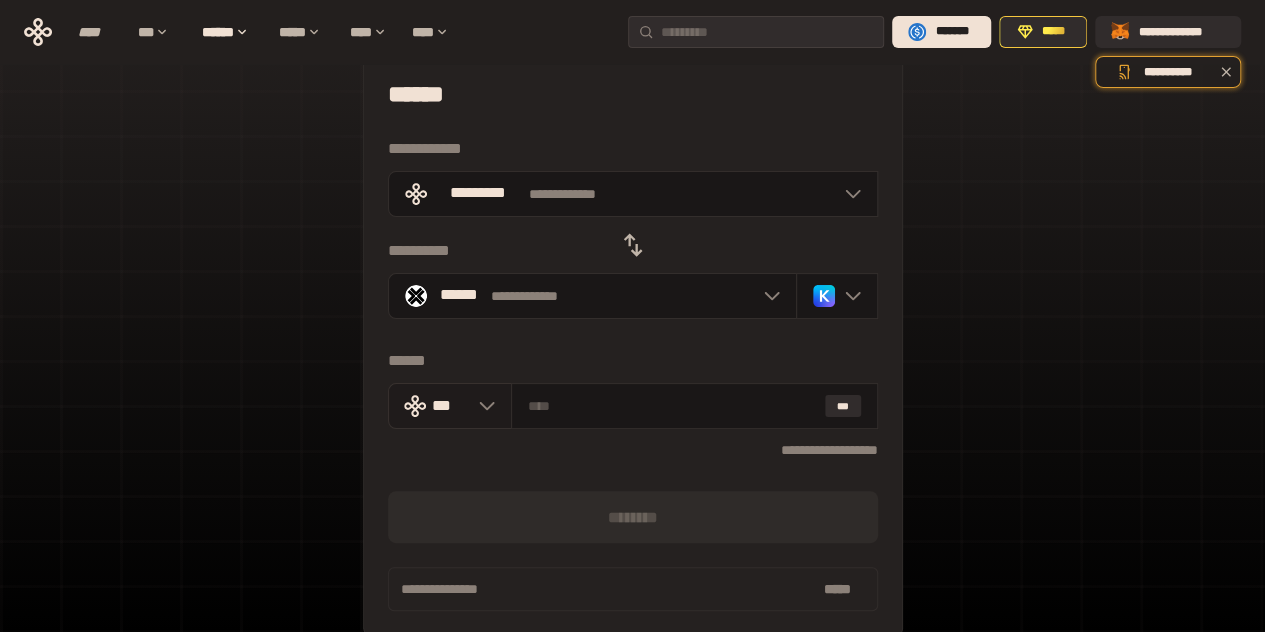 click on "***" at bounding box center (450, 406) 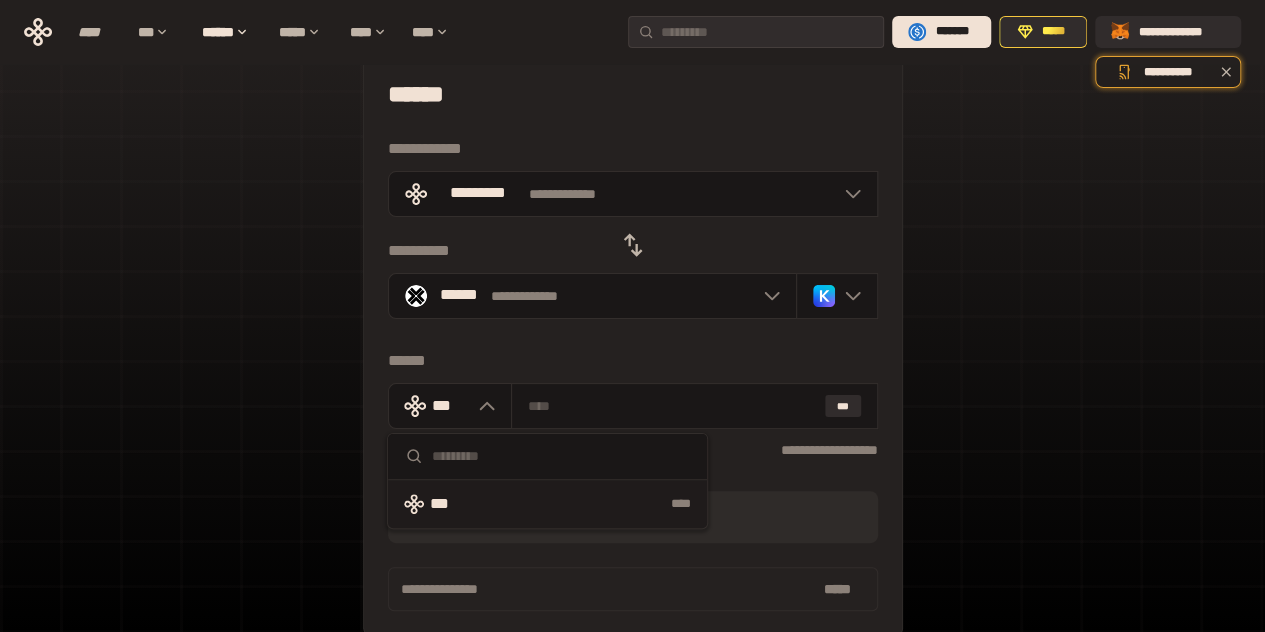 click on "****" at bounding box center (591, 504) 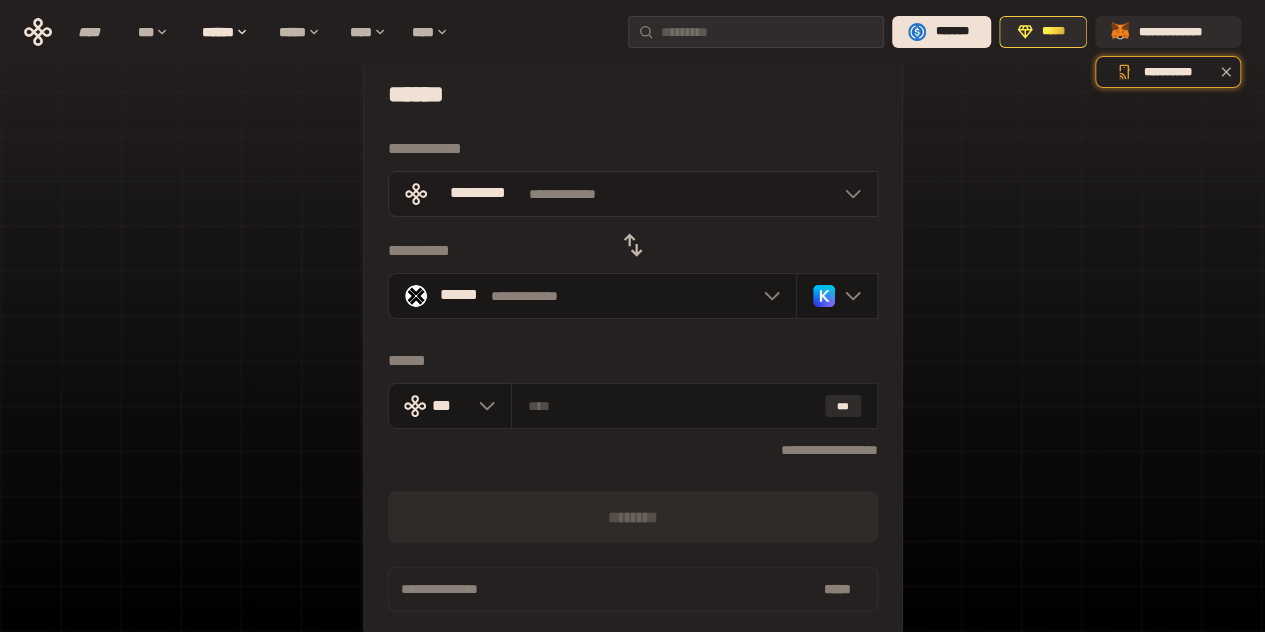 click on "**********" at bounding box center (633, 194) 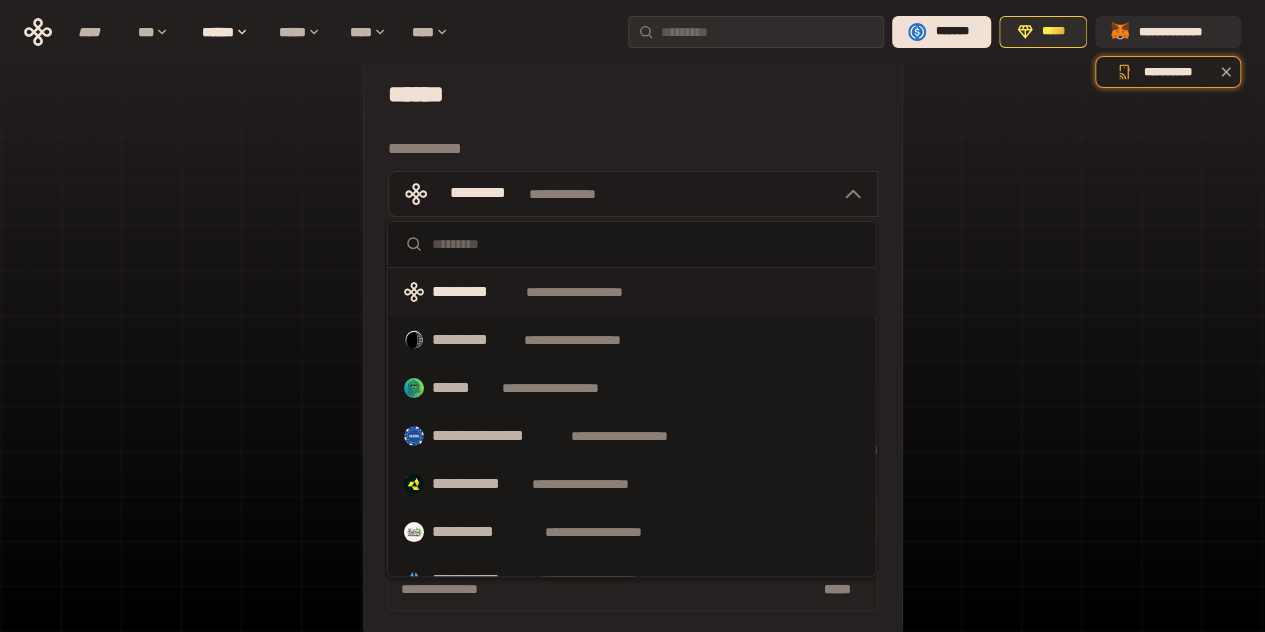 click on "**********" at bounding box center [633, 194] 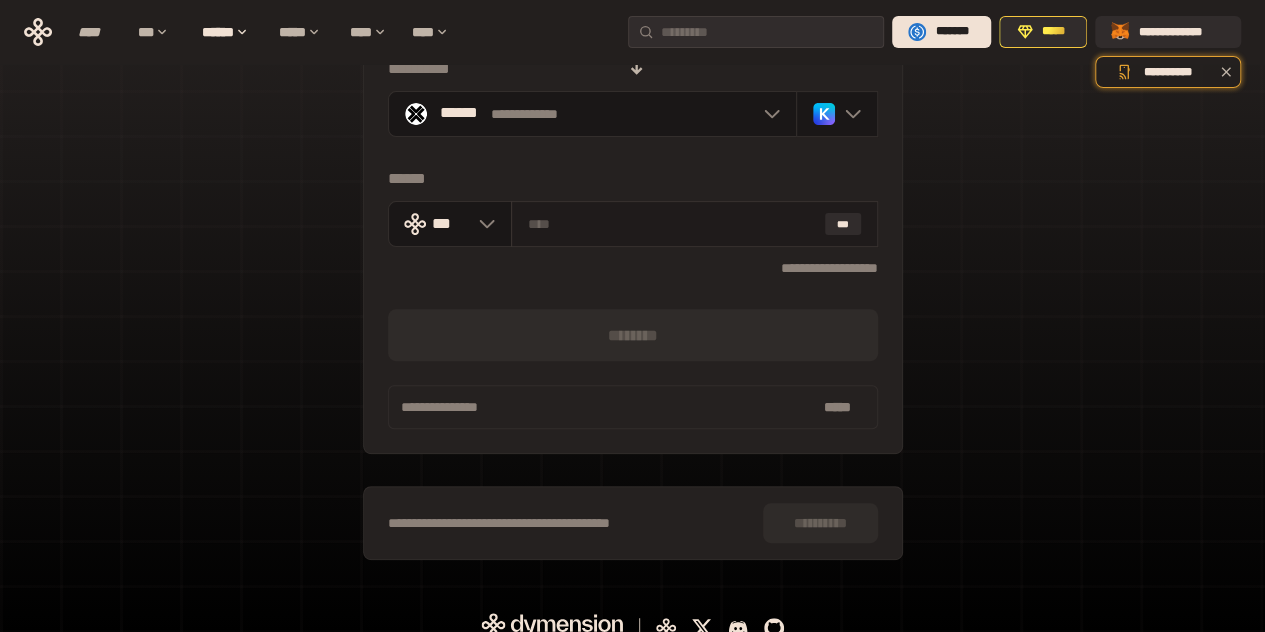 scroll, scrollTop: 240, scrollLeft: 0, axis: vertical 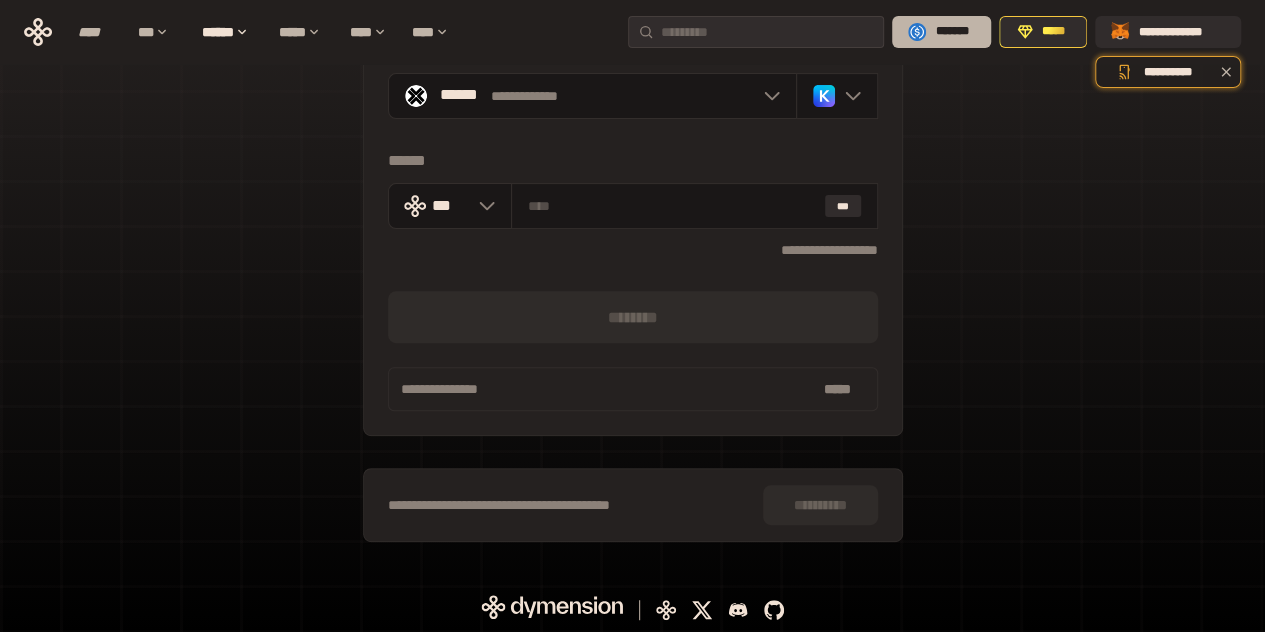 click on "*******" at bounding box center (952, 32) 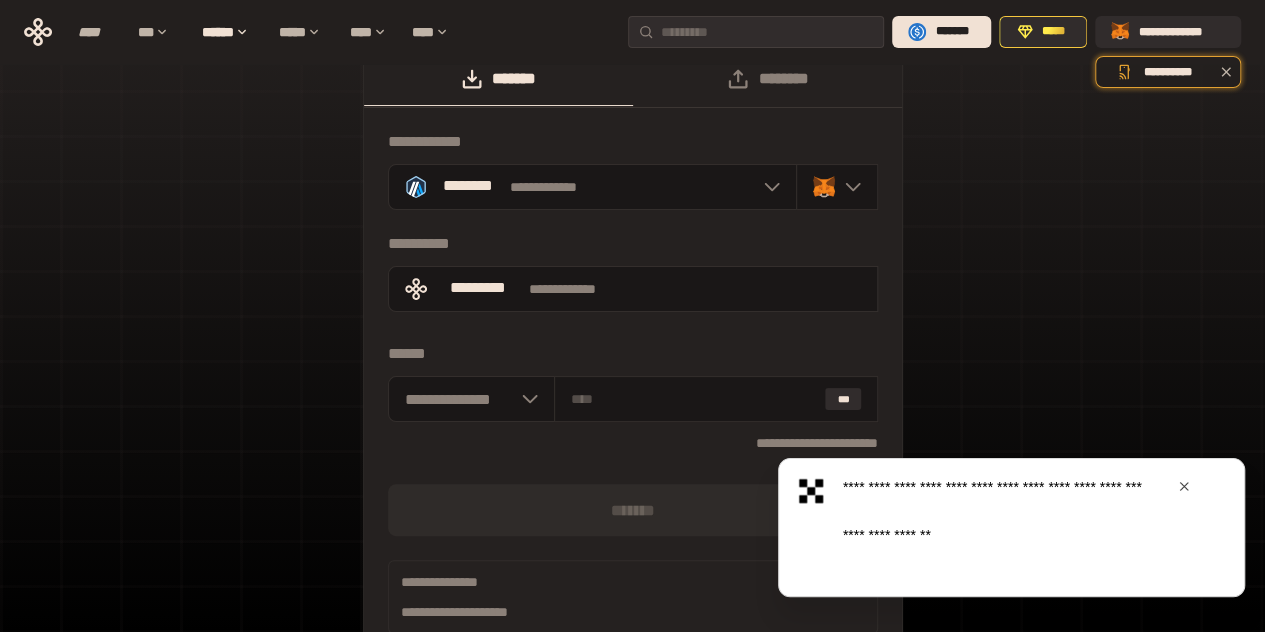 scroll, scrollTop: 146, scrollLeft: 0, axis: vertical 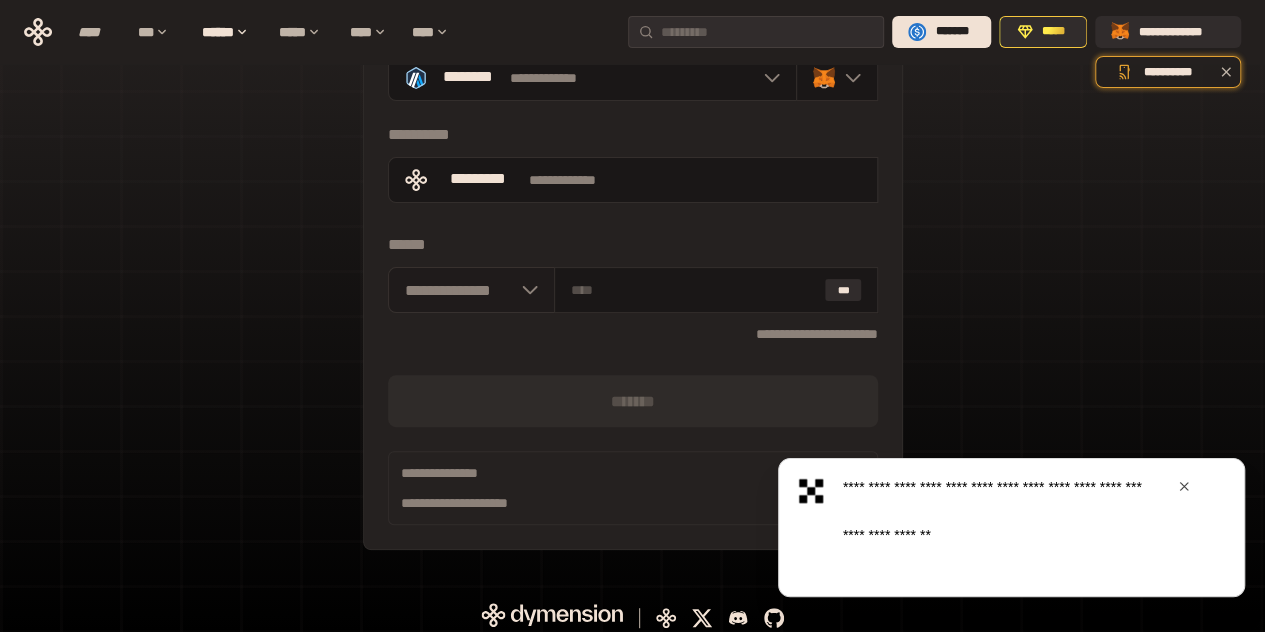 click on "**********" at bounding box center [471, 290] 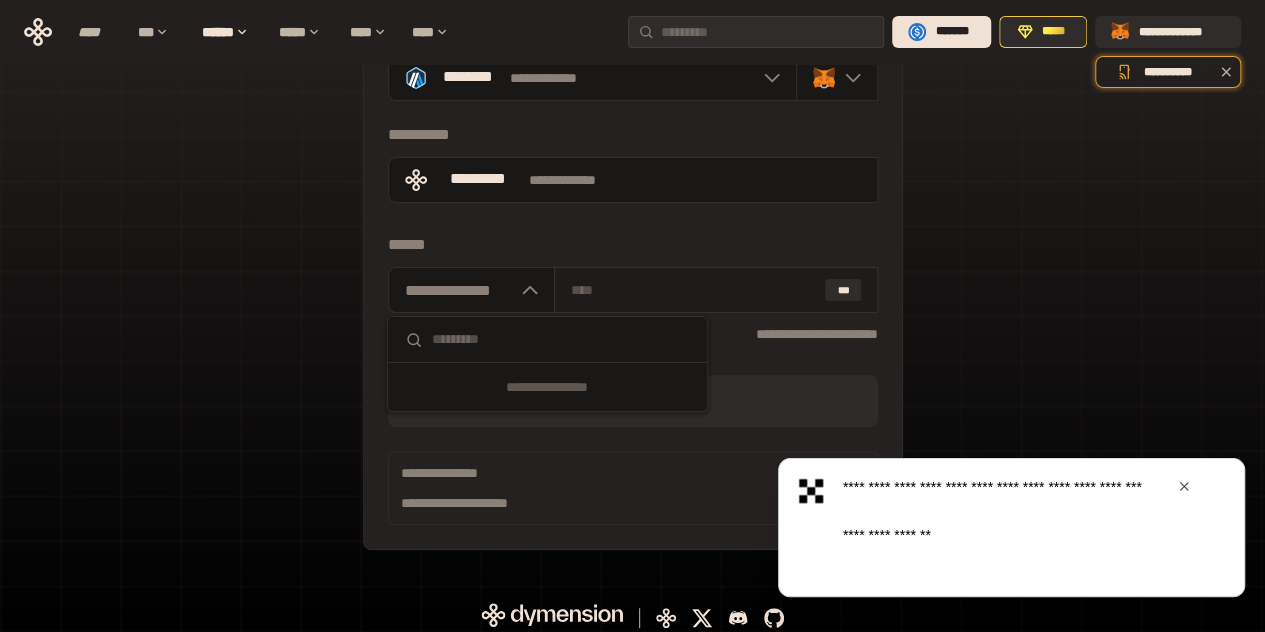 click at bounding box center [694, 290] 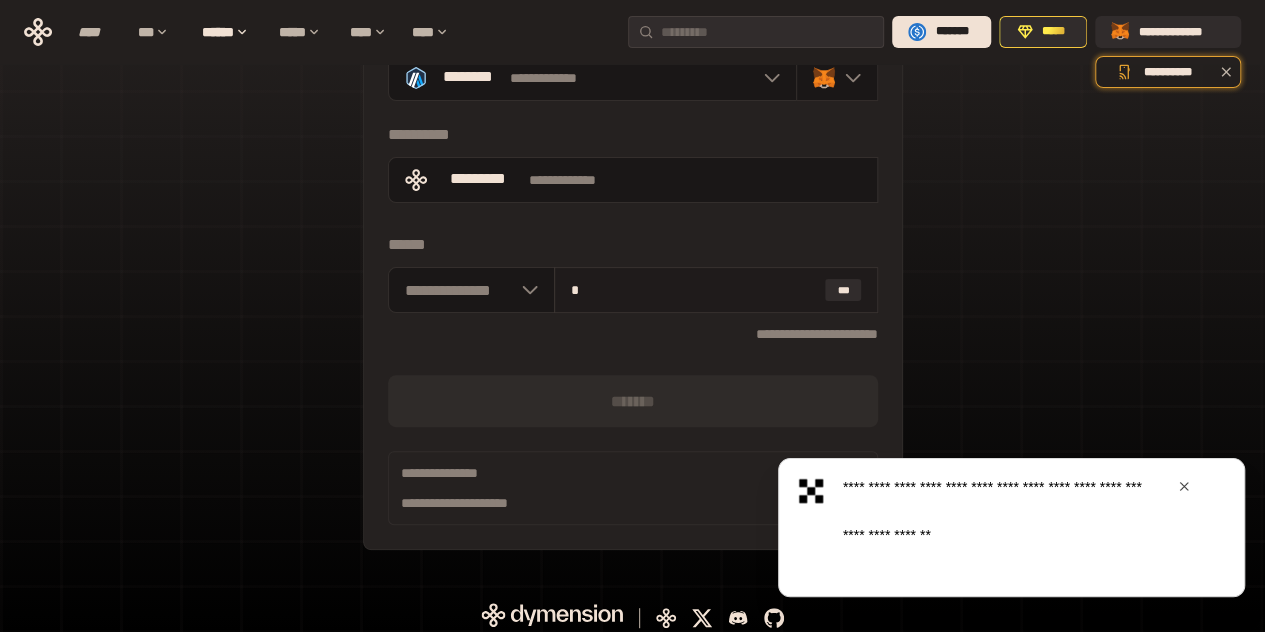 type on "*" 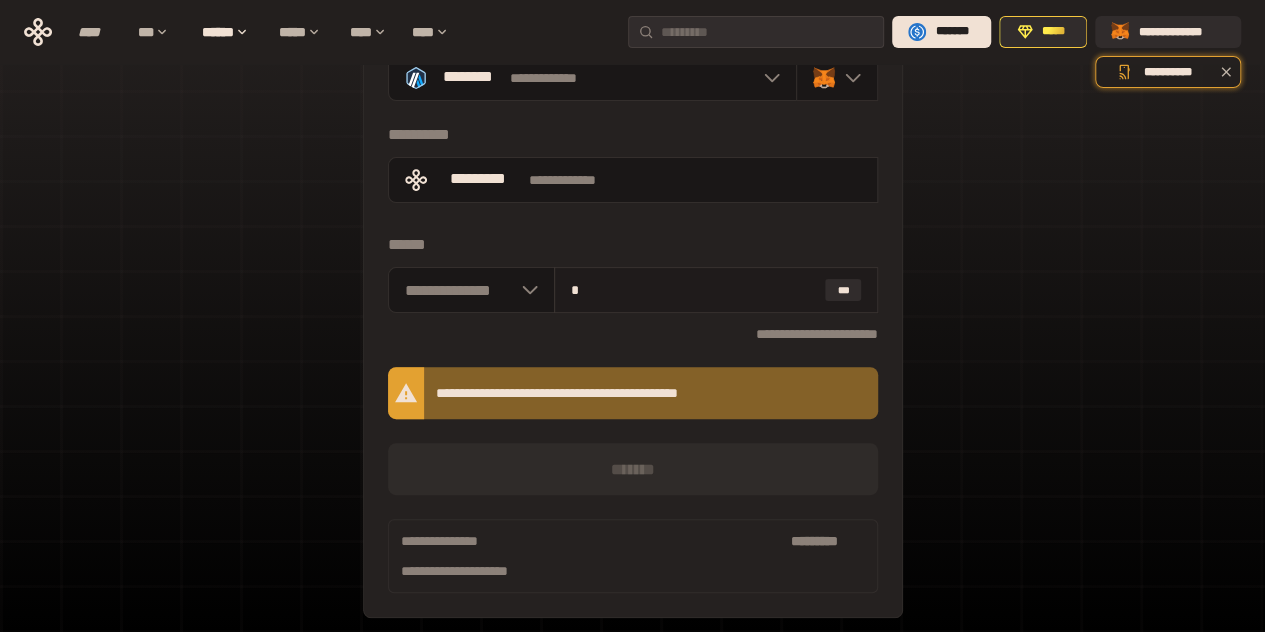 click on "*" at bounding box center (694, 290) 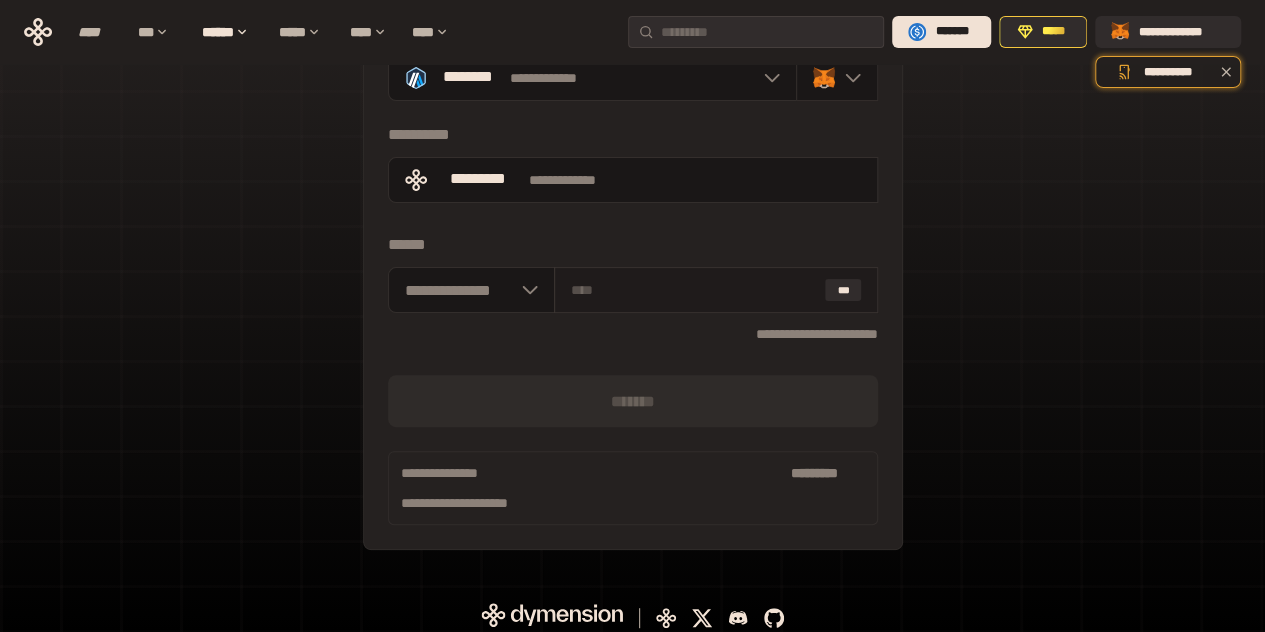 click at bounding box center [694, 290] 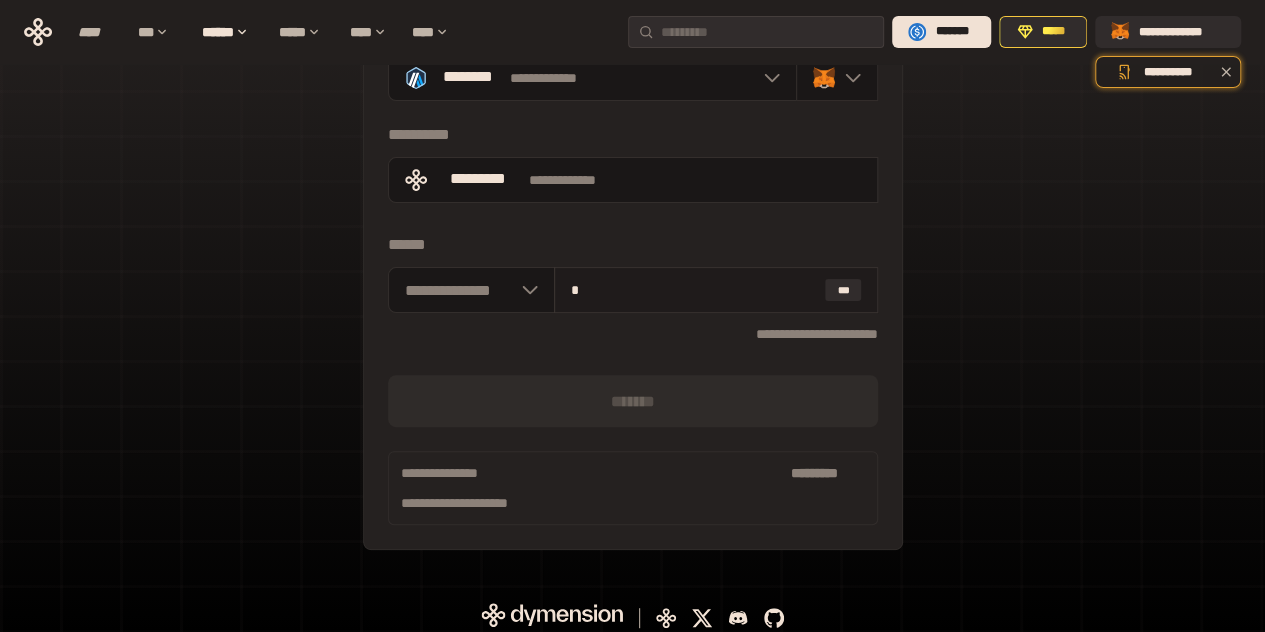 type on "*" 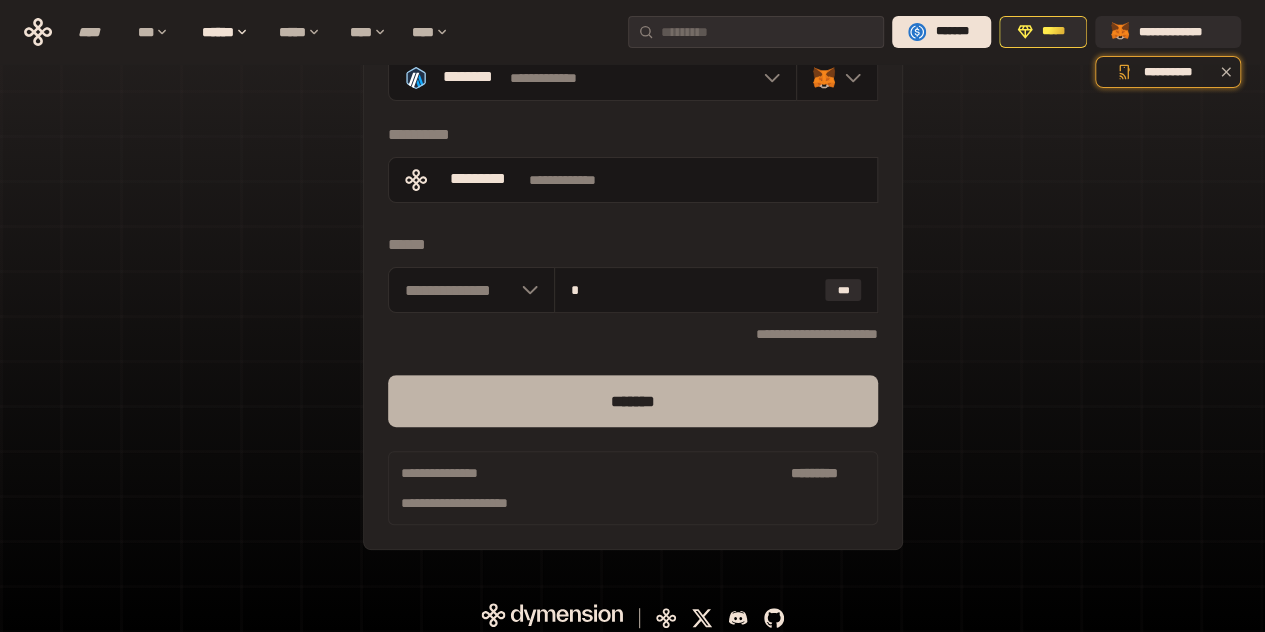 click on "*******" at bounding box center (633, 401) 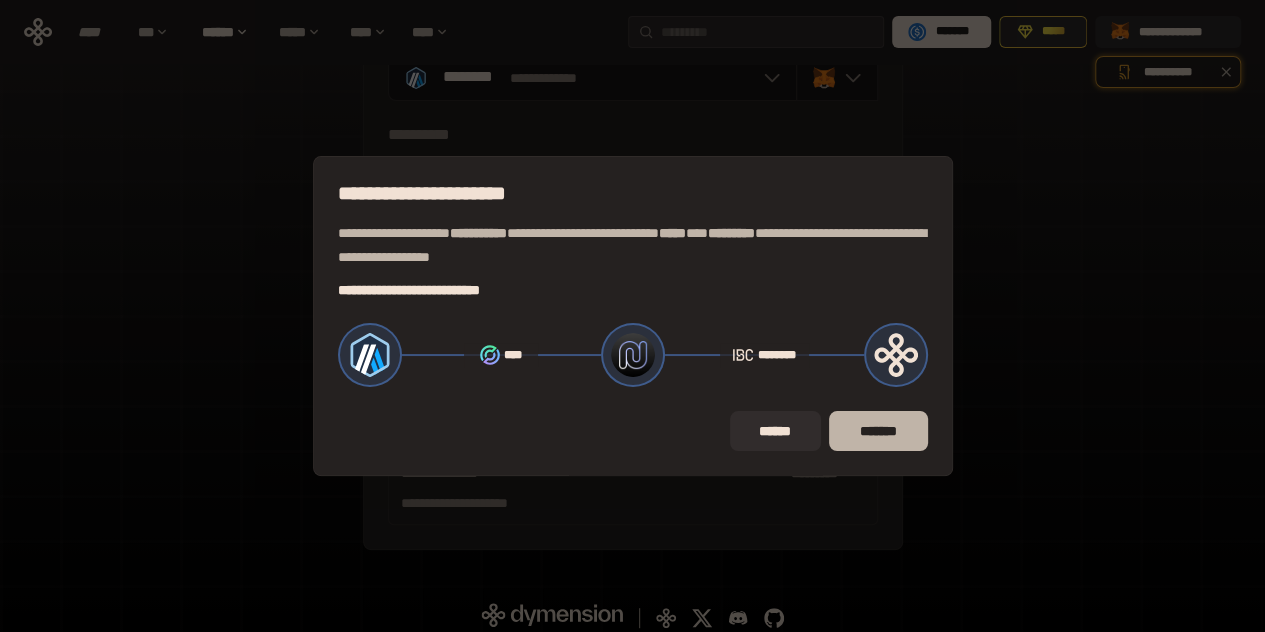 click on "*******" at bounding box center (878, 431) 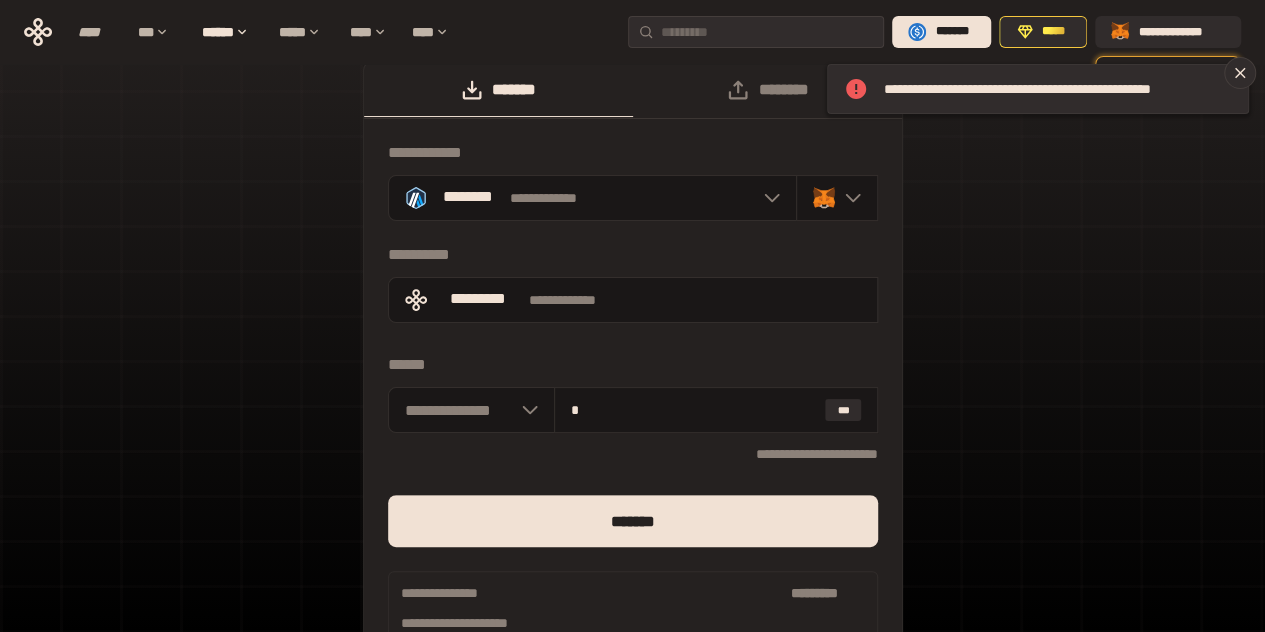 scroll, scrollTop: 0, scrollLeft: 0, axis: both 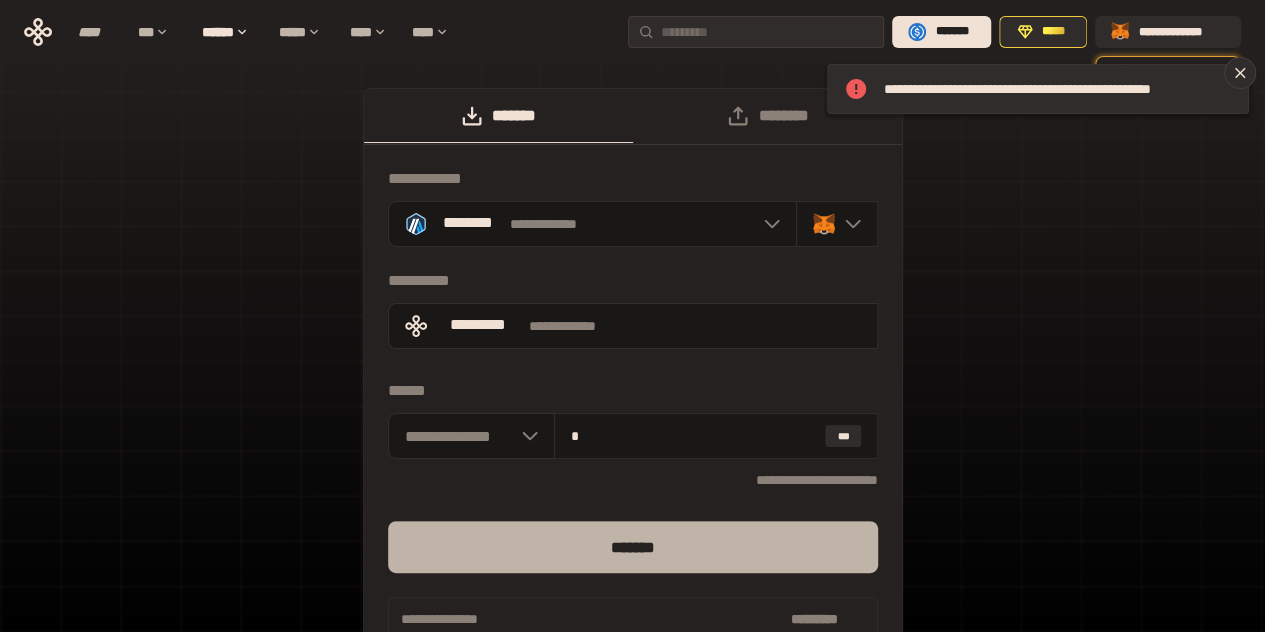 click on "*******" at bounding box center [633, 547] 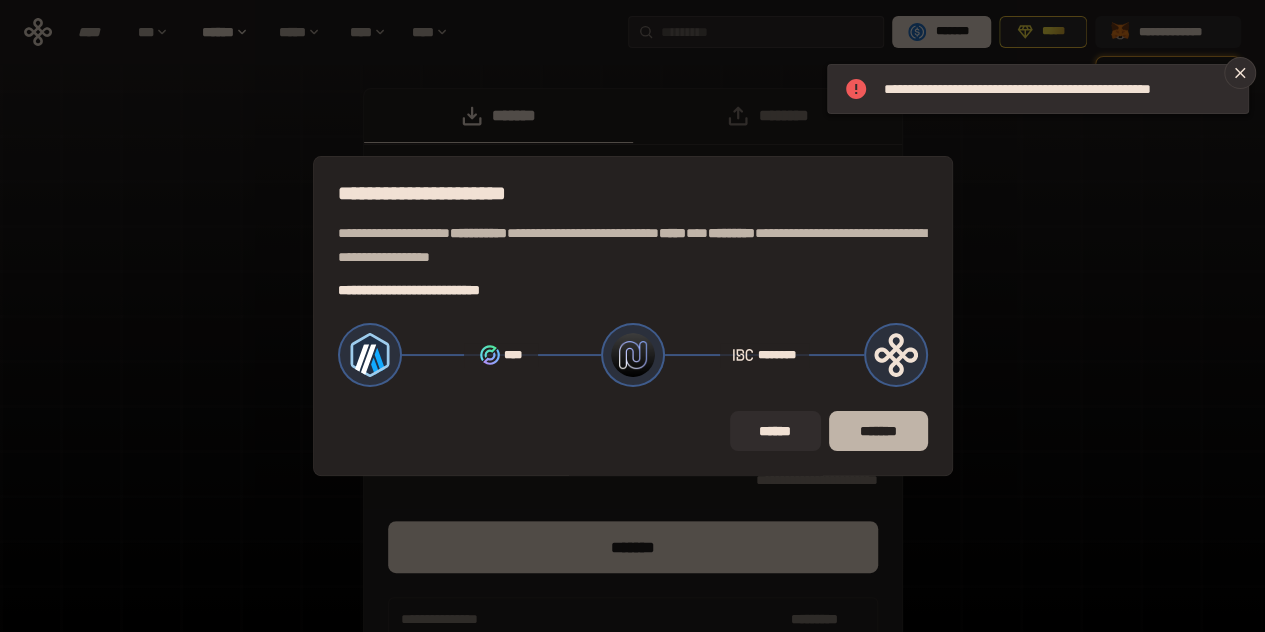 click on "*******" at bounding box center (878, 431) 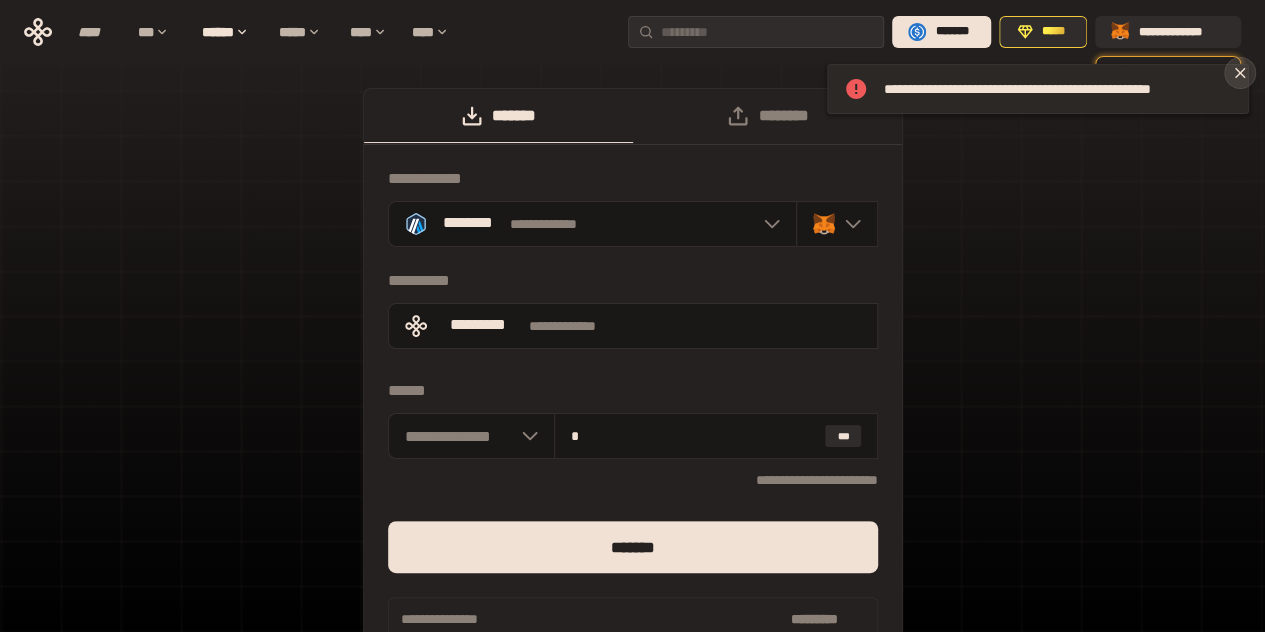 click 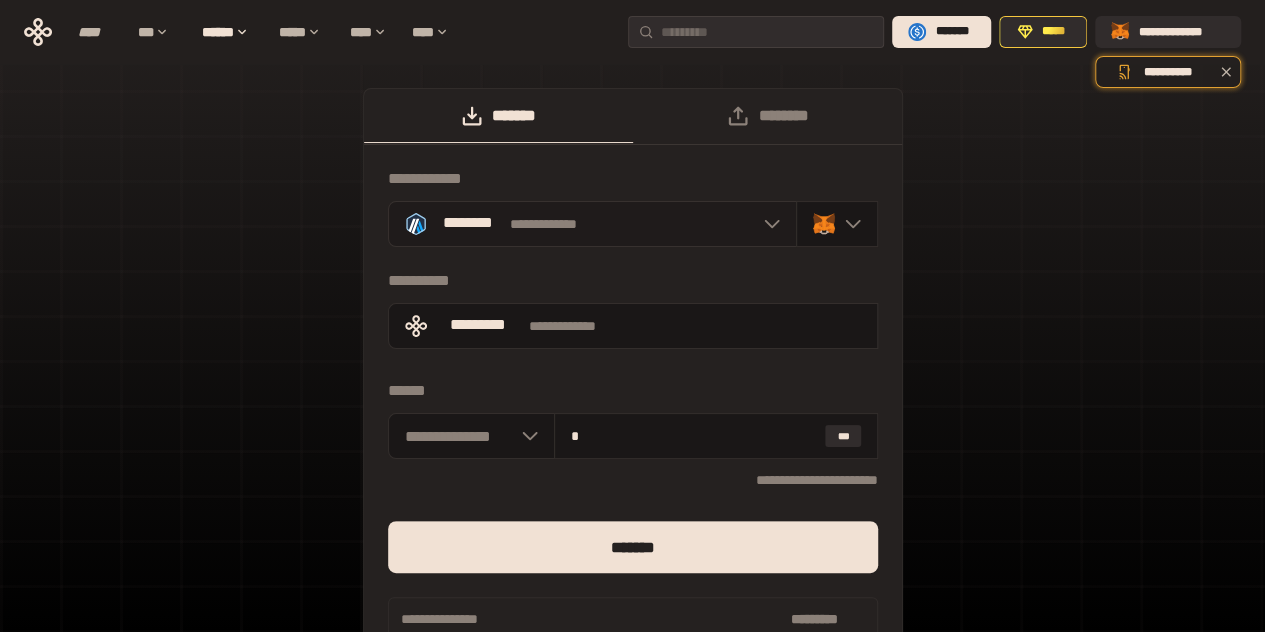 click on "**********" at bounding box center (592, 224) 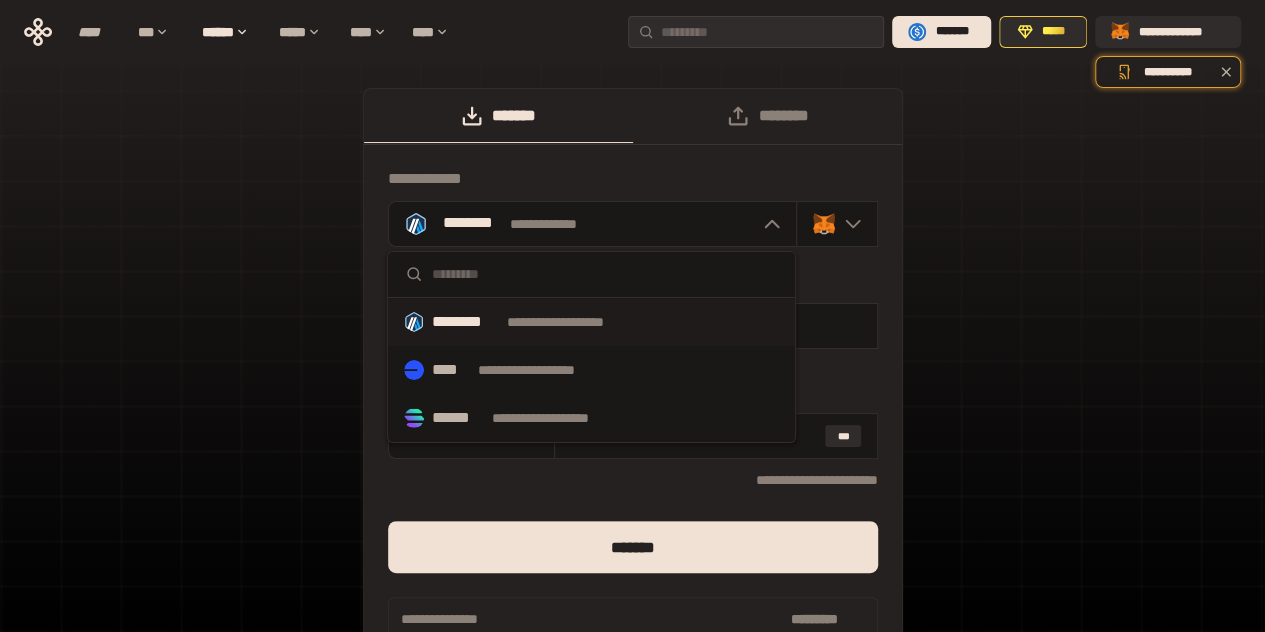 click on "**********" at bounding box center [591, 322] 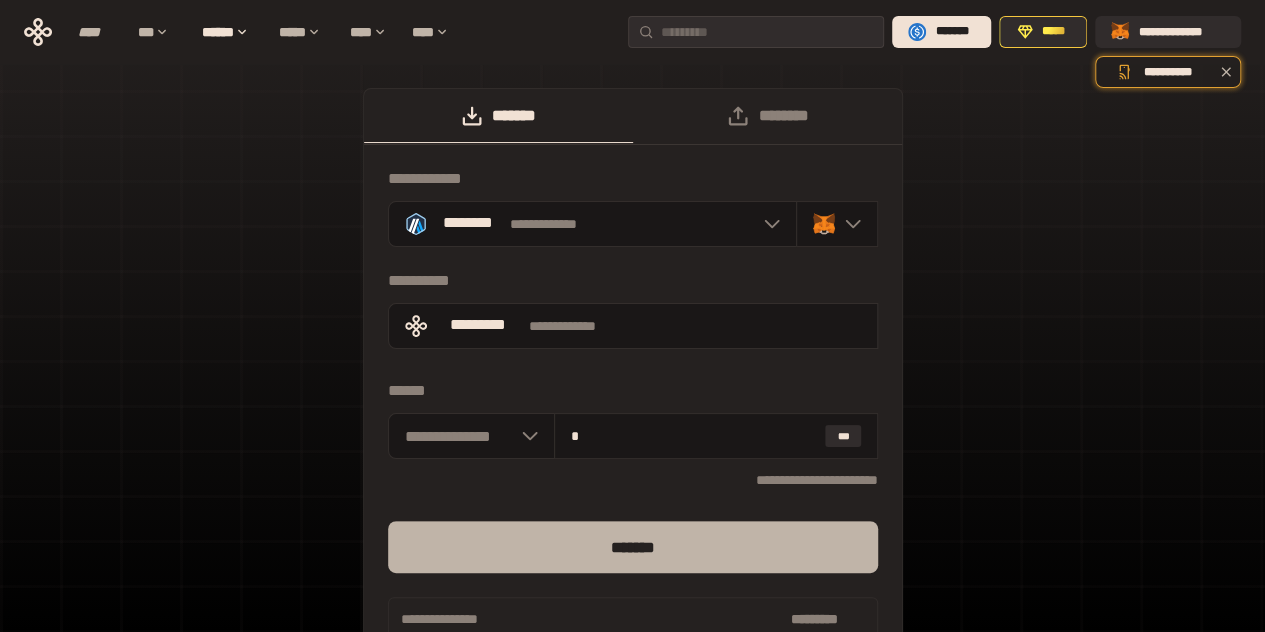 click on "*******" at bounding box center [633, 547] 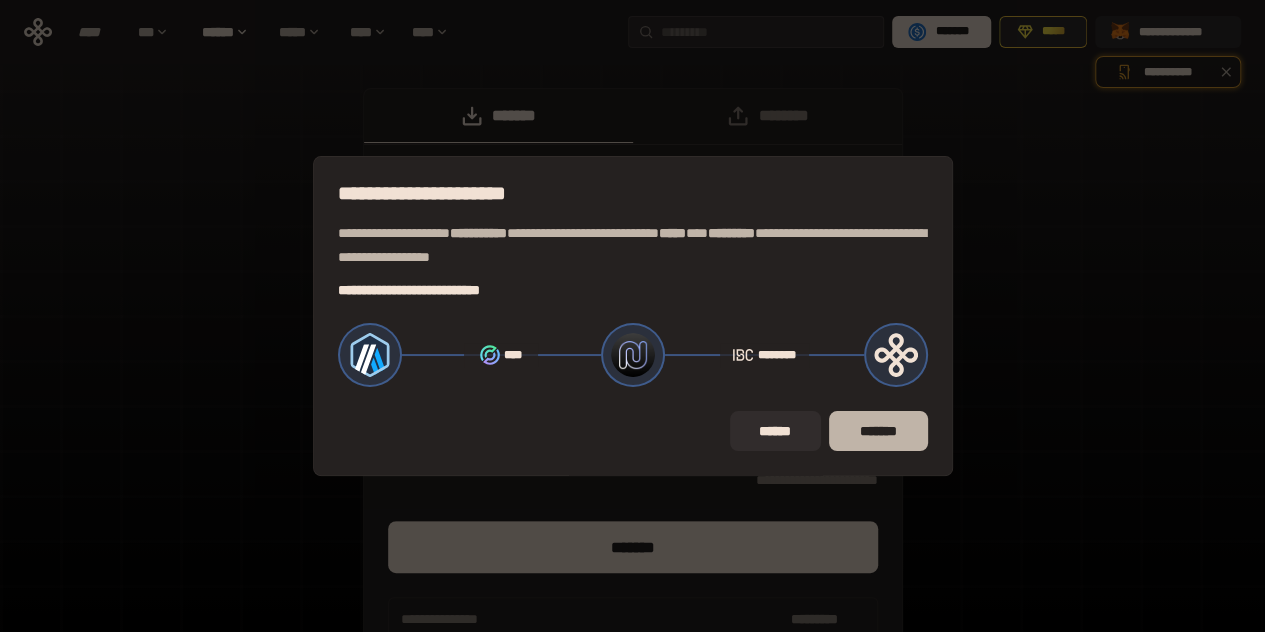 click on "*******" at bounding box center (878, 431) 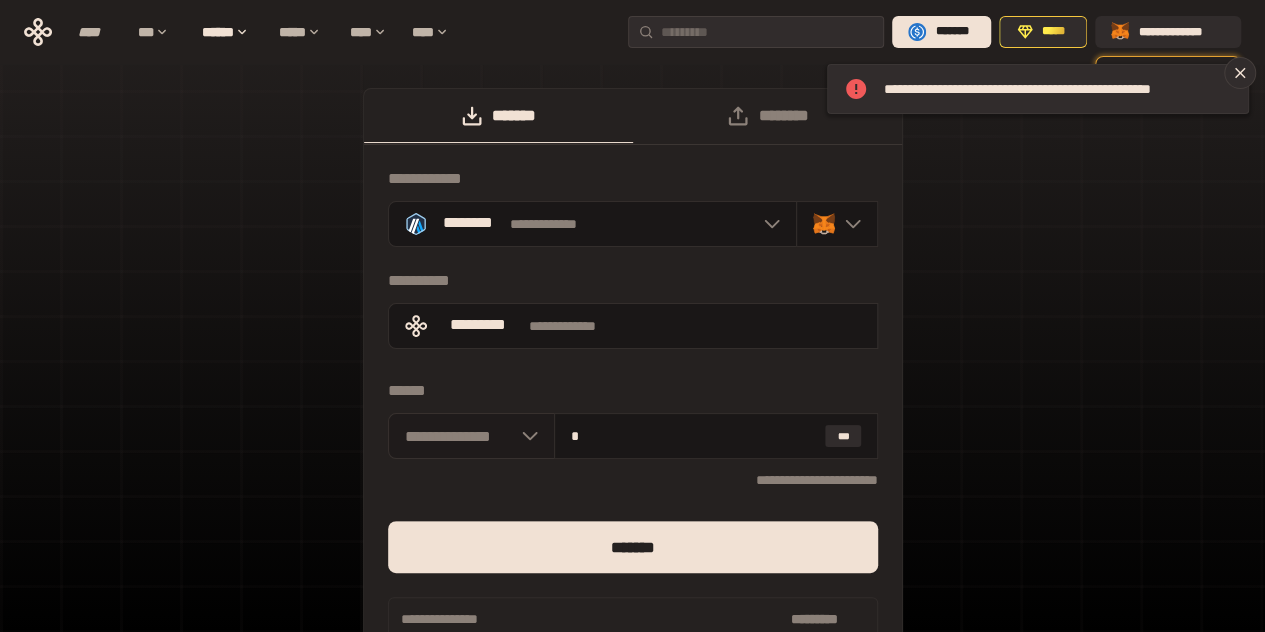 click on "**********" at bounding box center [471, 436] 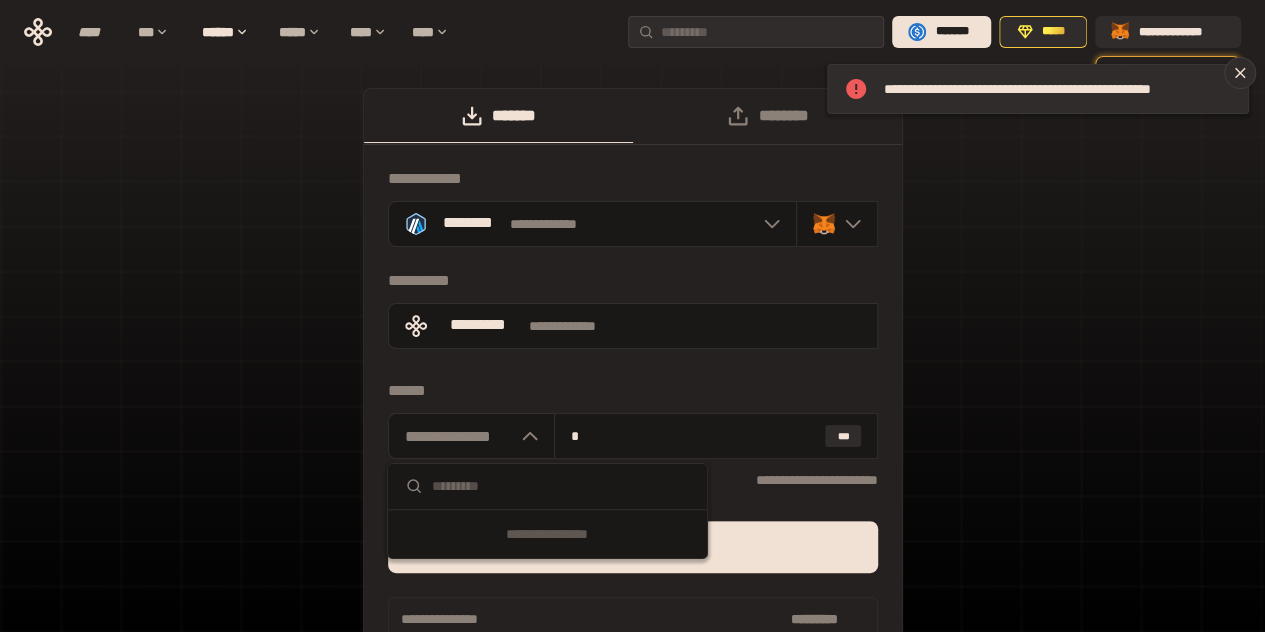 click at bounding box center [547, 487] 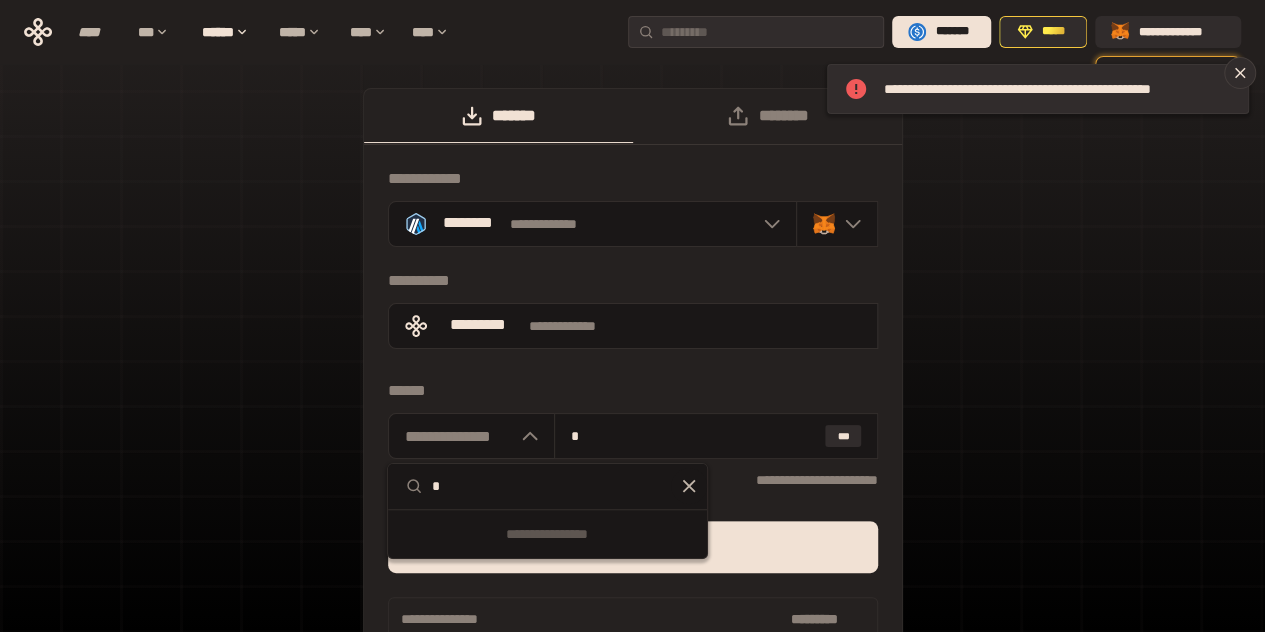 type 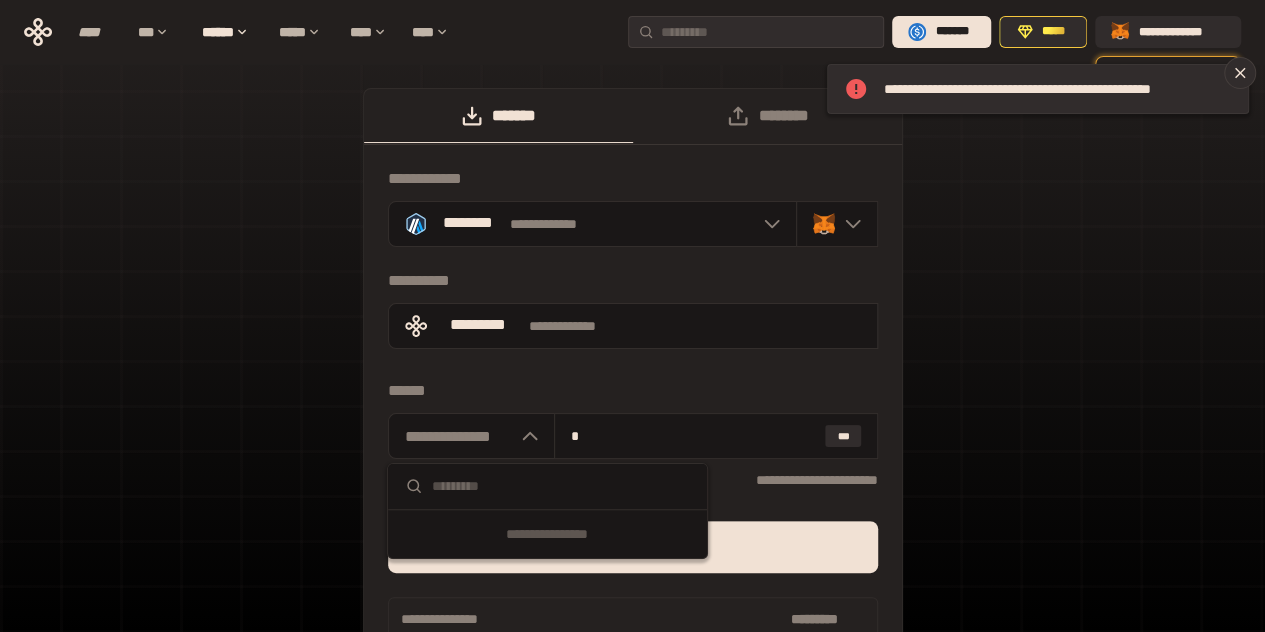 click on "**********" at bounding box center [632, 402] 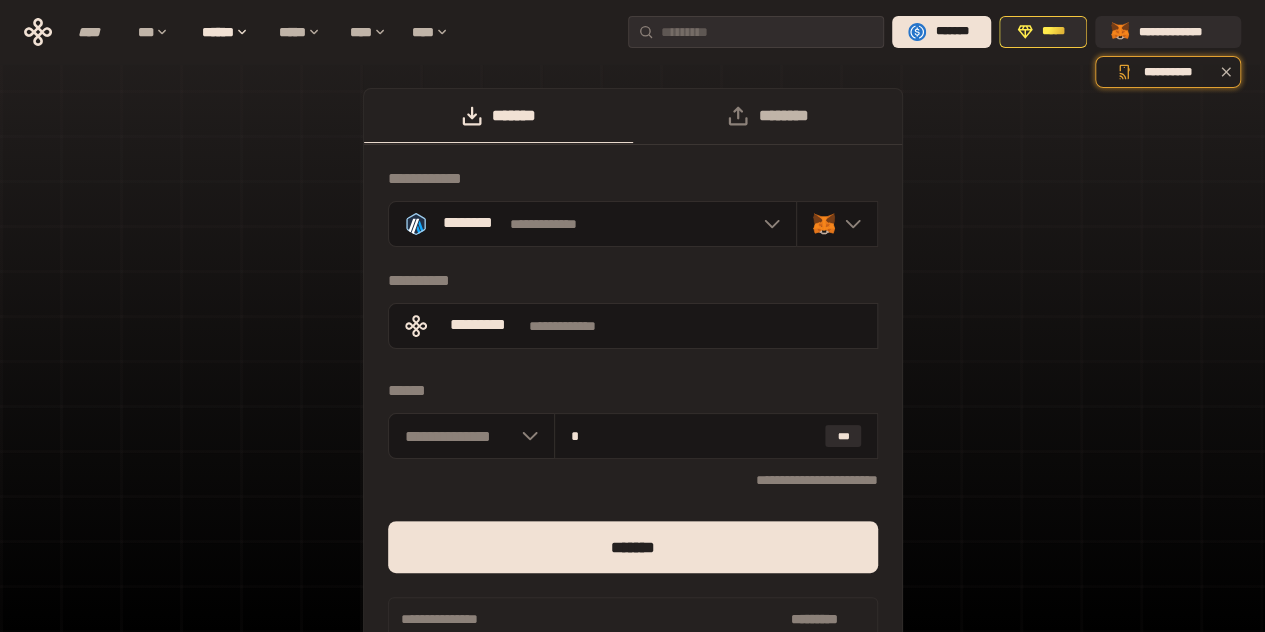 click on "********" at bounding box center (767, 116) 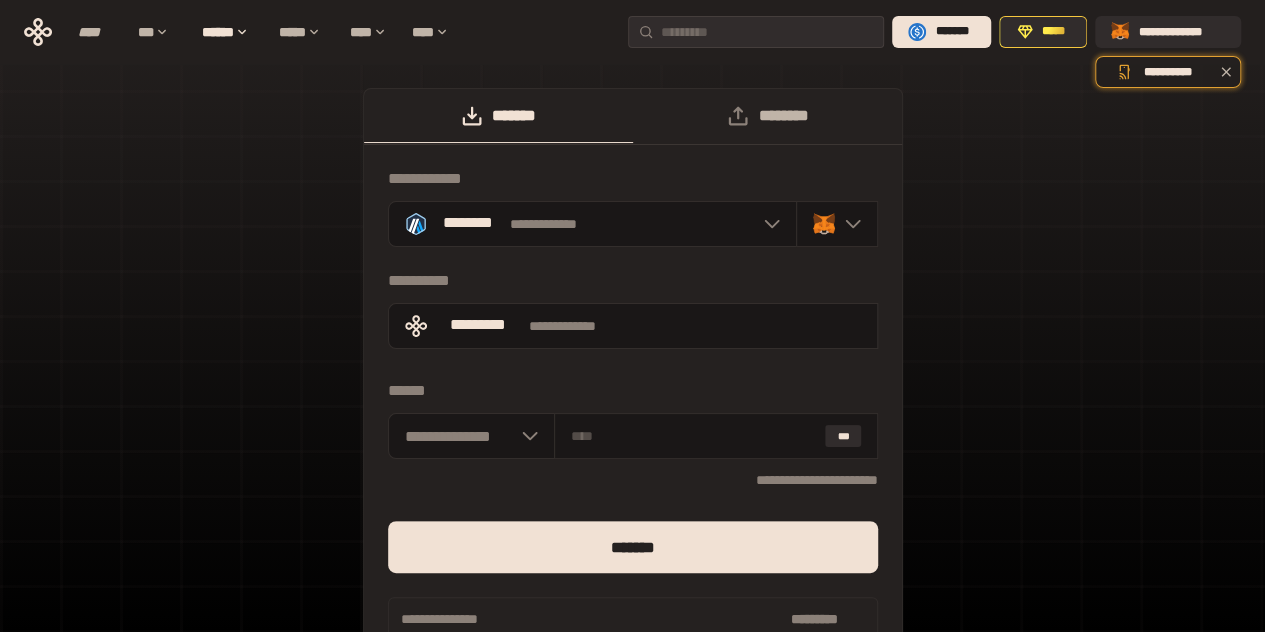 type on "*" 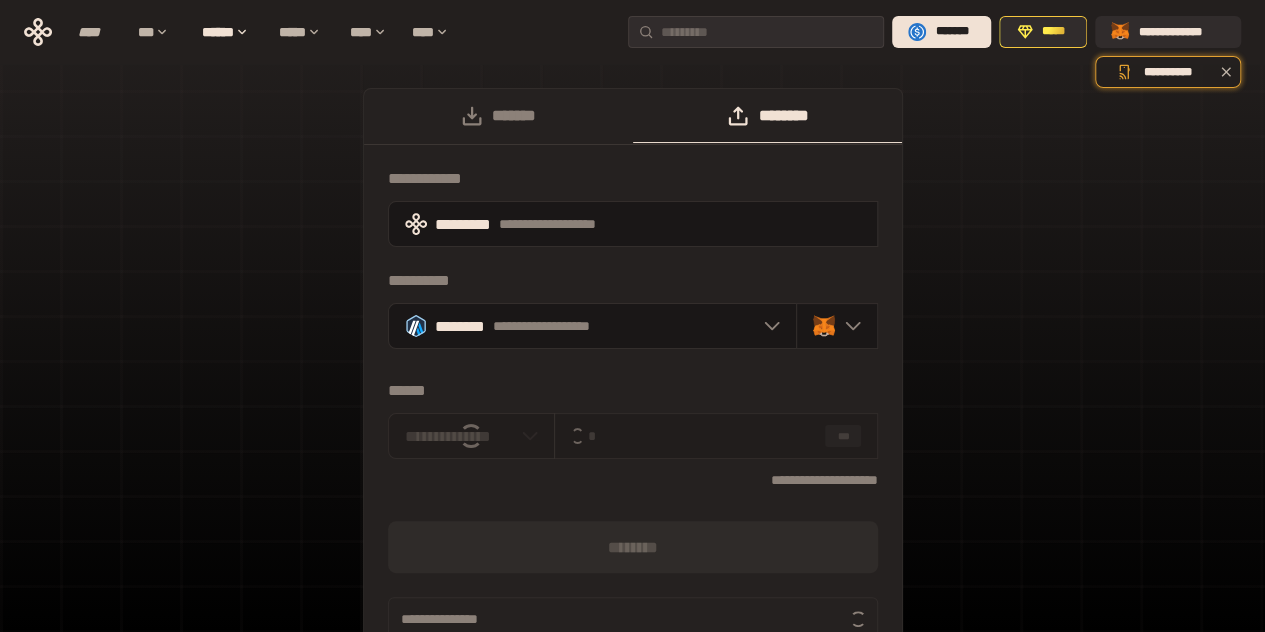 type 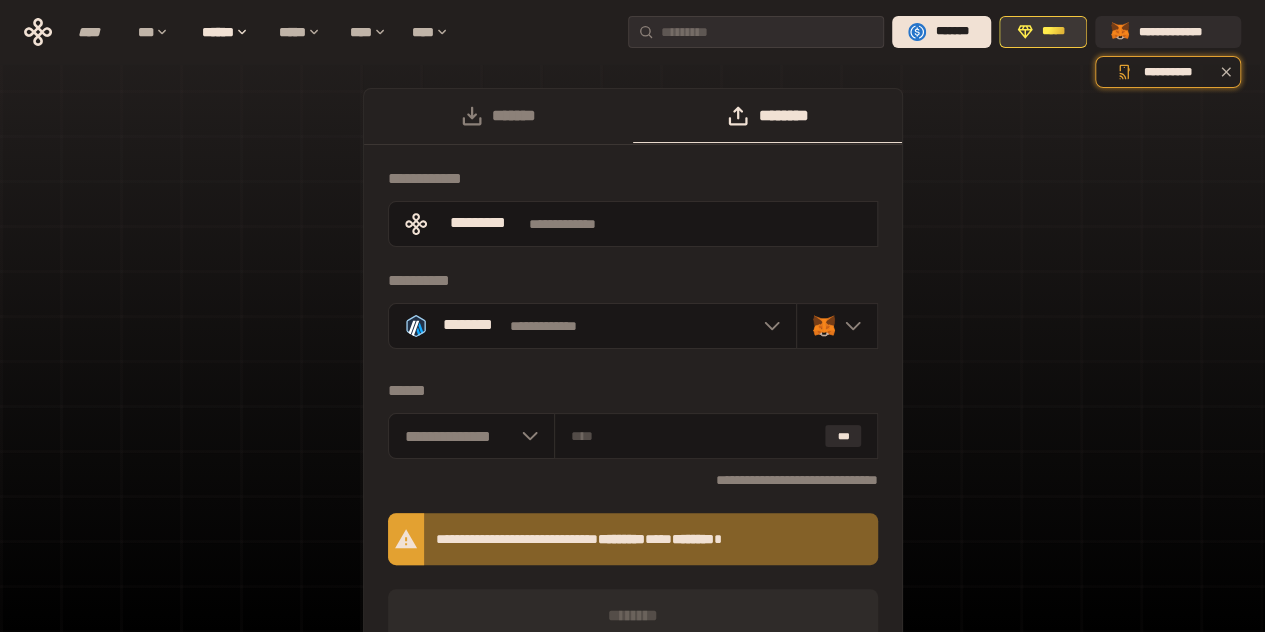click on "*****" at bounding box center (1054, 32) 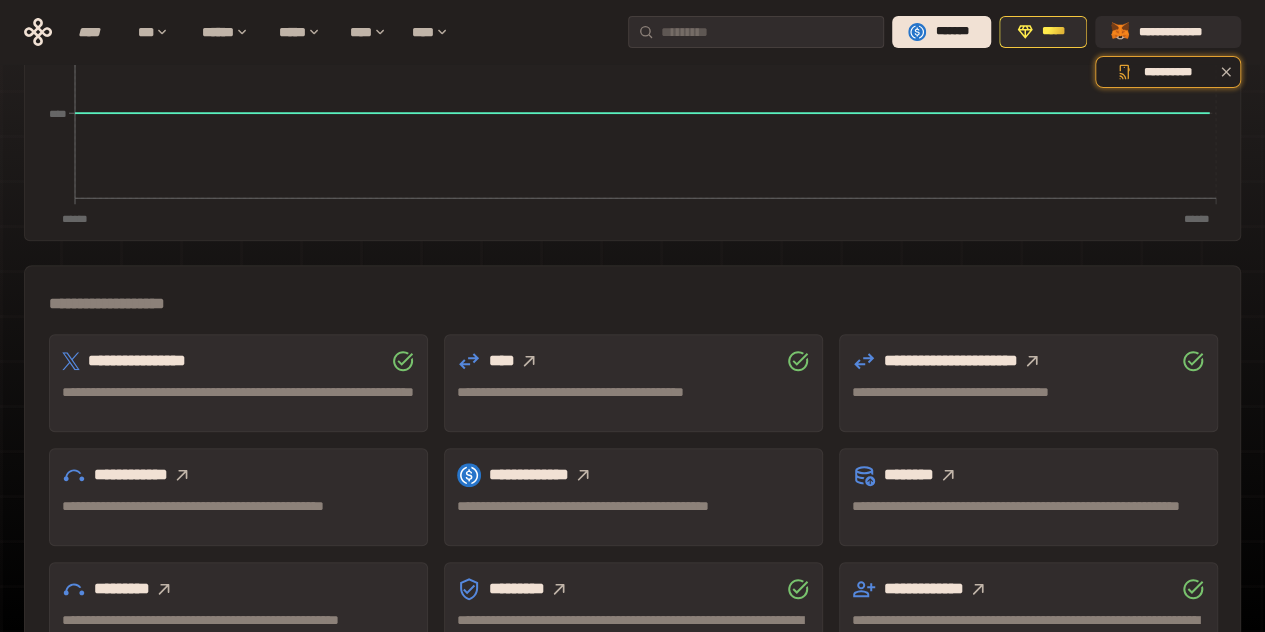 scroll, scrollTop: 486, scrollLeft: 0, axis: vertical 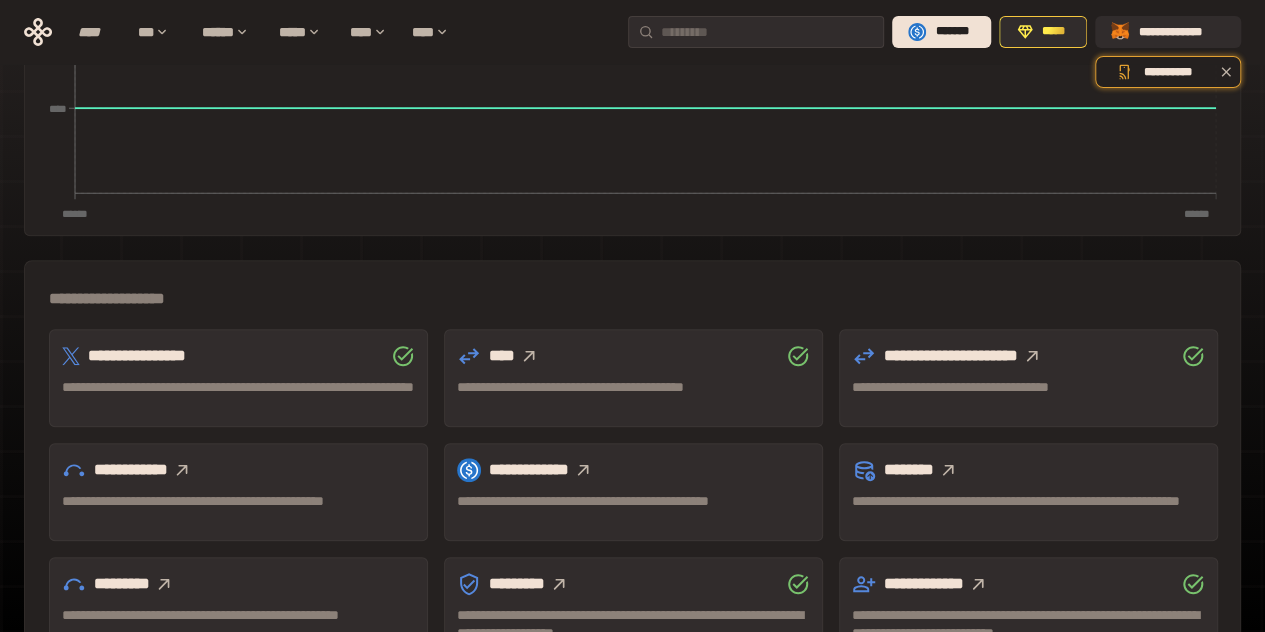 click 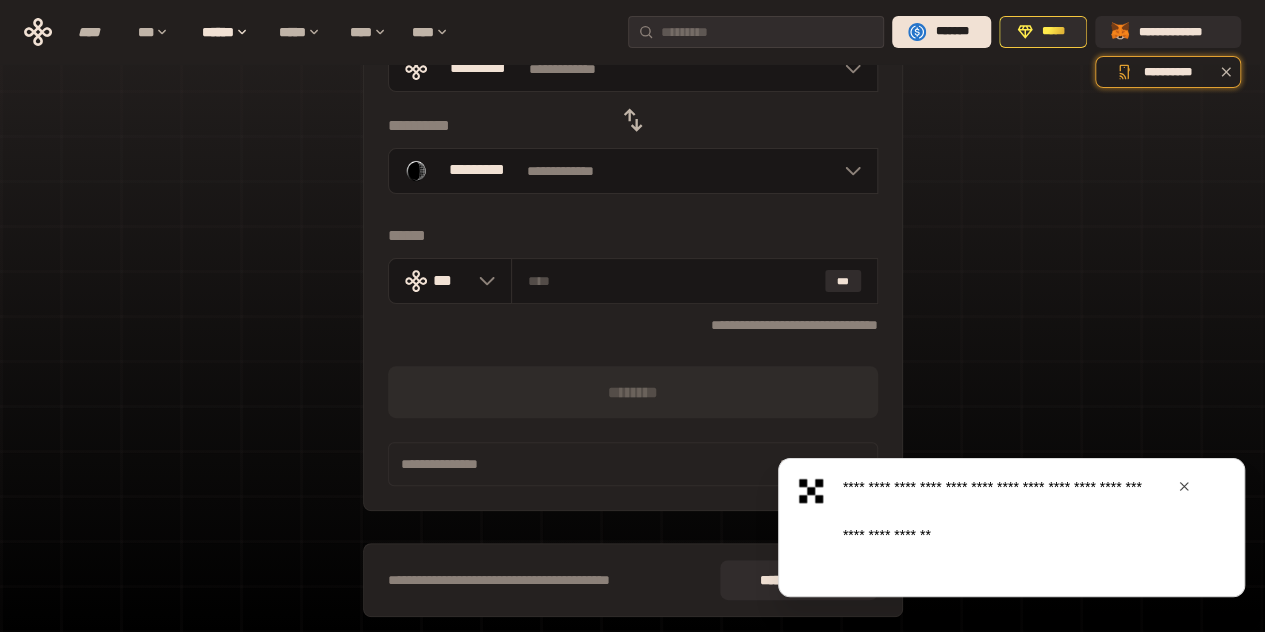 scroll, scrollTop: 166, scrollLeft: 0, axis: vertical 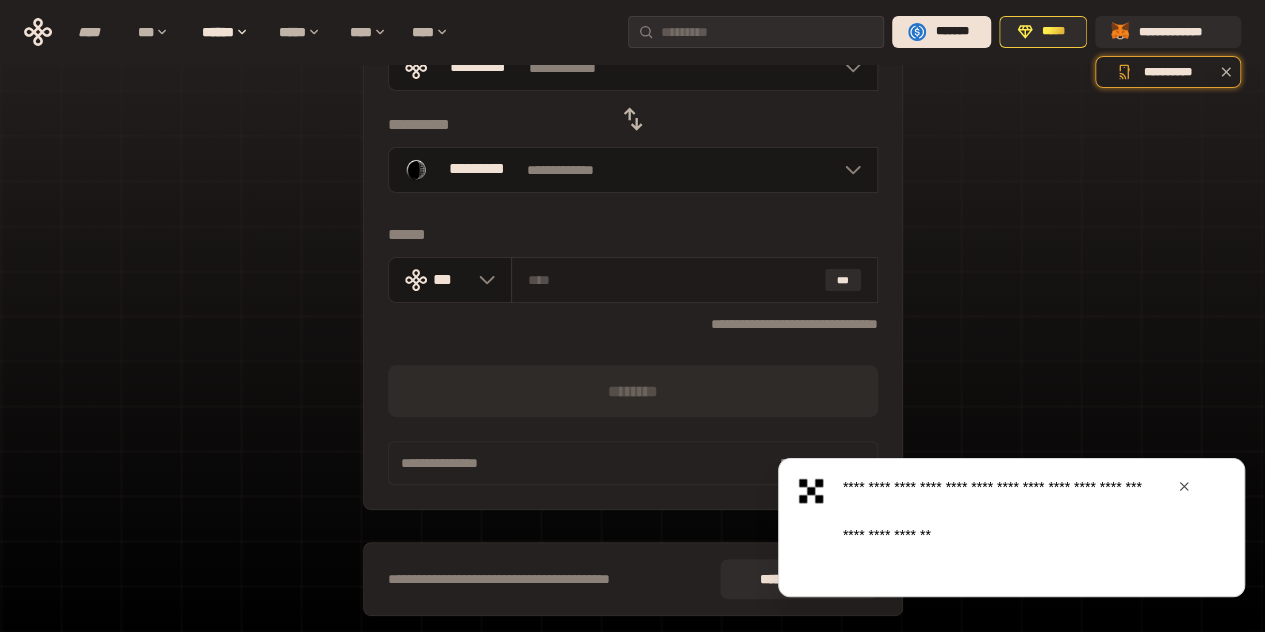 click at bounding box center [672, 280] 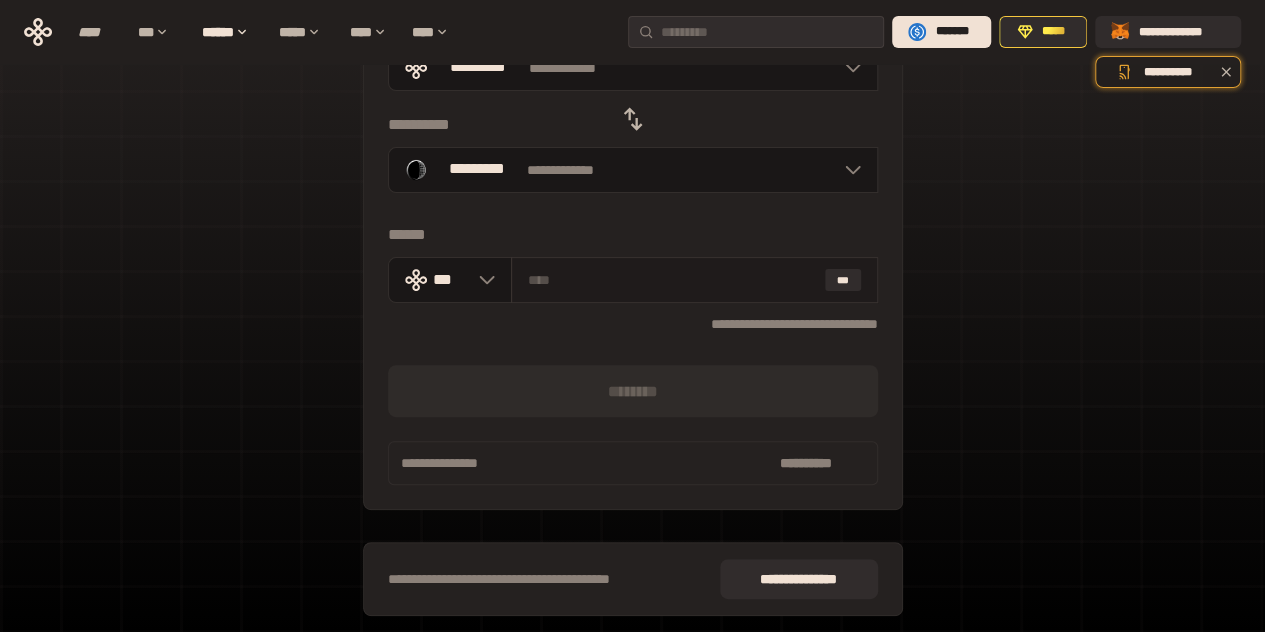 type on "*" 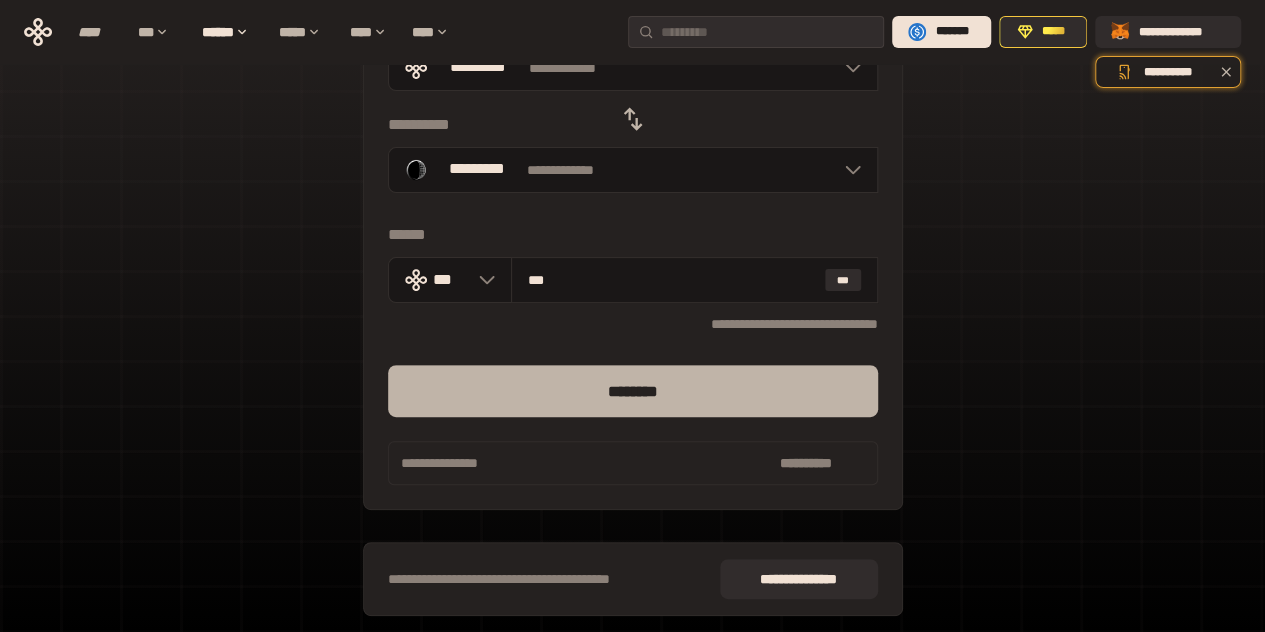 type on "***" 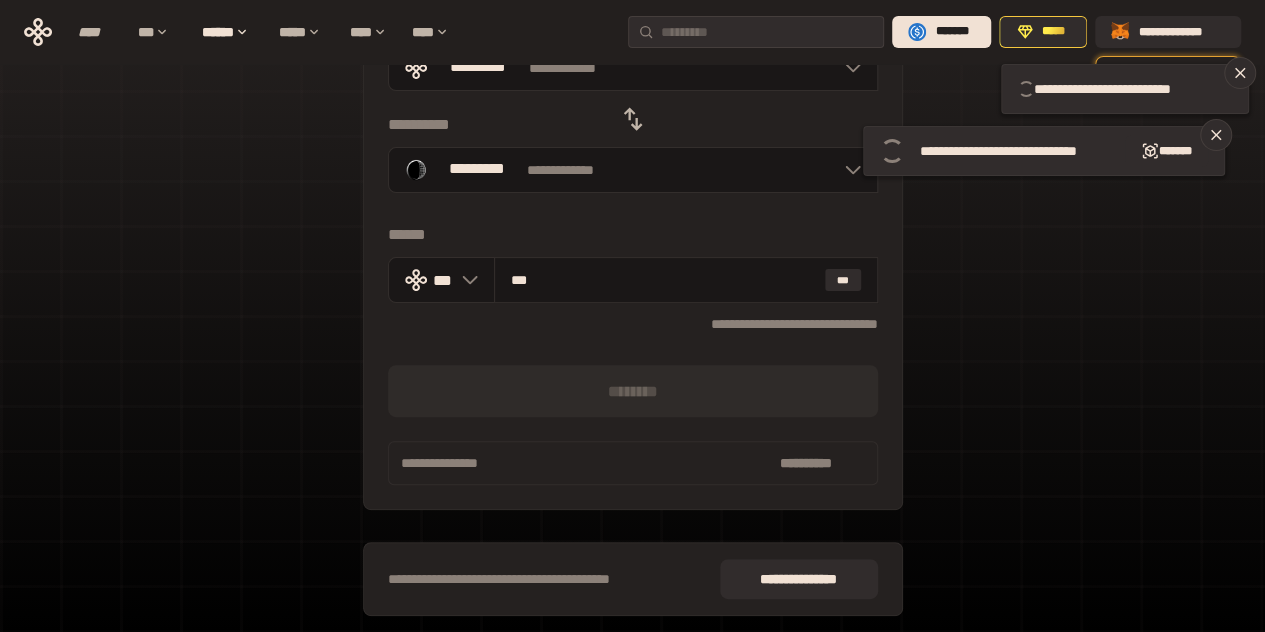type 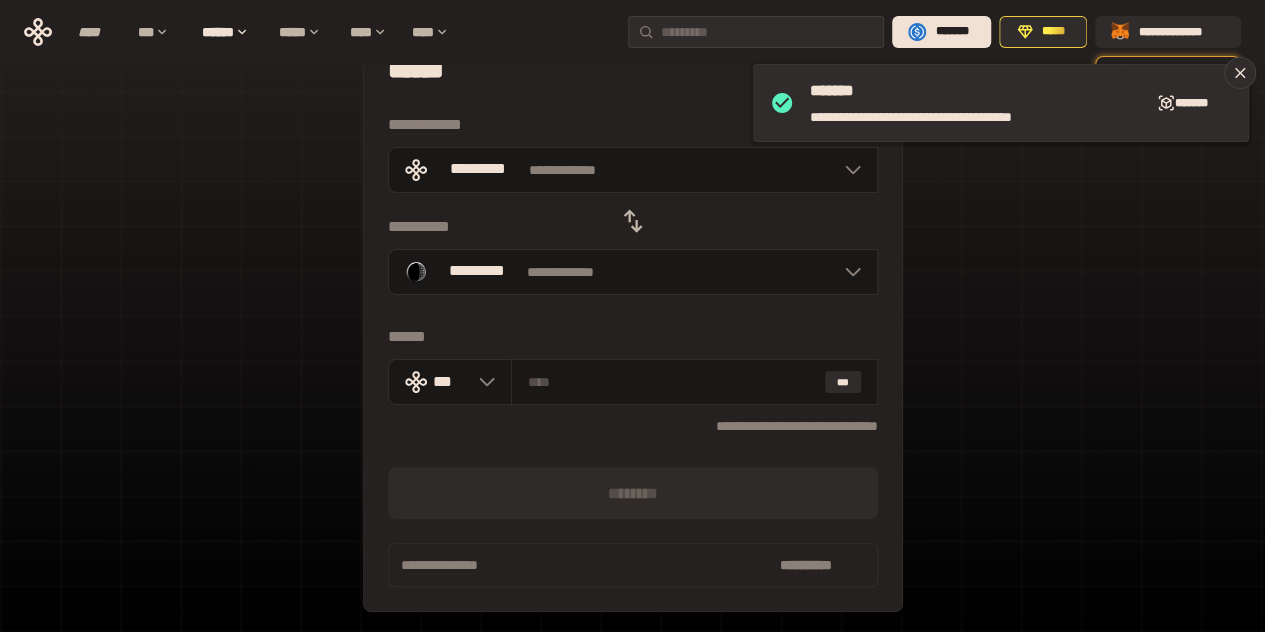 scroll, scrollTop: 0, scrollLeft: 0, axis: both 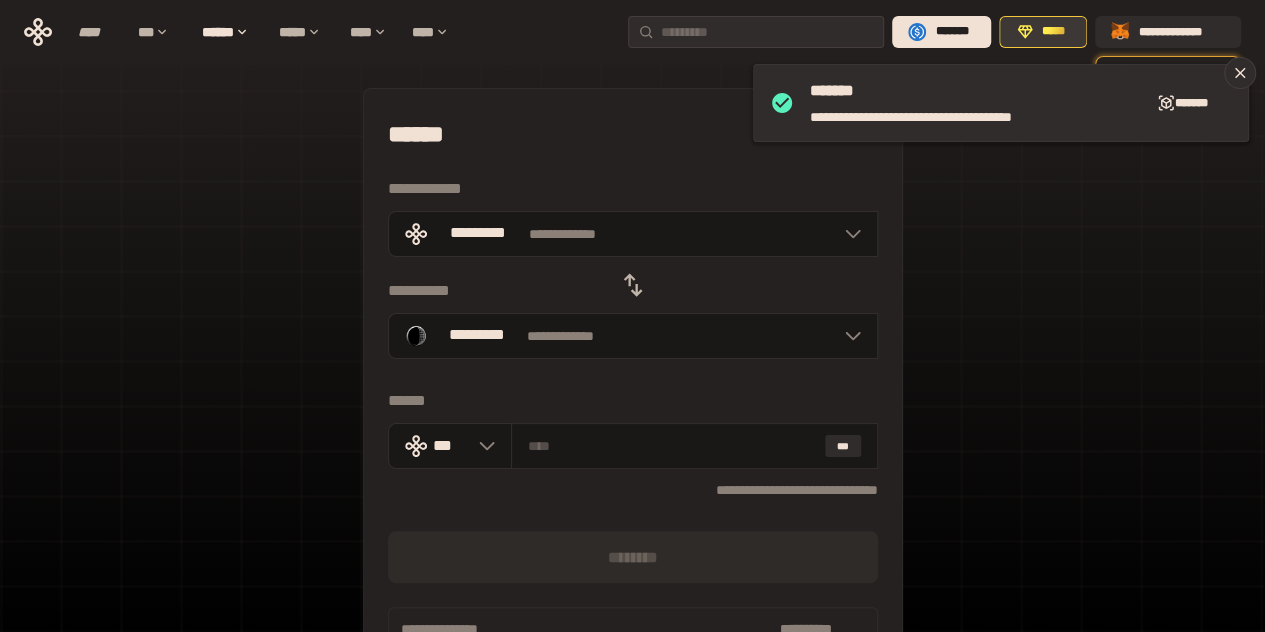 click on "*****" at bounding box center (1054, 32) 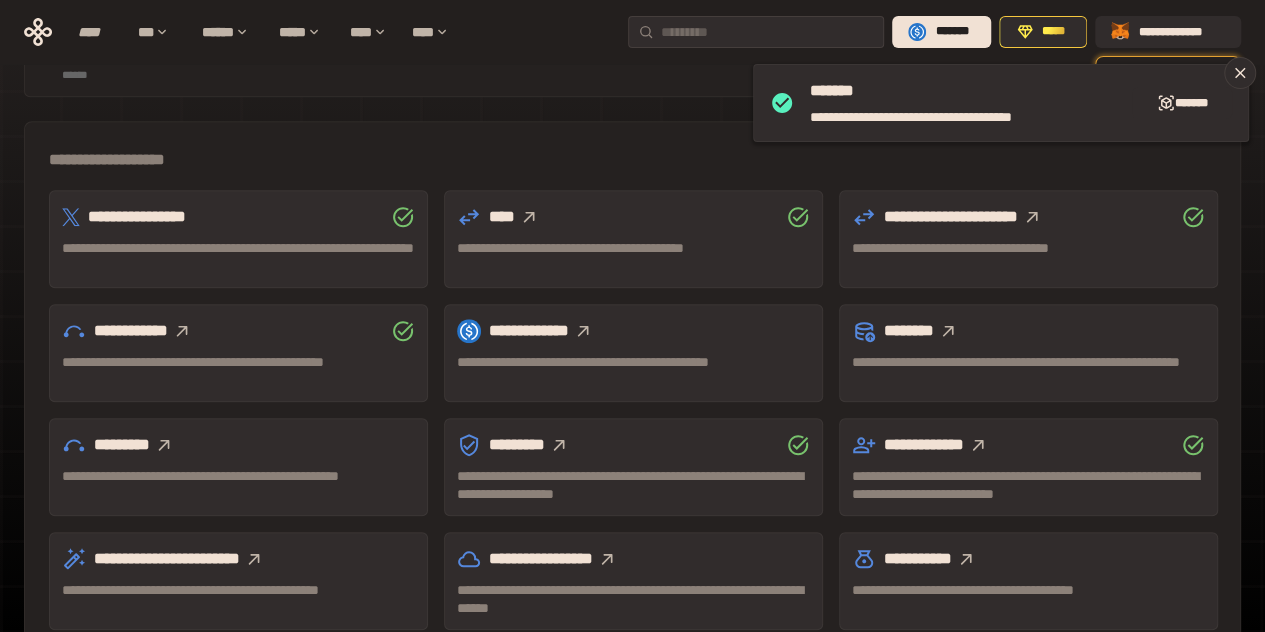 scroll, scrollTop: 633, scrollLeft: 0, axis: vertical 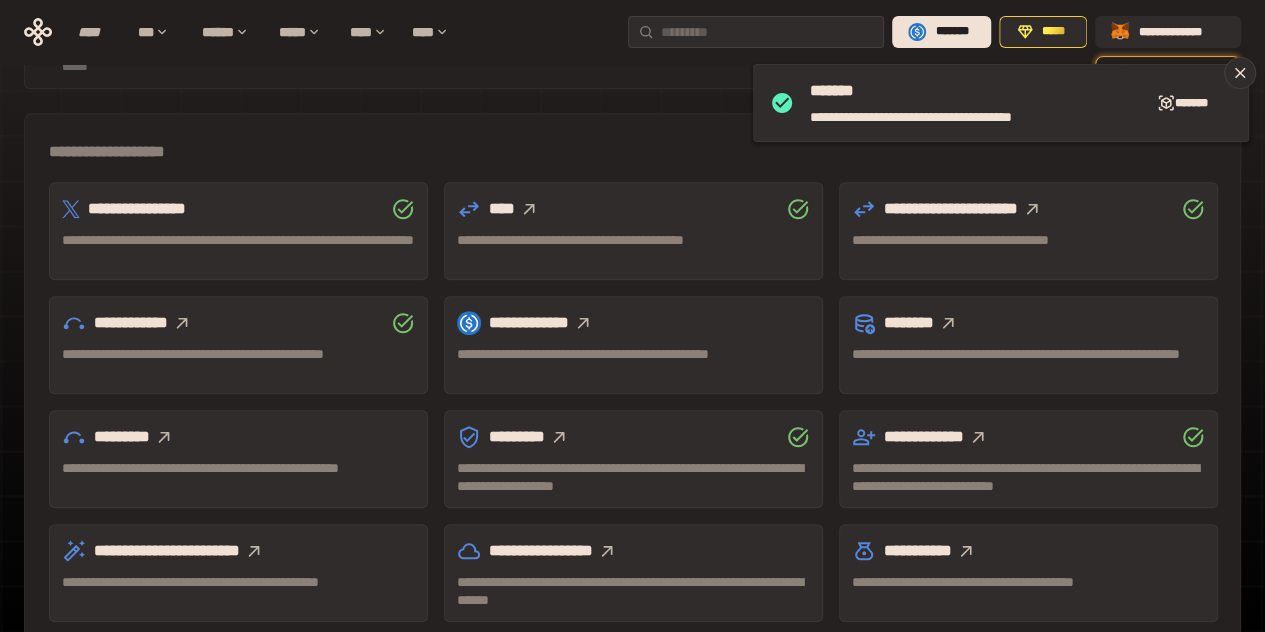 click 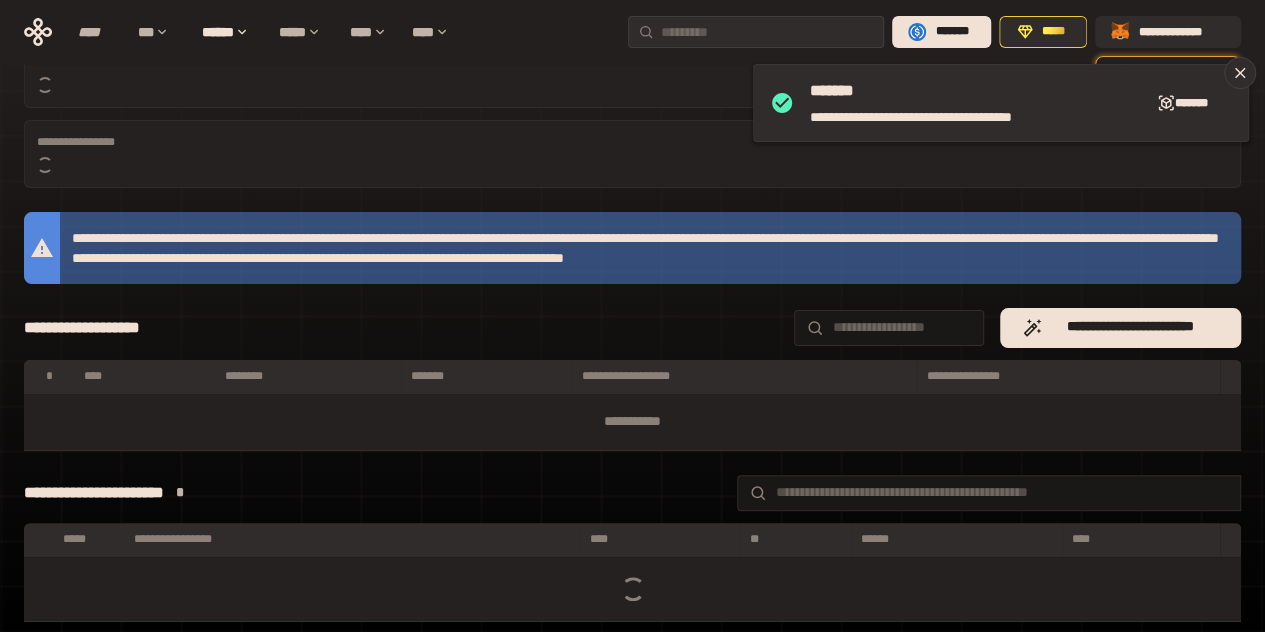scroll, scrollTop: 377, scrollLeft: 0, axis: vertical 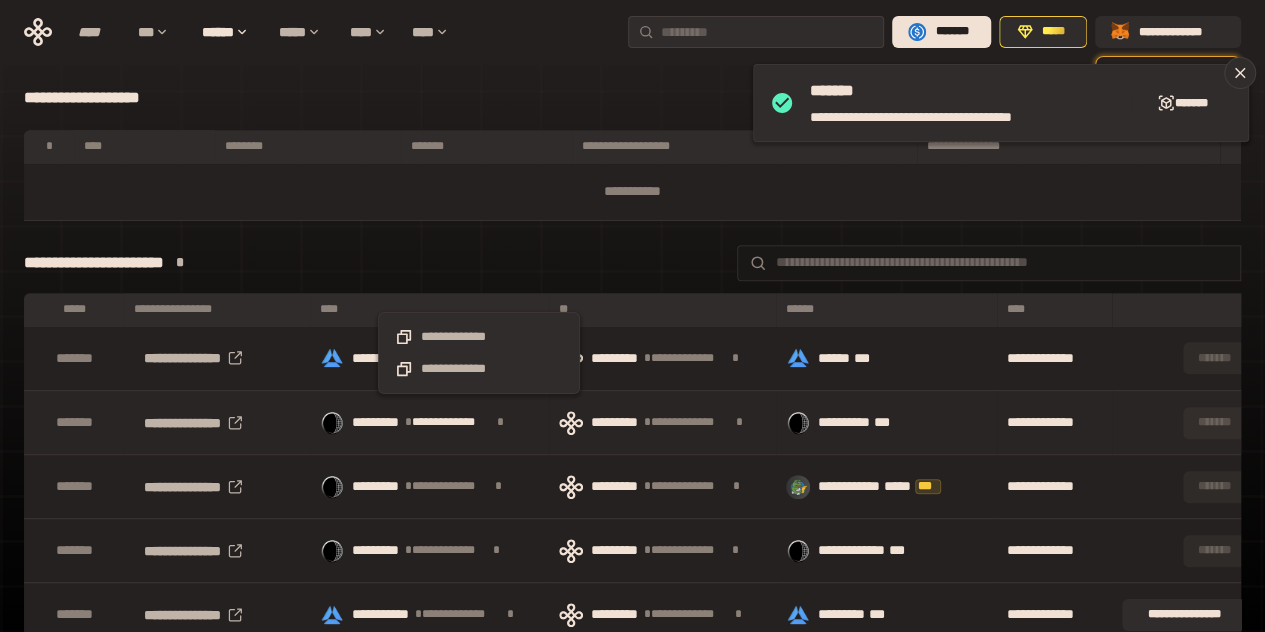click on "**********" at bounding box center [454, 422] 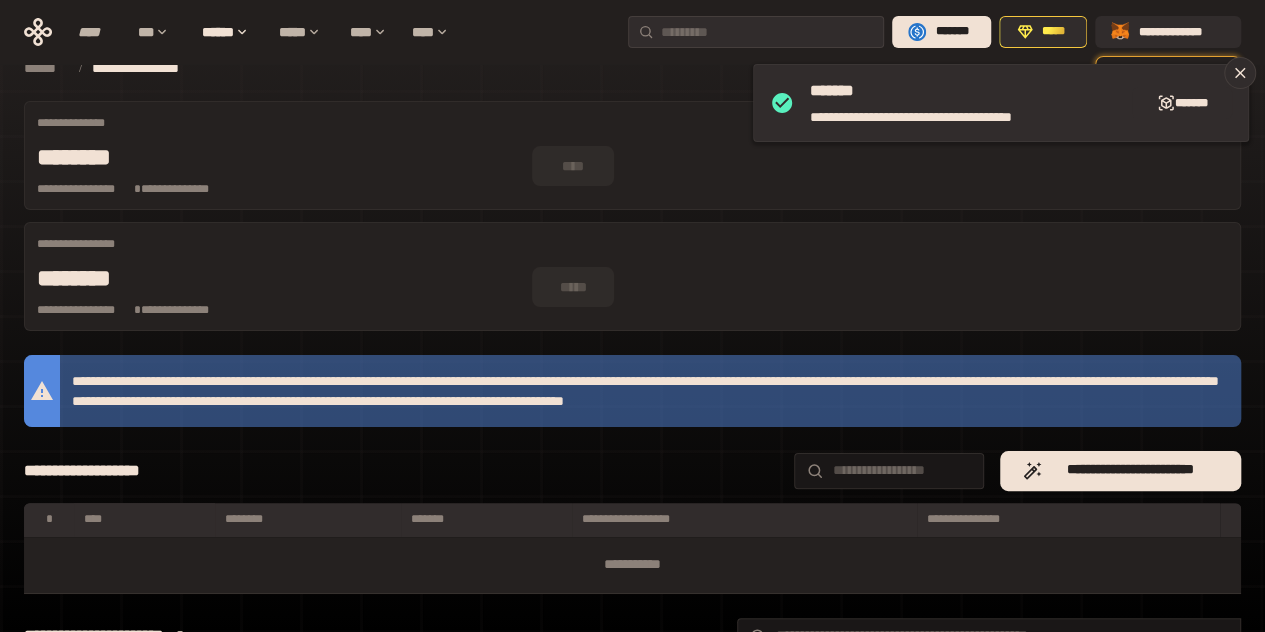 scroll, scrollTop: 0, scrollLeft: 0, axis: both 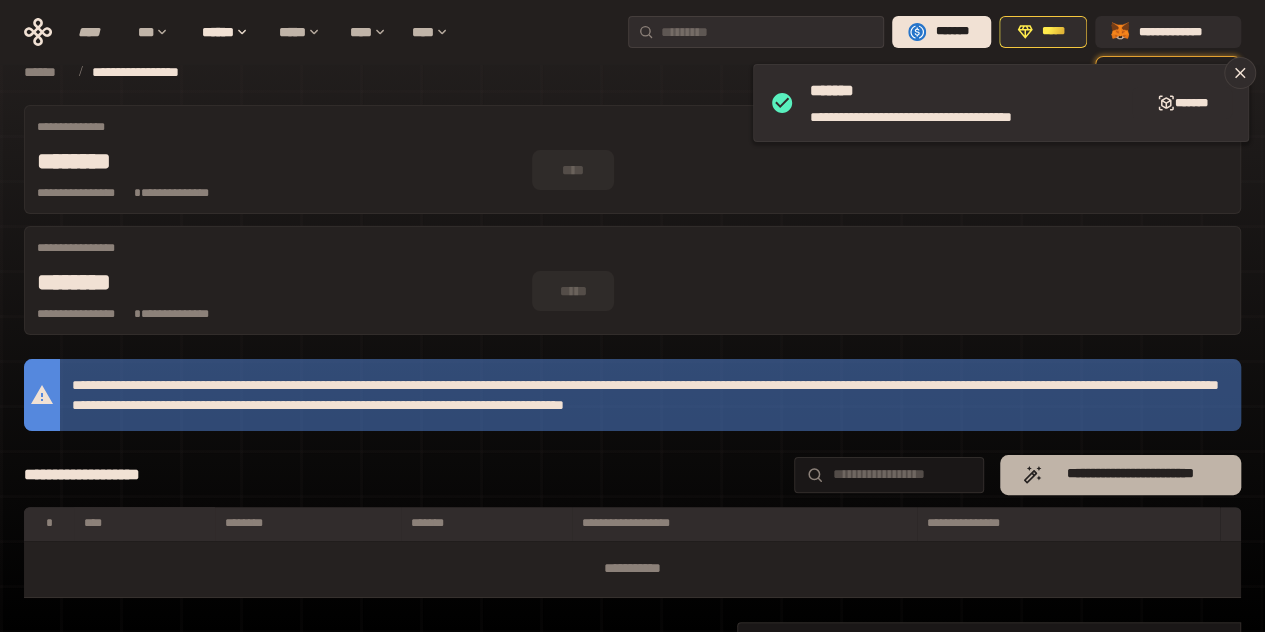 click on "**********" at bounding box center (1120, 475) 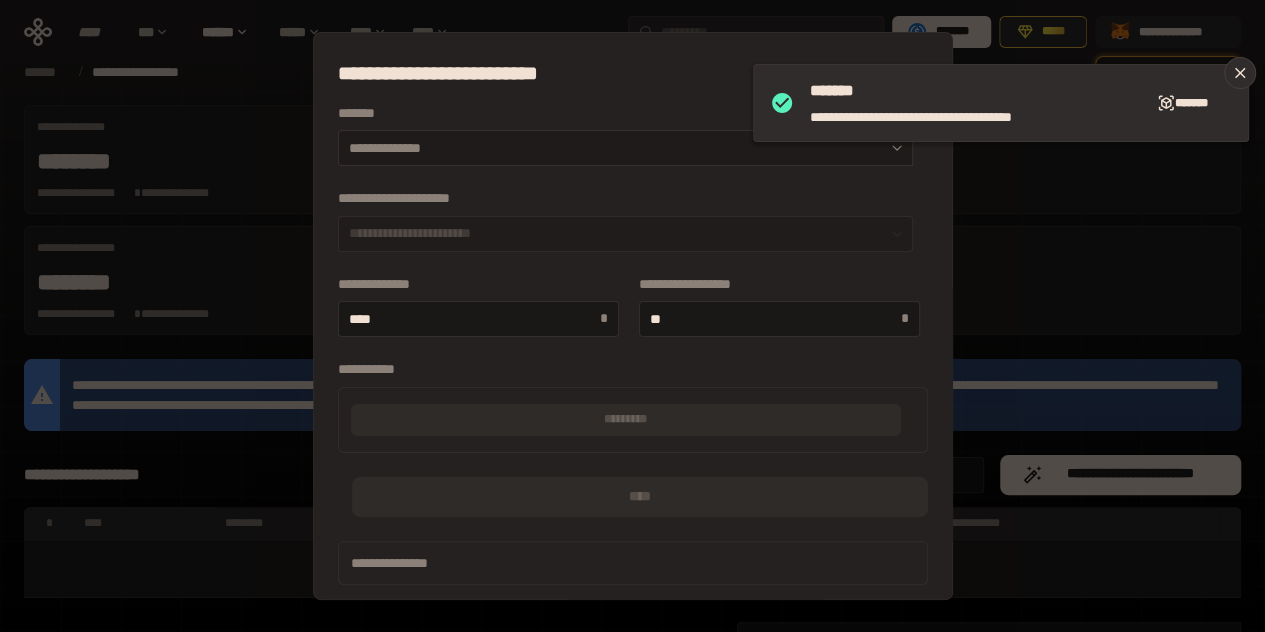 click on "**********" at bounding box center [625, 148] 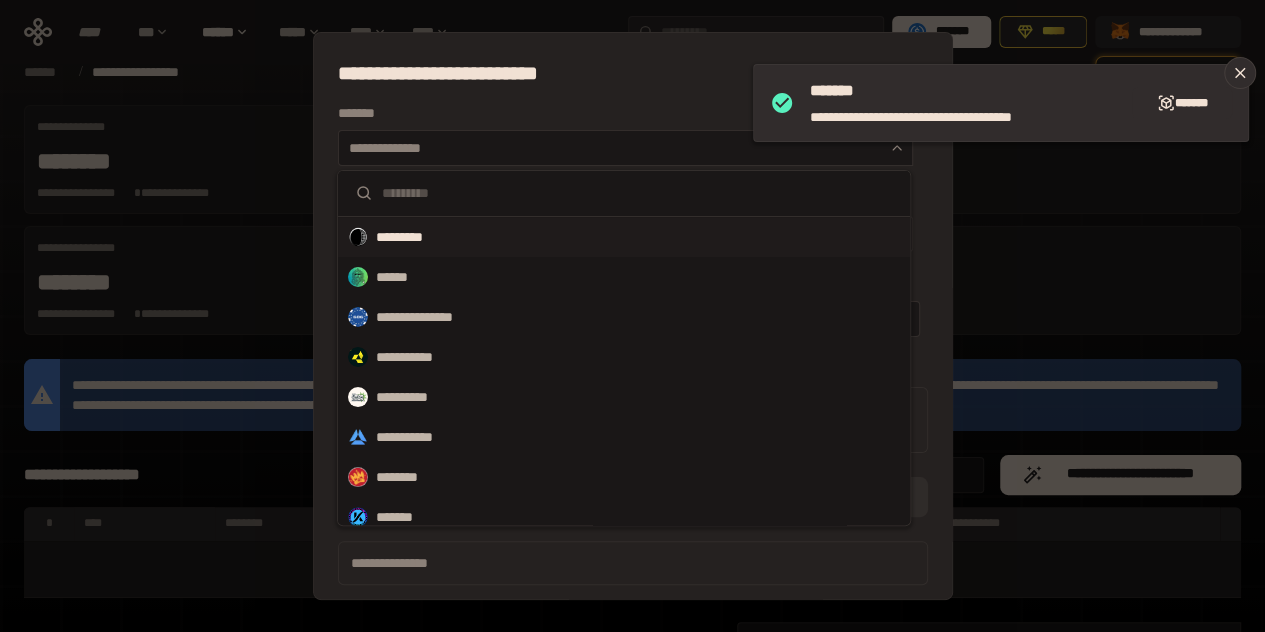 click on "*********" at bounding box center [624, 237] 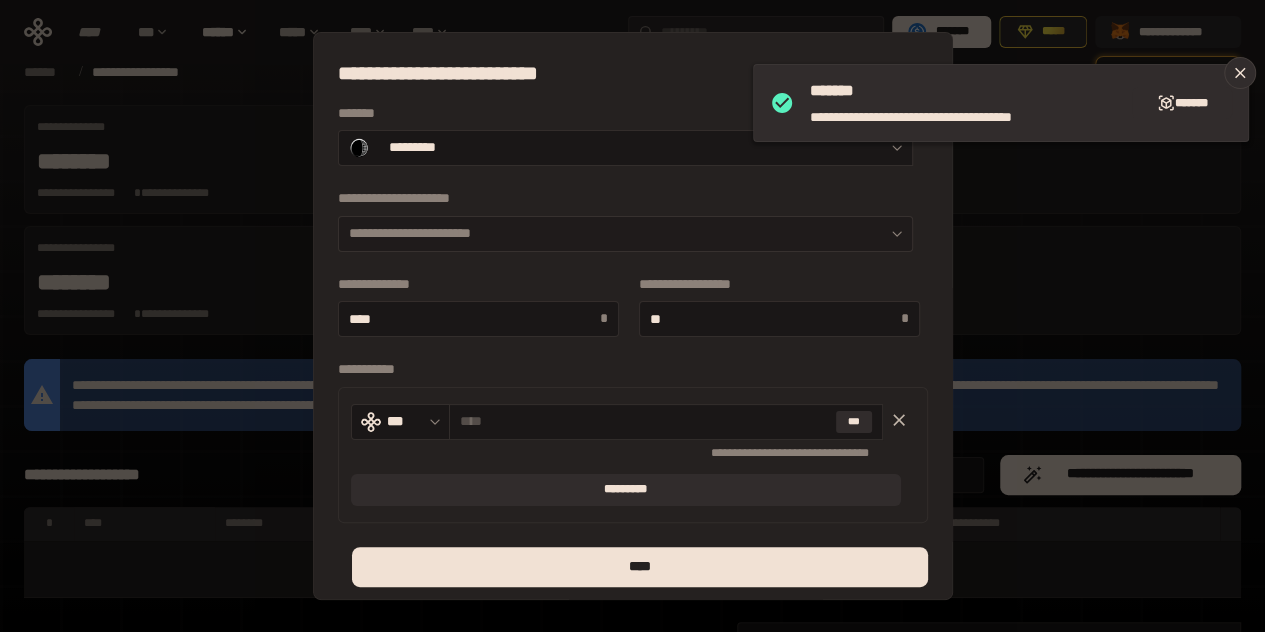 click on "**********" at bounding box center (625, 234) 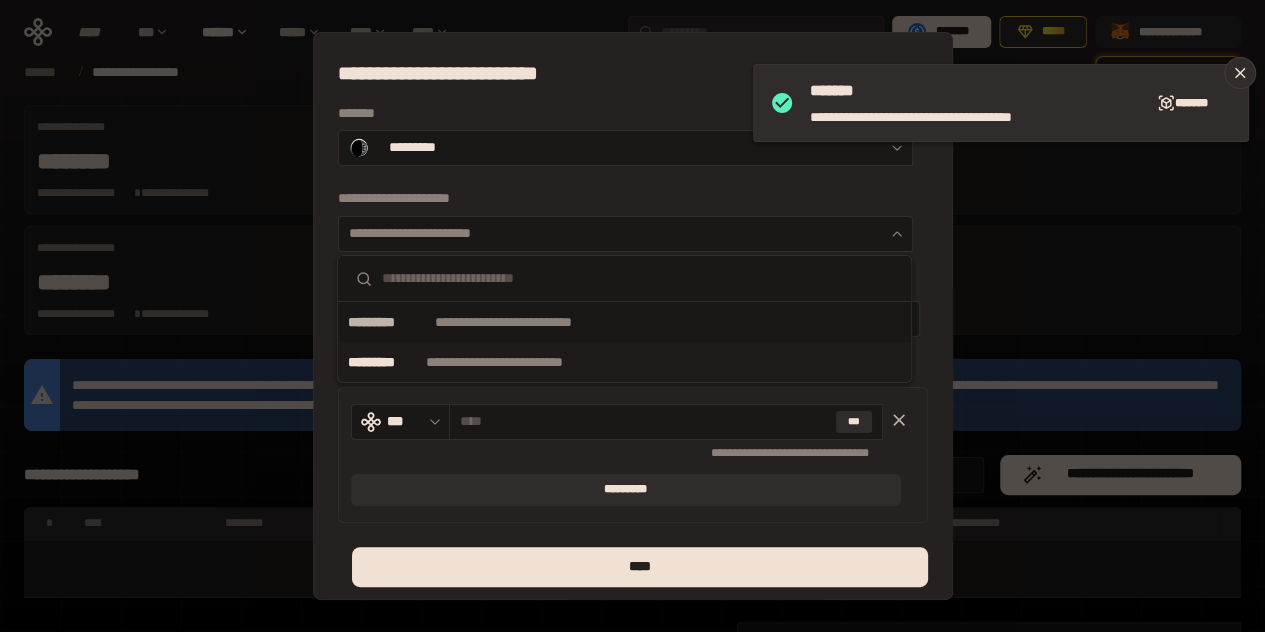 click on "**********" at bounding box center (518, 362) 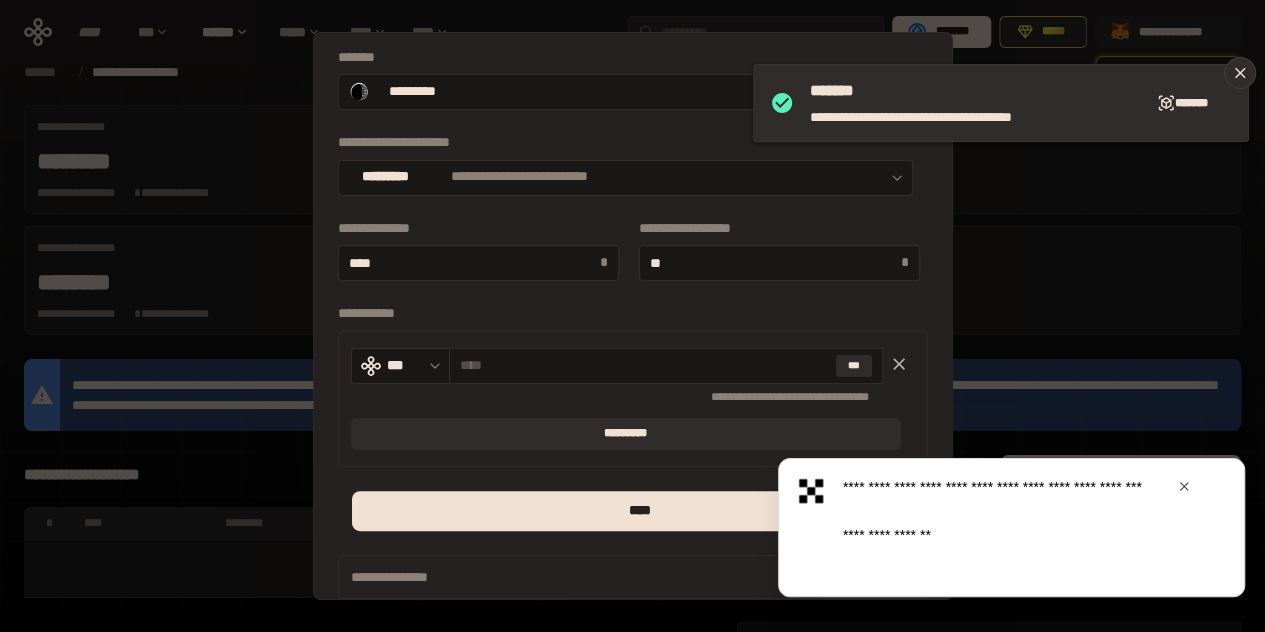 scroll, scrollTop: 66, scrollLeft: 0, axis: vertical 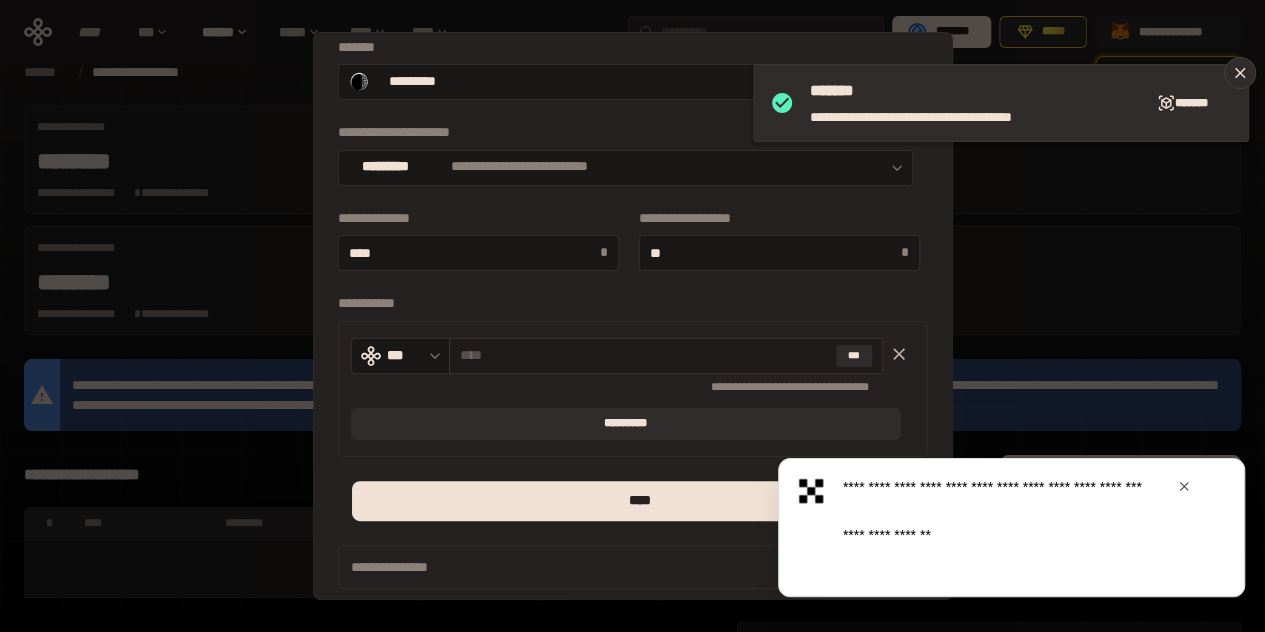click at bounding box center (644, 355) 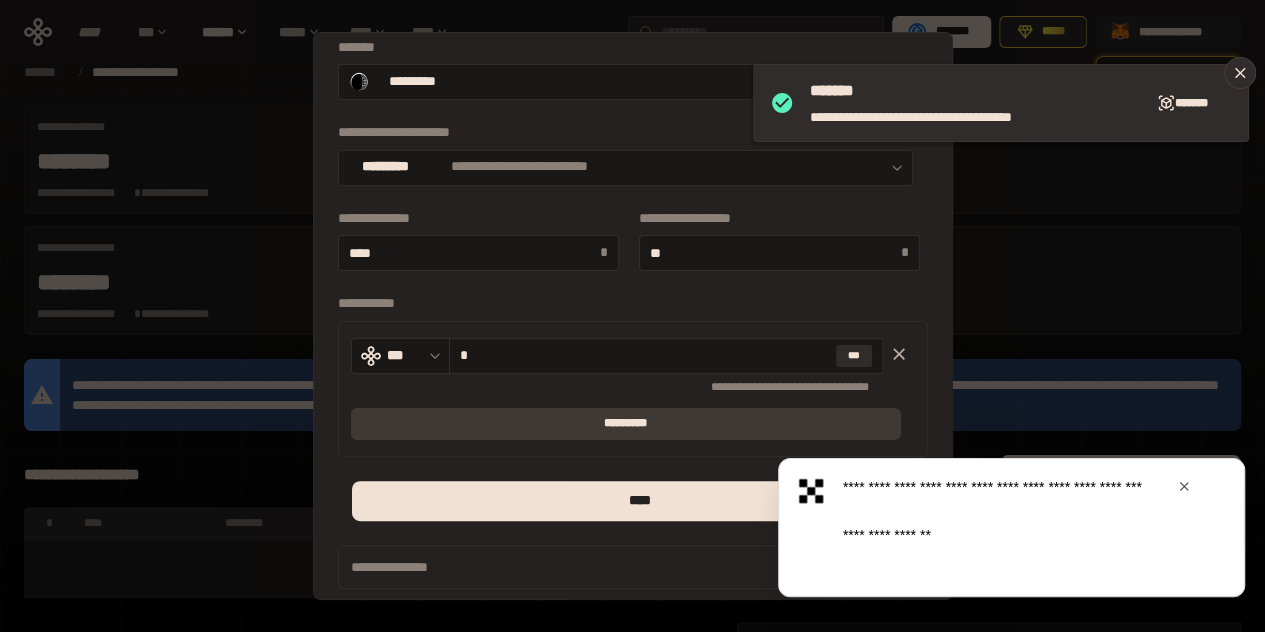 type on "*" 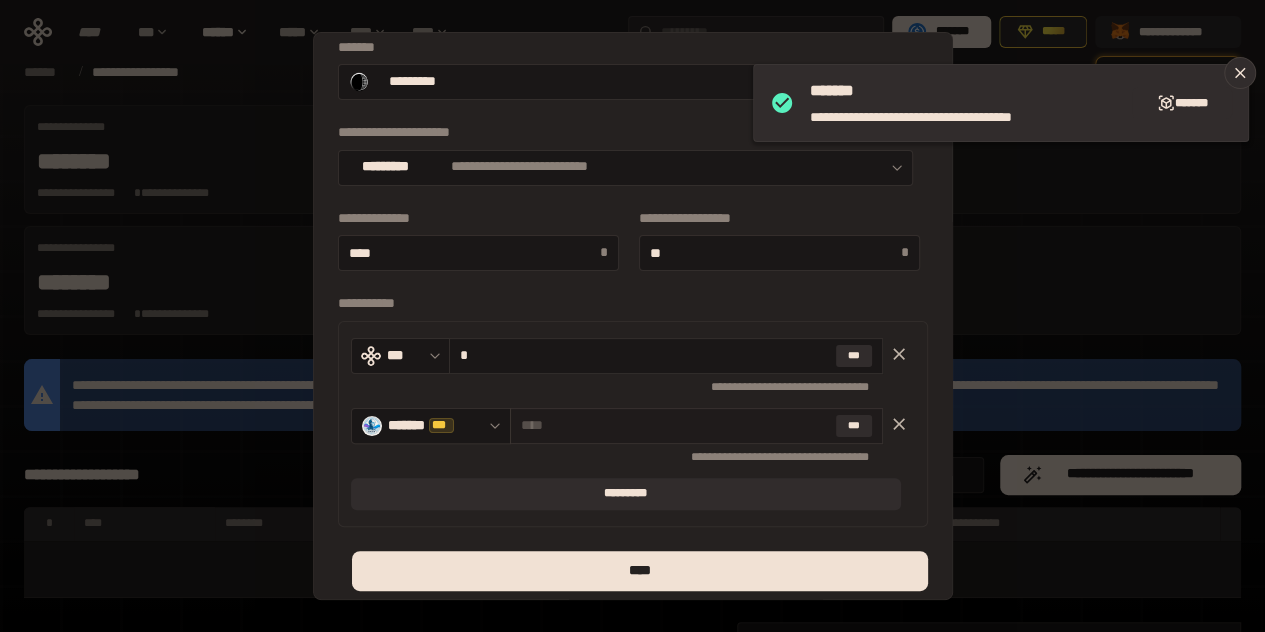 click at bounding box center [674, 425] 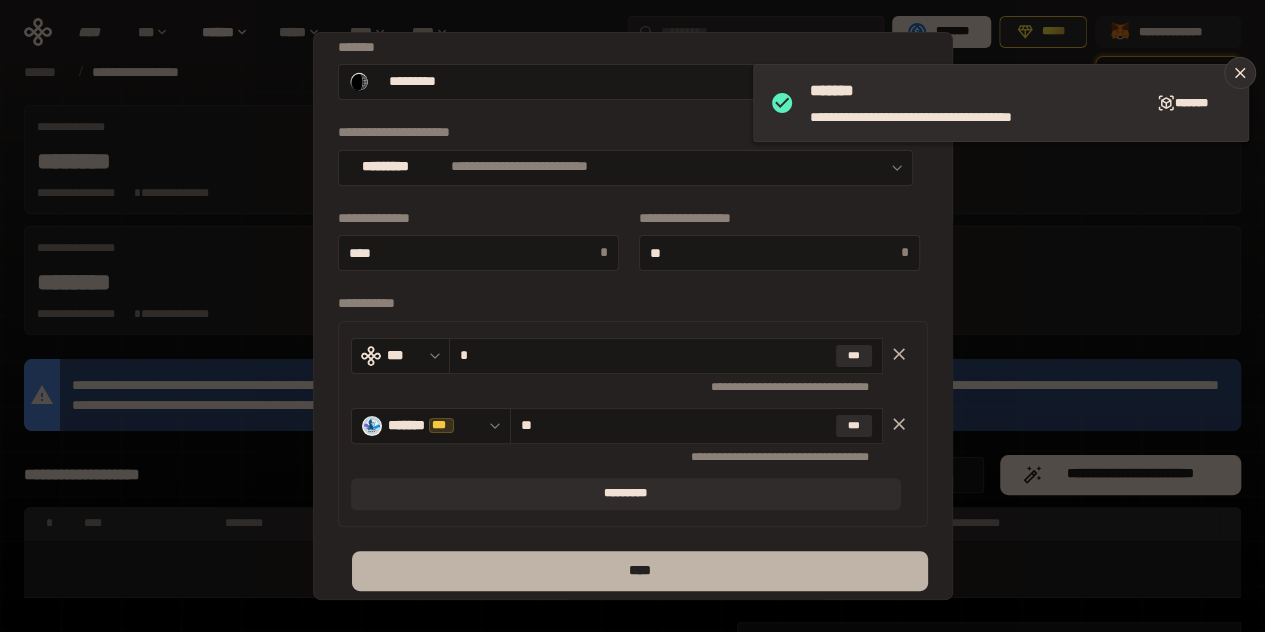 type on "**" 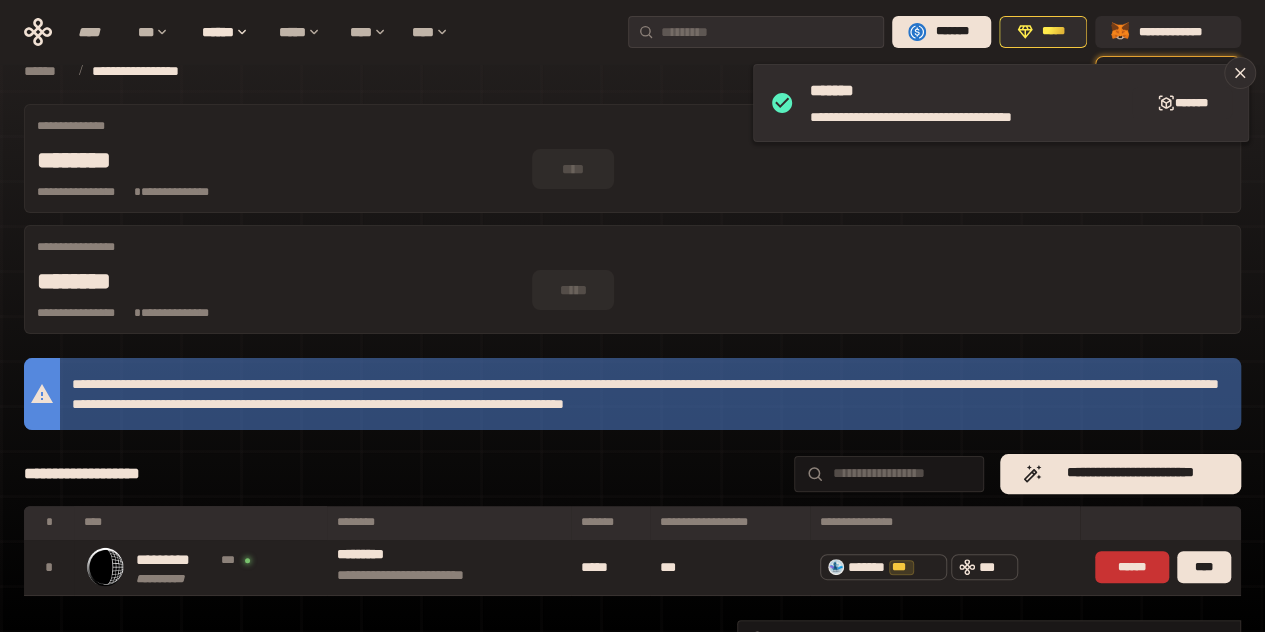 scroll, scrollTop: 0, scrollLeft: 0, axis: both 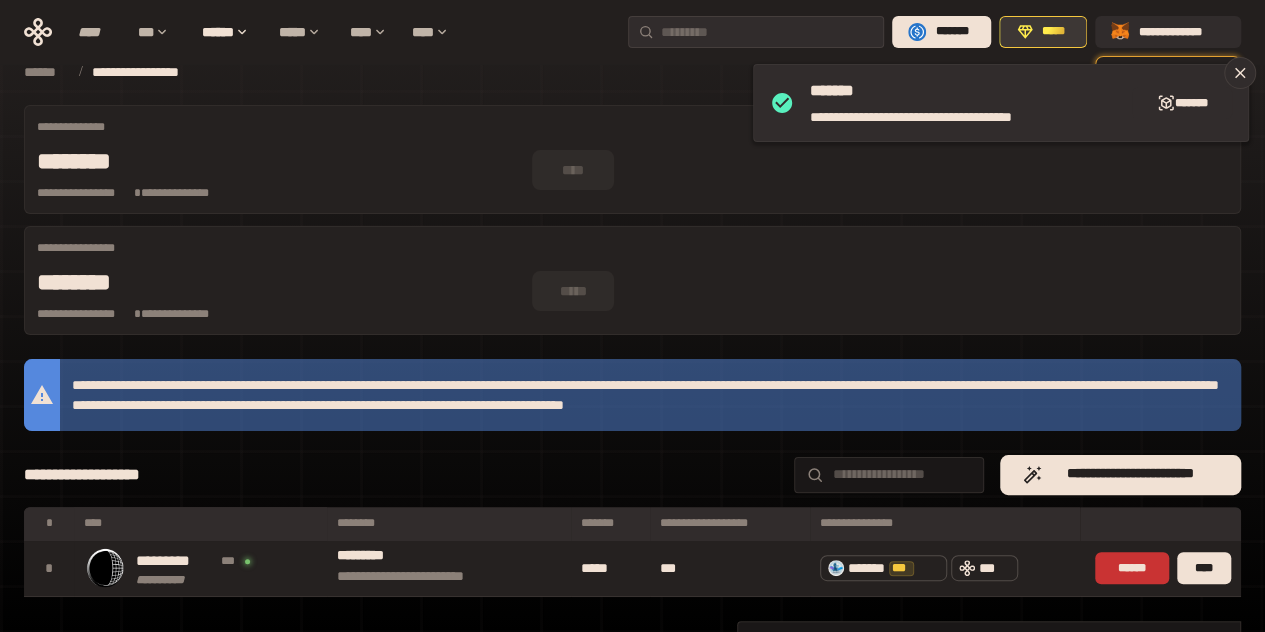 click 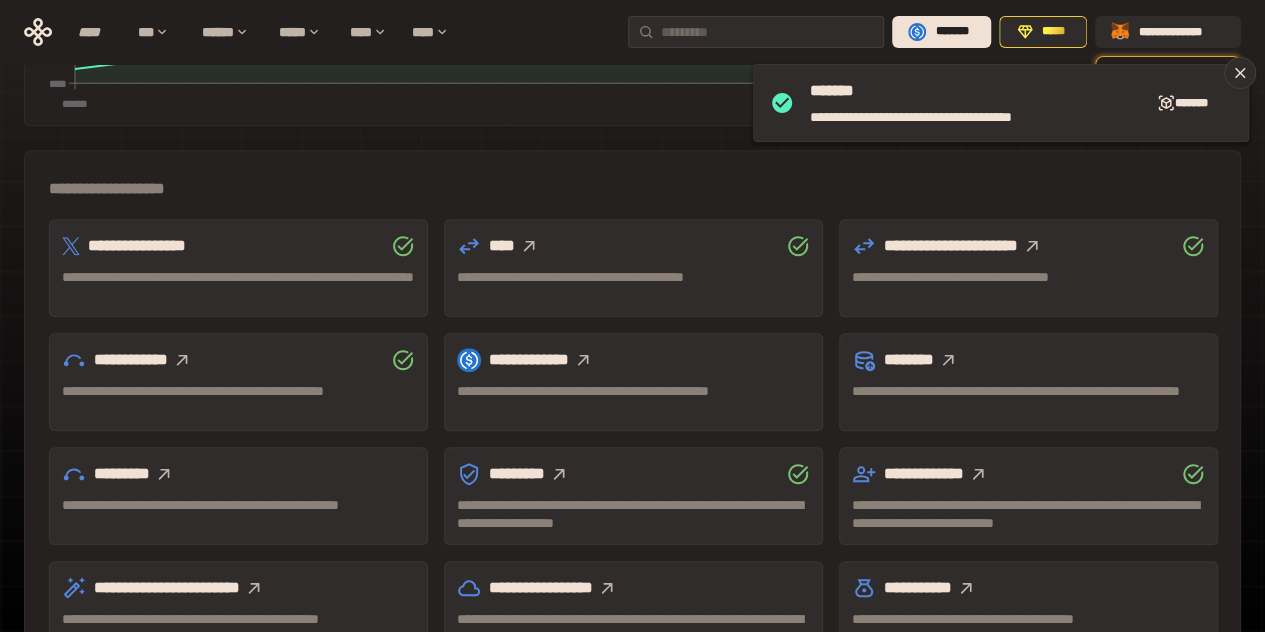scroll, scrollTop: 646, scrollLeft: 0, axis: vertical 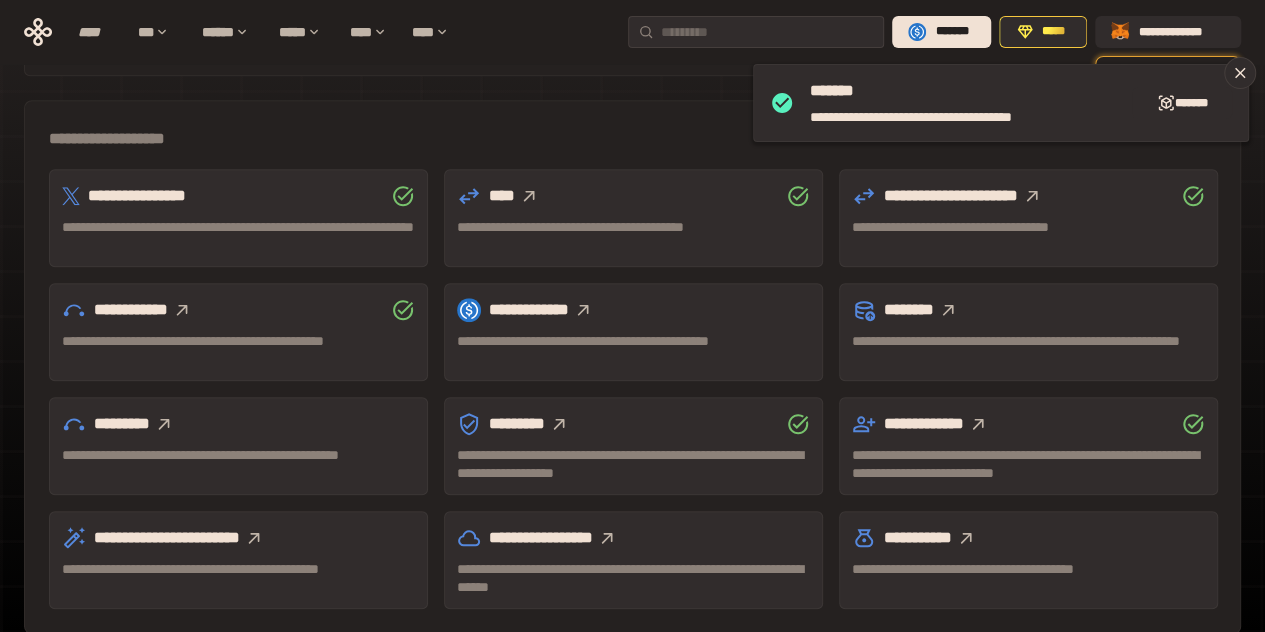click on "**********" at bounding box center [238, 446] 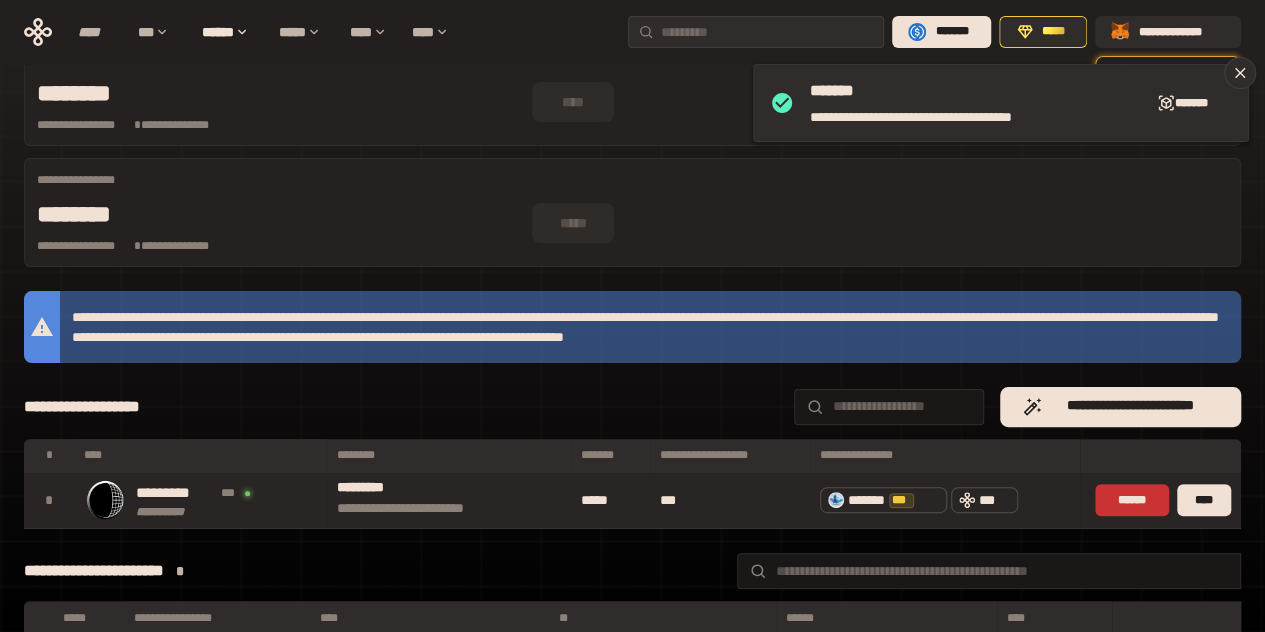 scroll, scrollTop: 0, scrollLeft: 0, axis: both 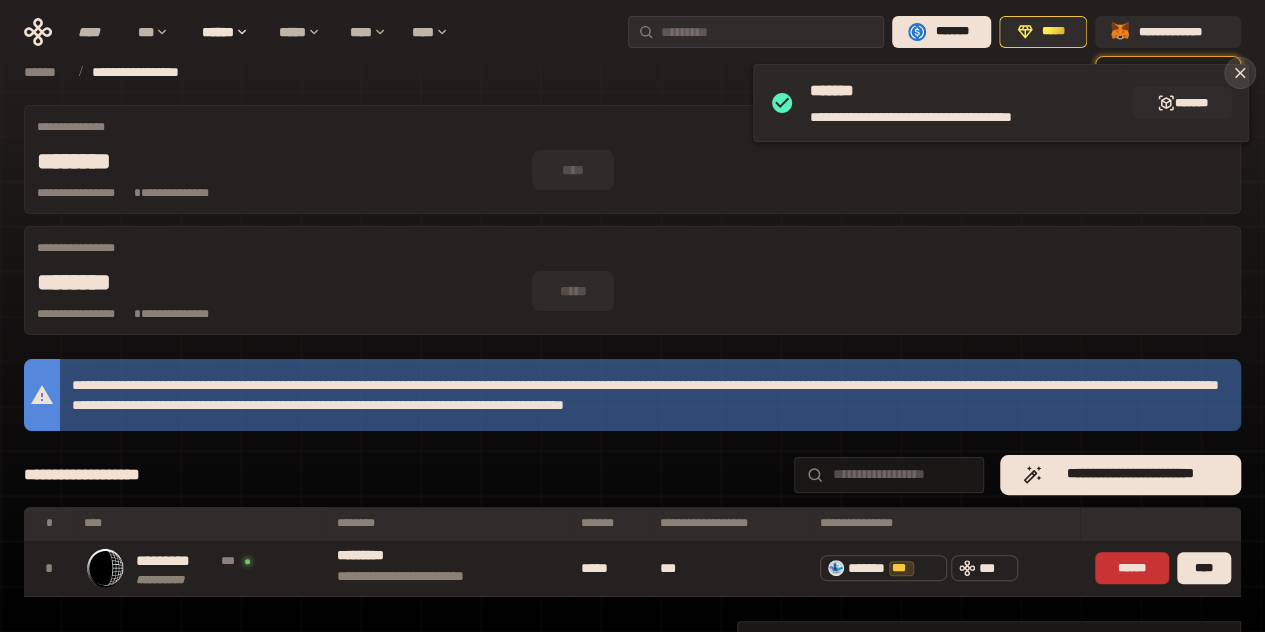 click 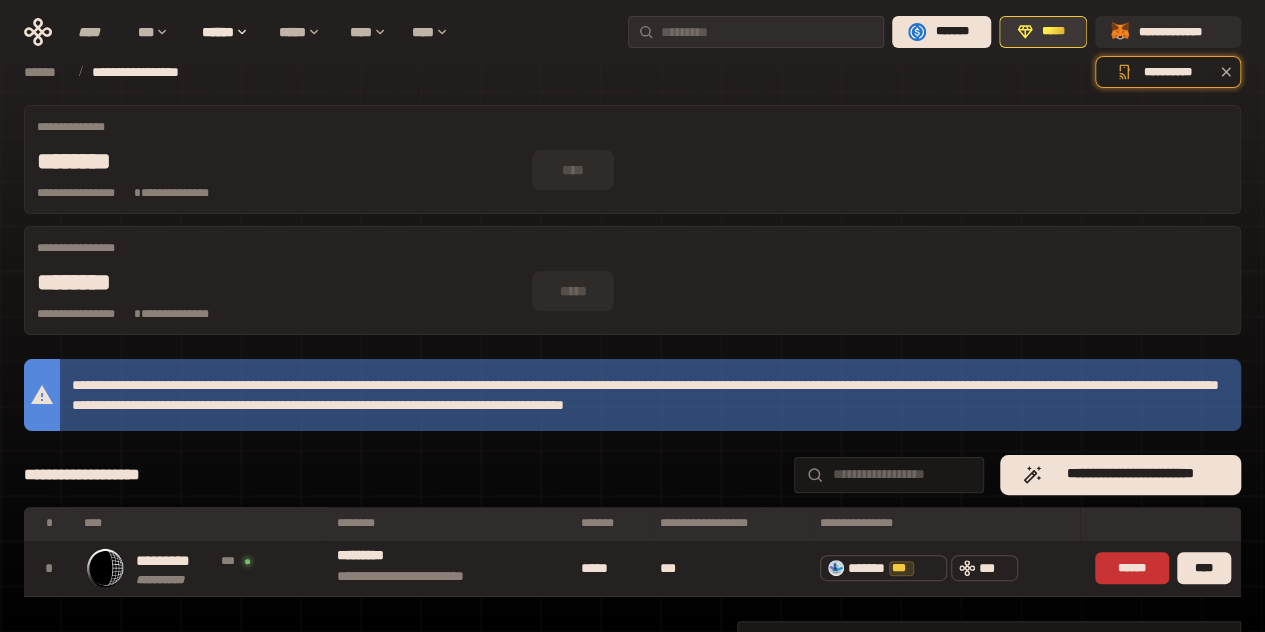 click on "*****" at bounding box center [1054, 32] 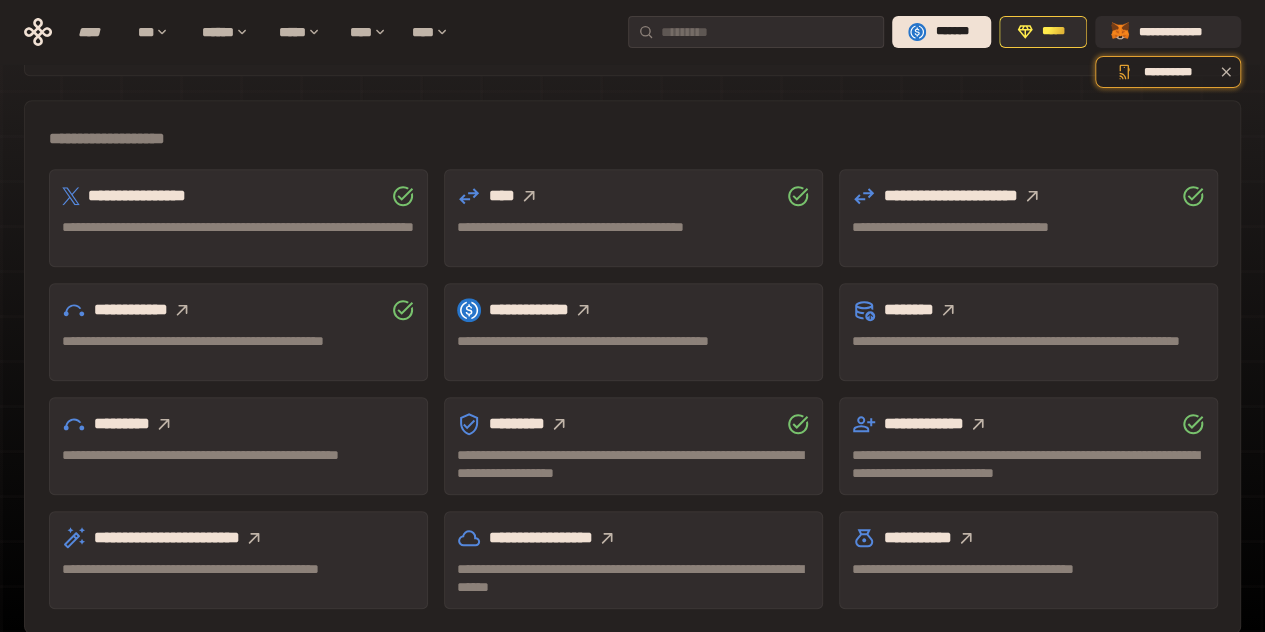scroll, scrollTop: 650, scrollLeft: 0, axis: vertical 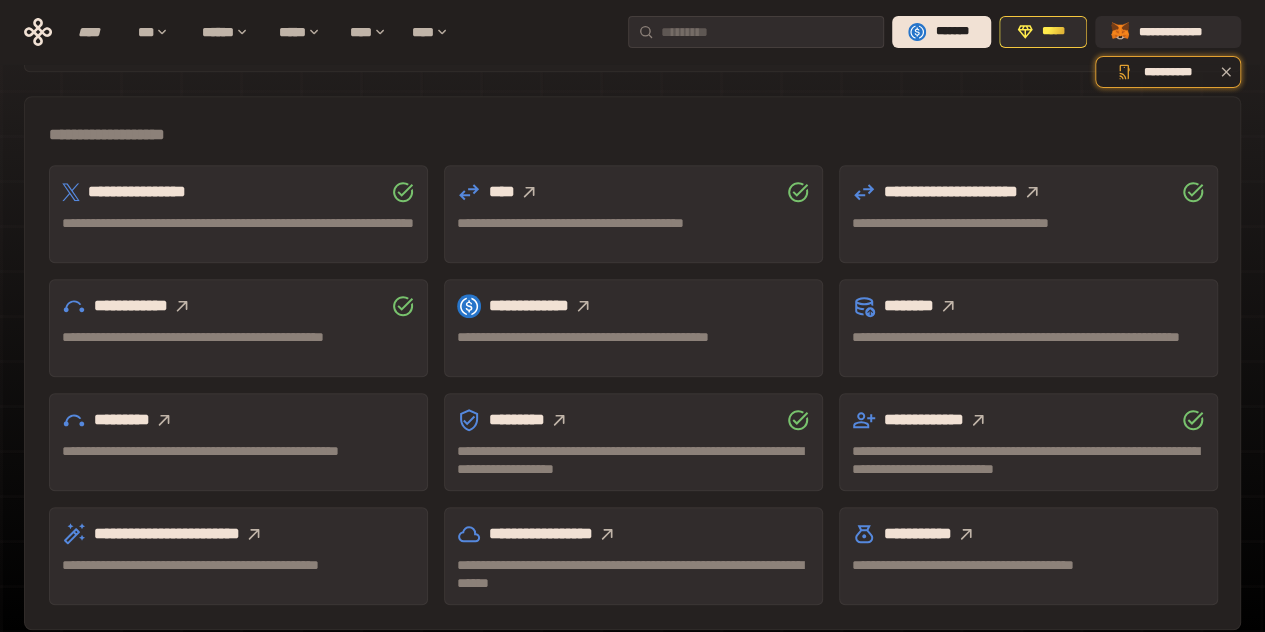 click 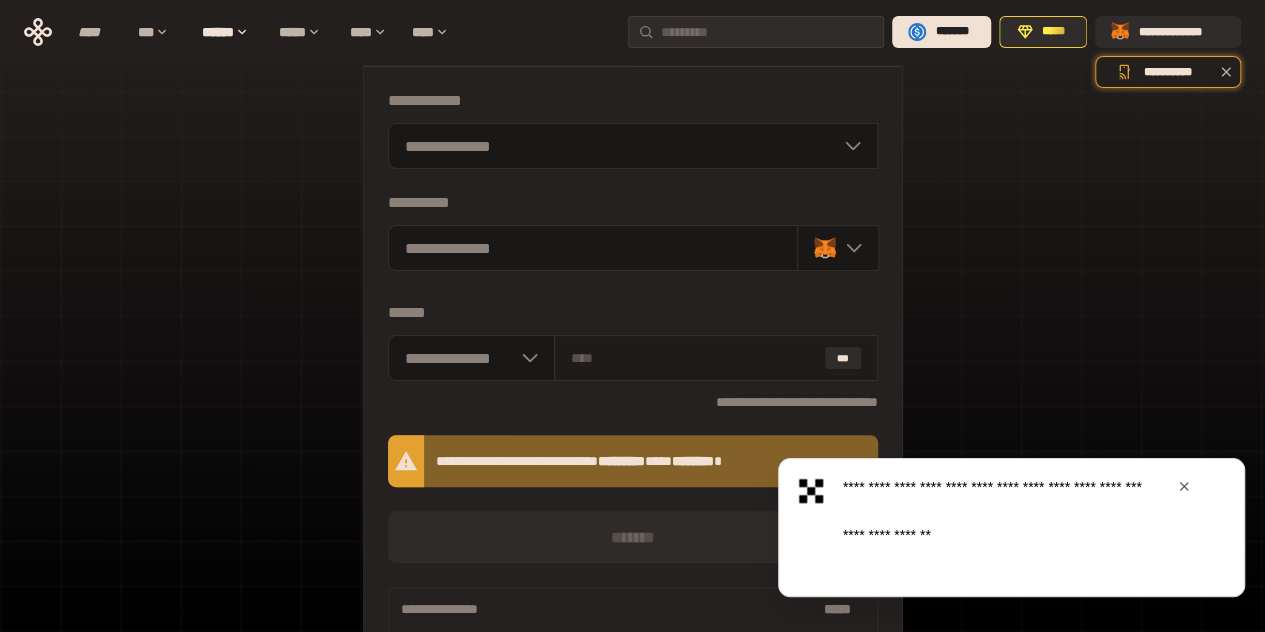 scroll, scrollTop: 22, scrollLeft: 0, axis: vertical 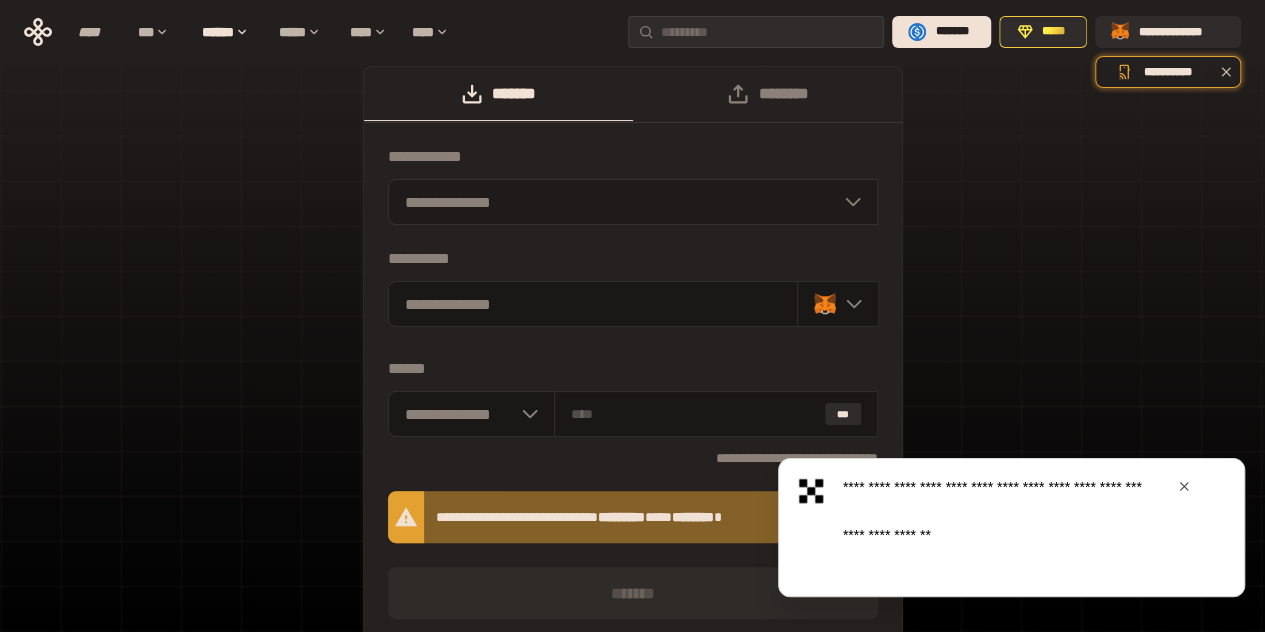 click on "**********" at bounding box center [633, 202] 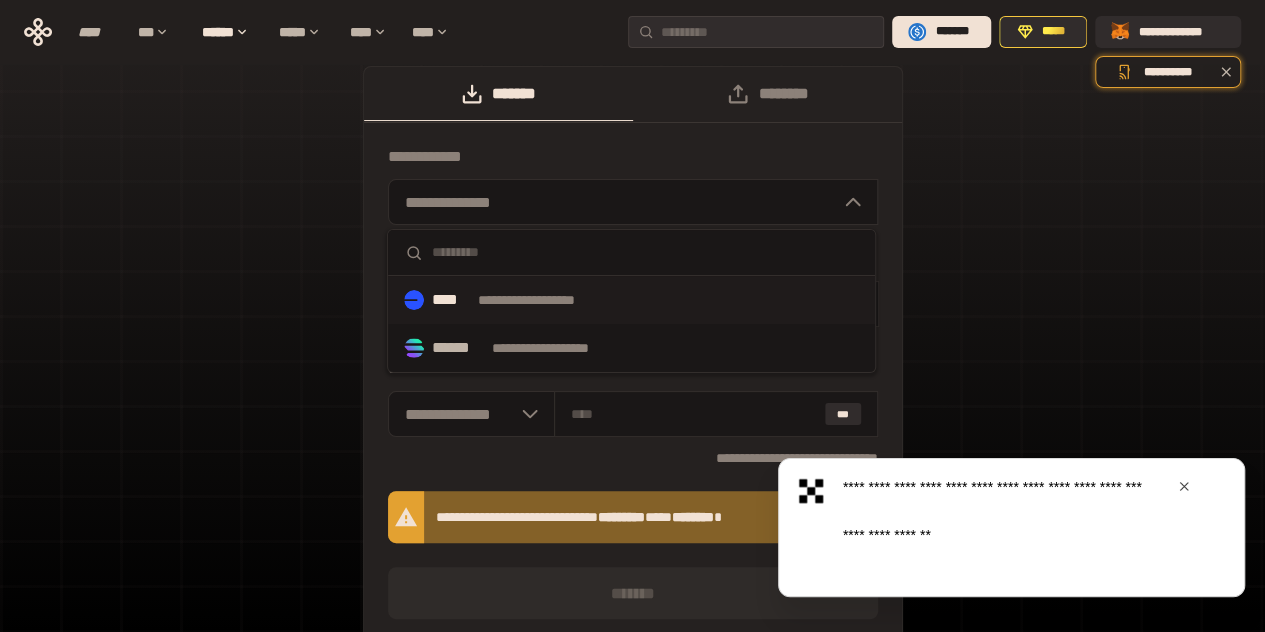 scroll, scrollTop: 0, scrollLeft: 0, axis: both 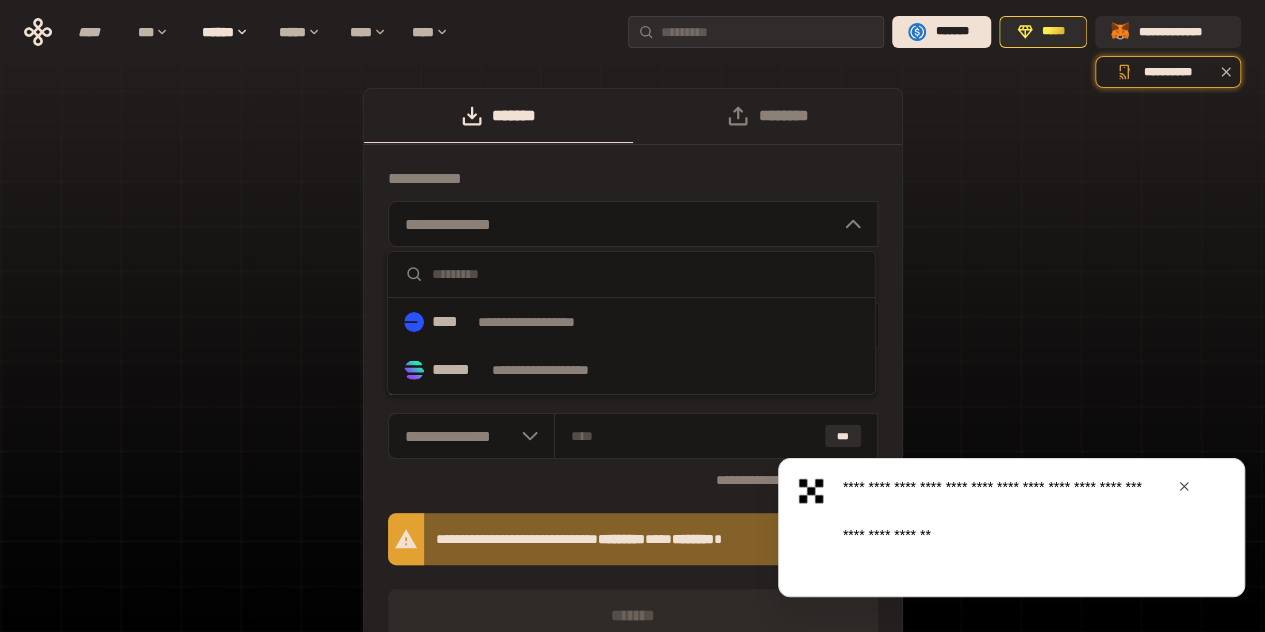 click on "**********" at bounding box center [632, 436] 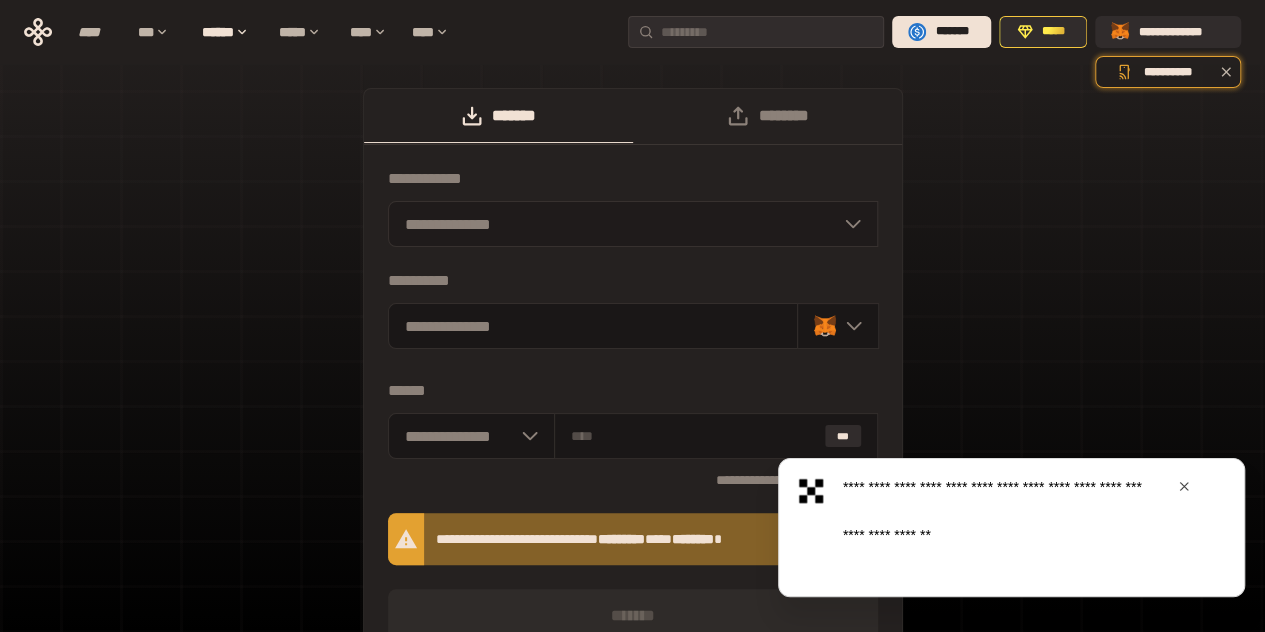 click on "**********" at bounding box center [633, 224] 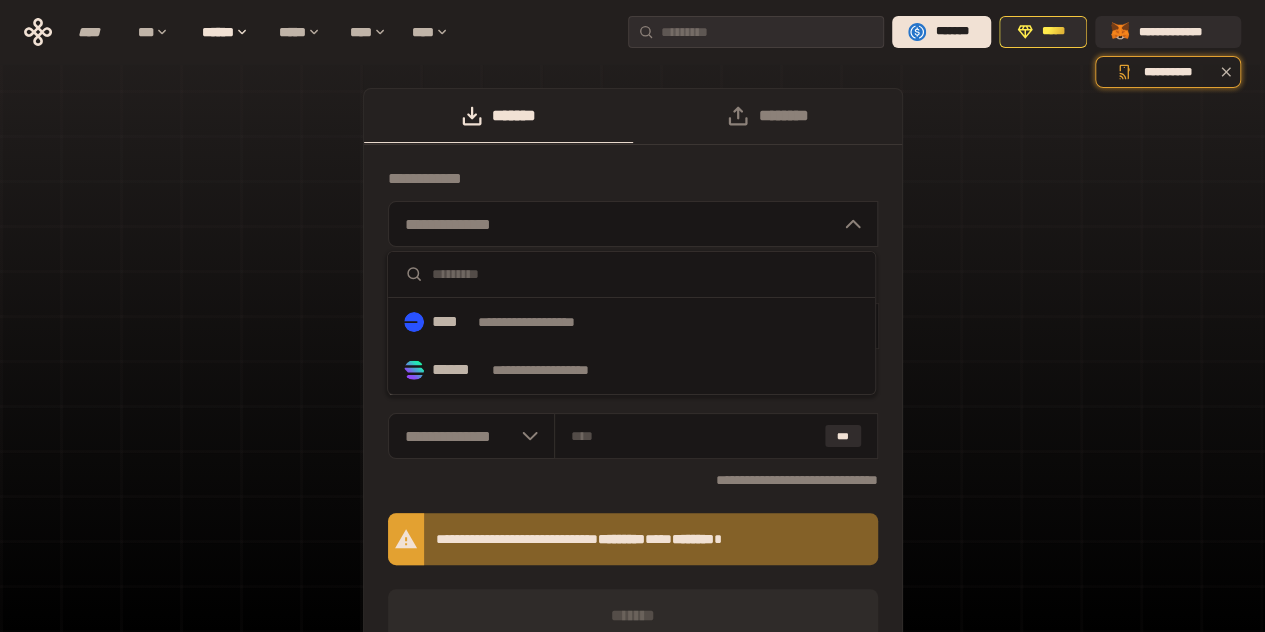 click on "*********" at bounding box center [621, 539] 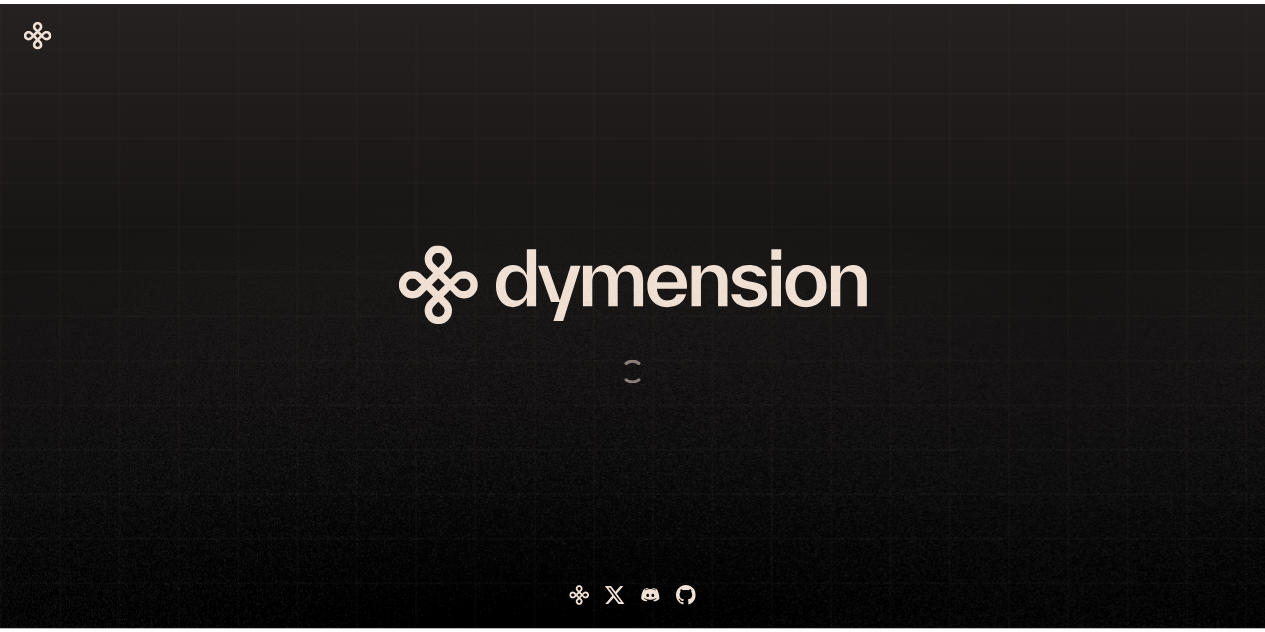 scroll, scrollTop: 0, scrollLeft: 0, axis: both 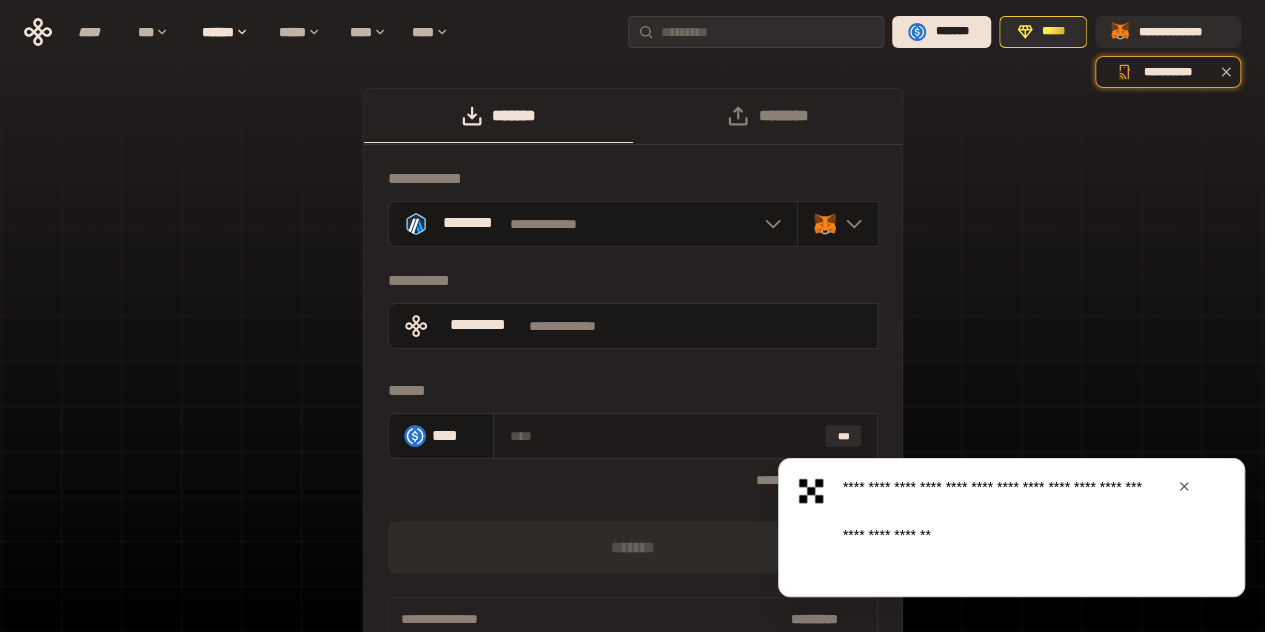 click at bounding box center [663, 436] 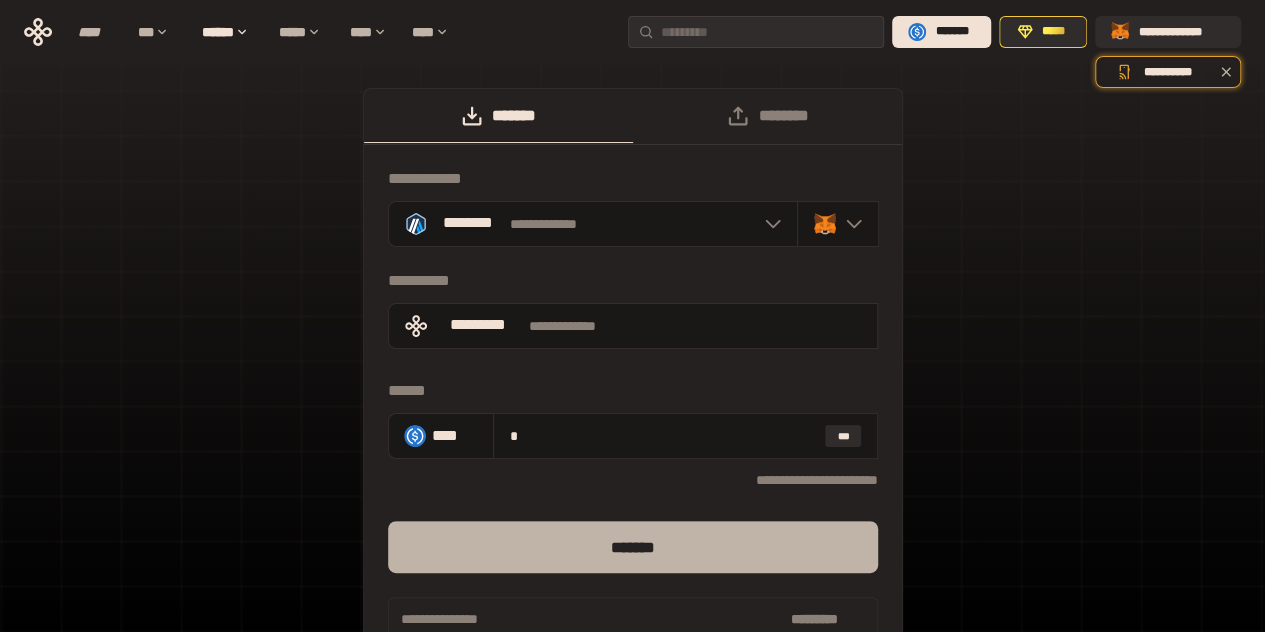 type on "*" 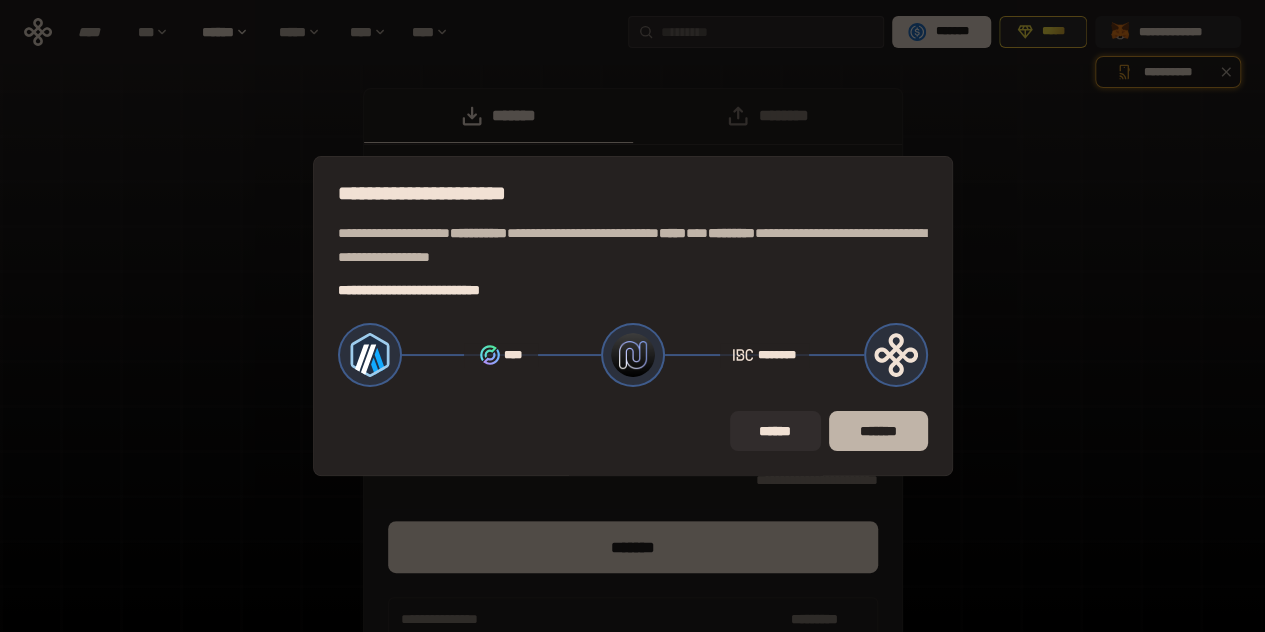 click on "*******" at bounding box center [878, 431] 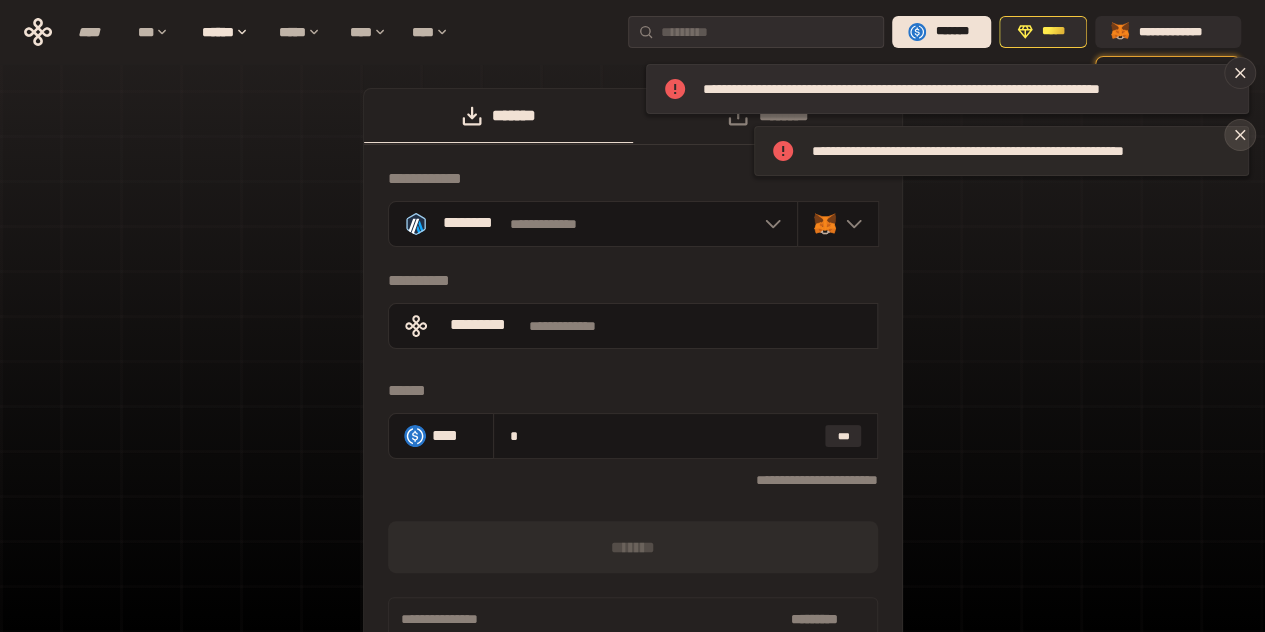 click 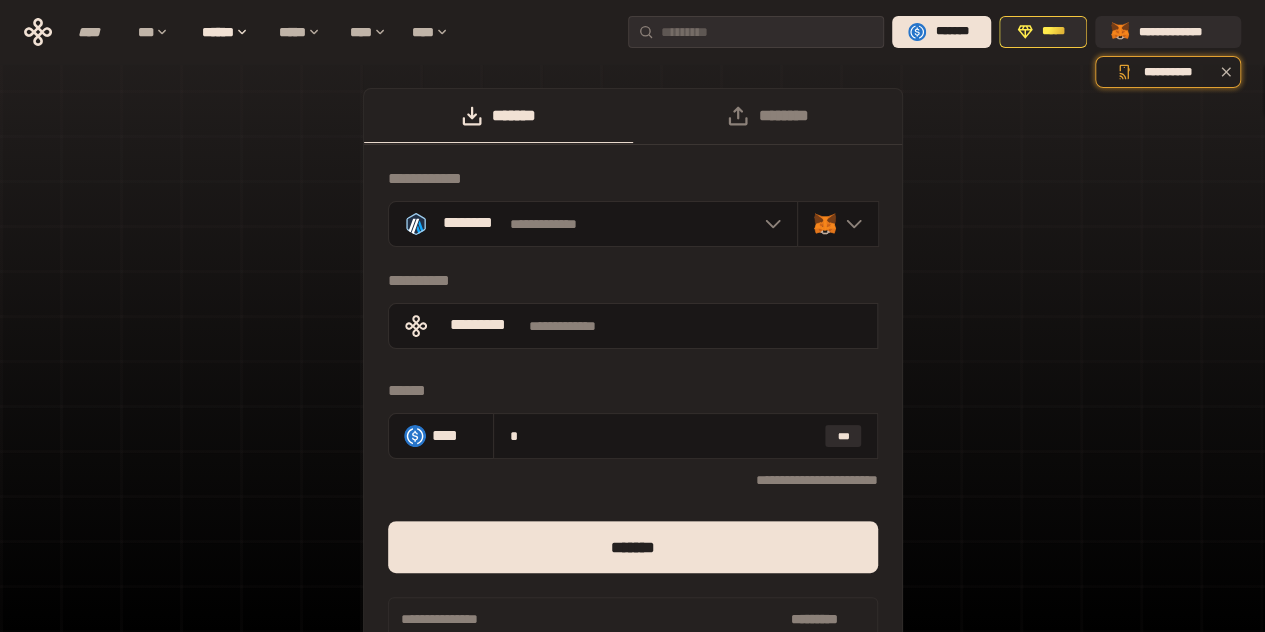 click at bounding box center [1226, 72] 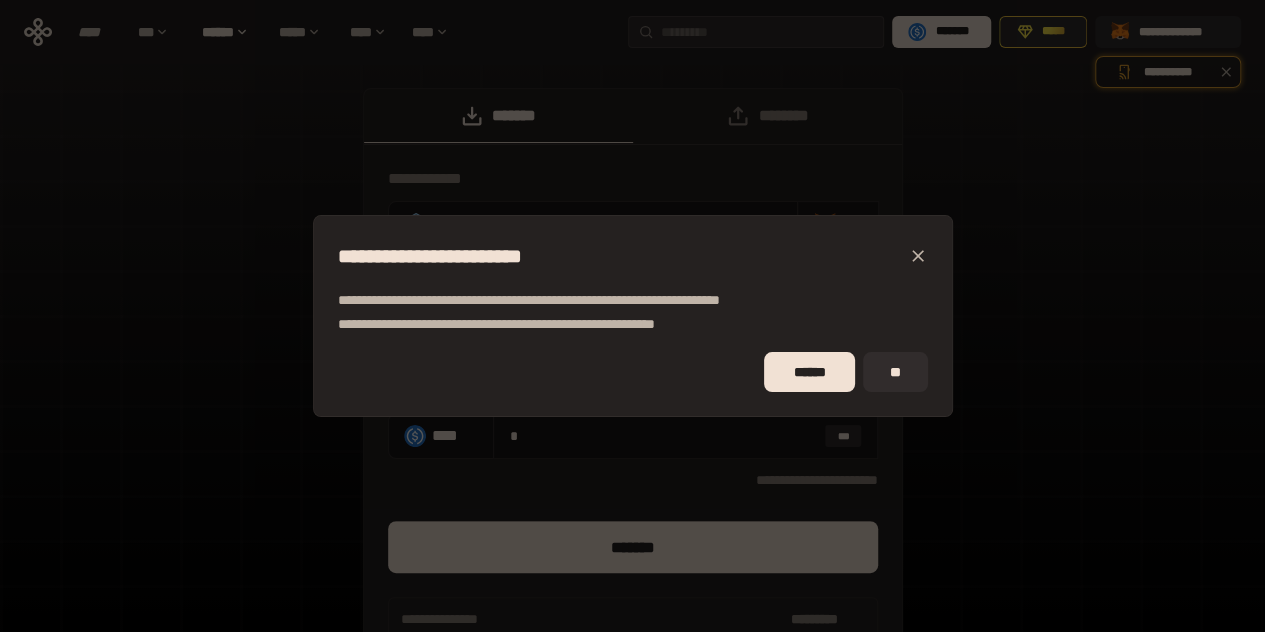 click 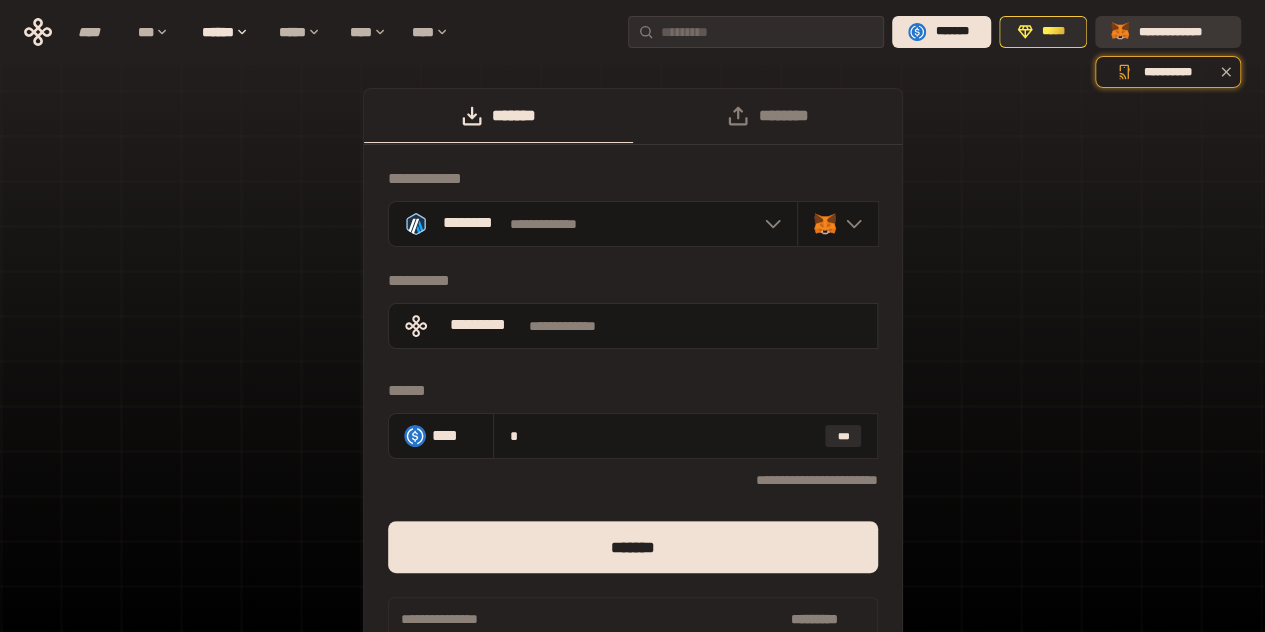 click on "**********" at bounding box center (1168, 32) 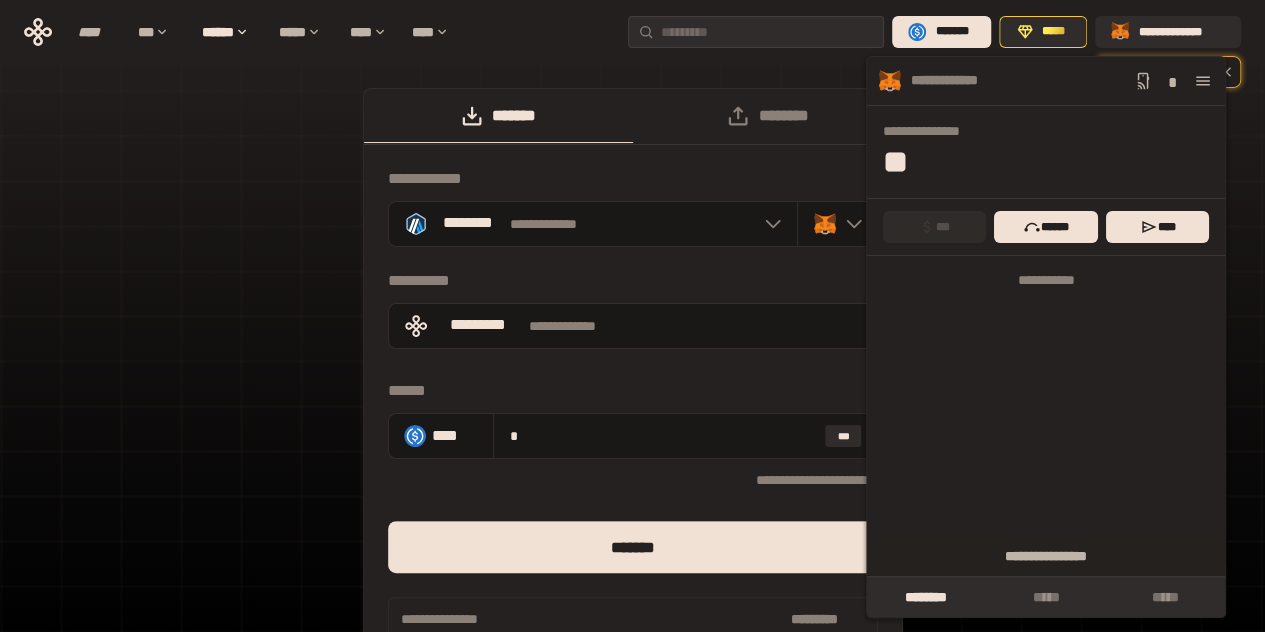 click on "**********" at bounding box center [633, 392] 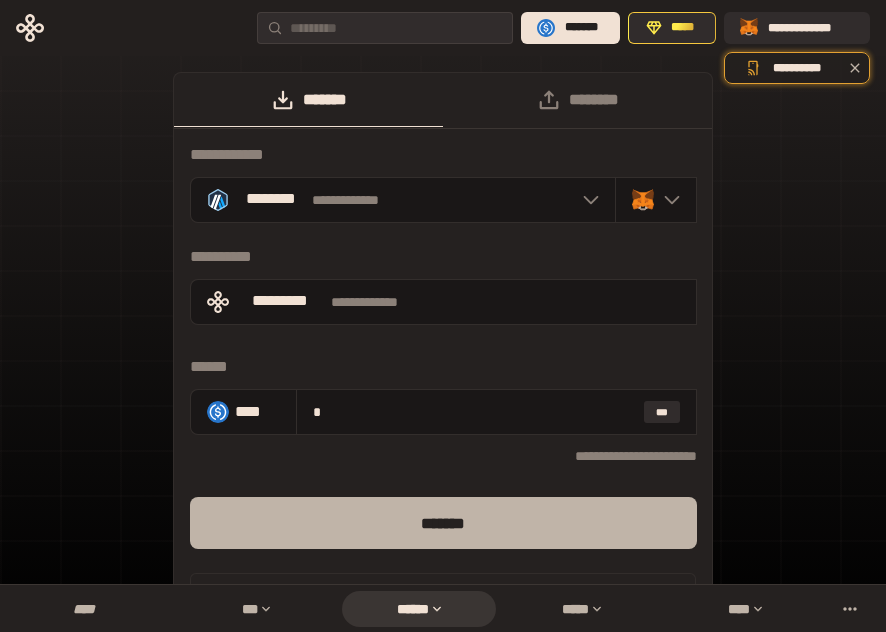 click on "*******" at bounding box center [443, 523] 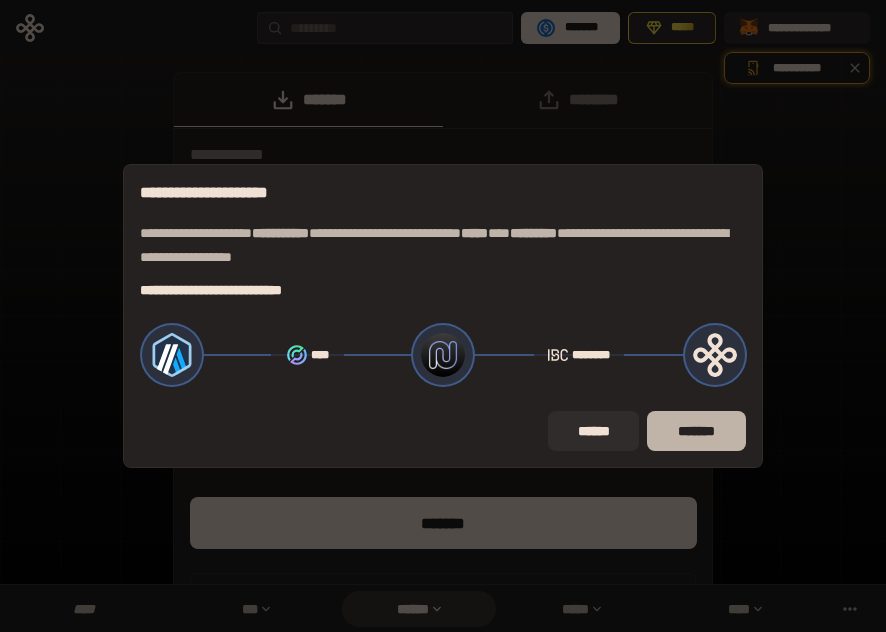 click on "*******" at bounding box center (696, 431) 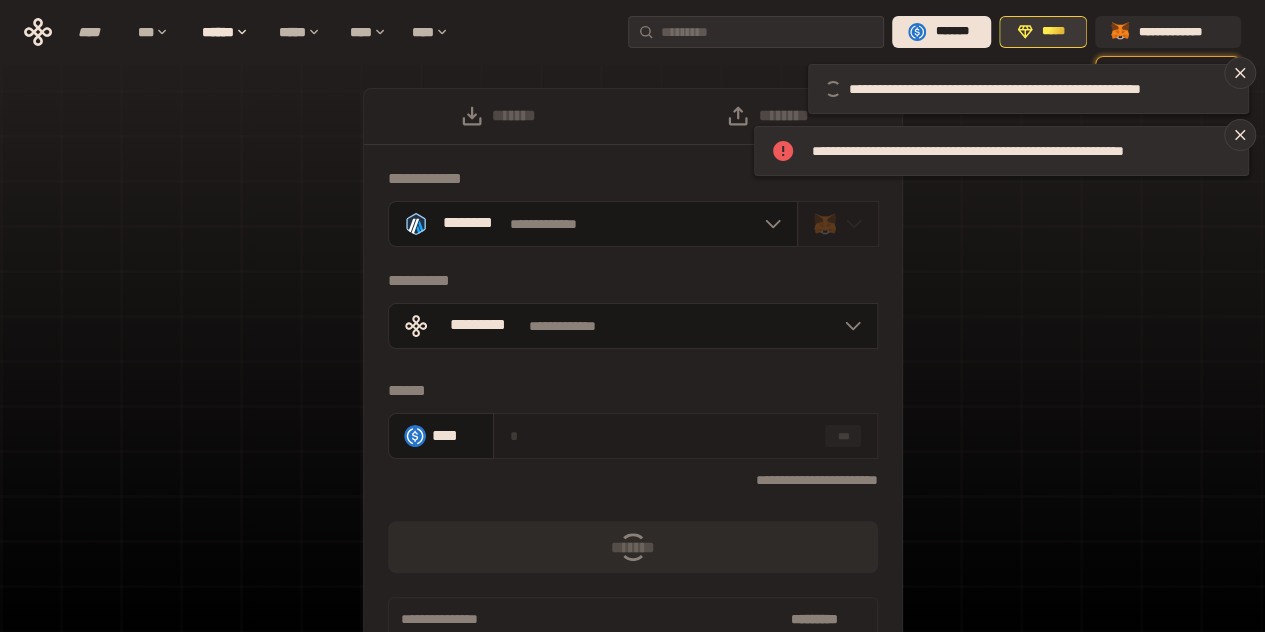 click on "*****" at bounding box center (1043, 32) 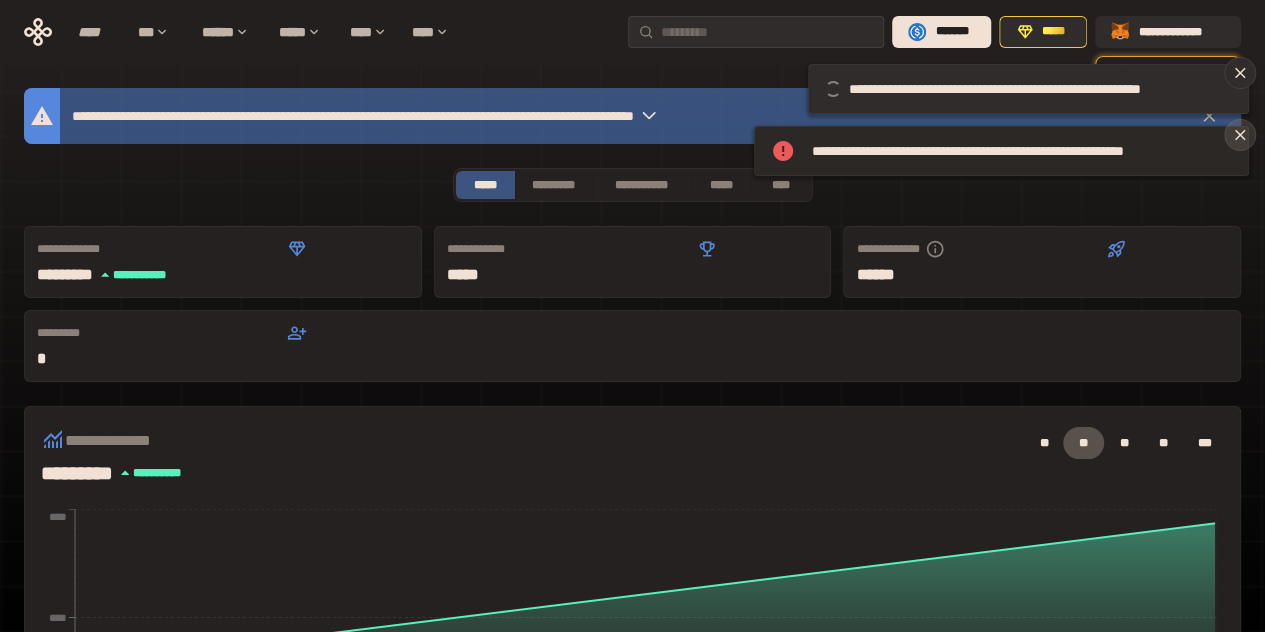 click 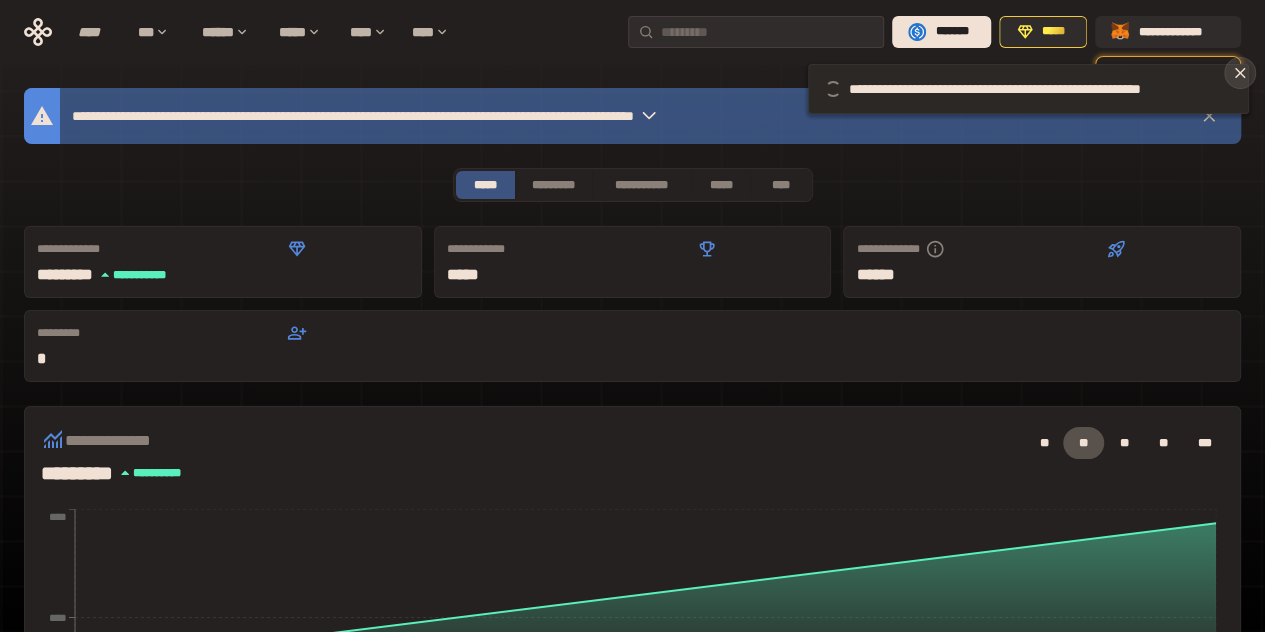 click 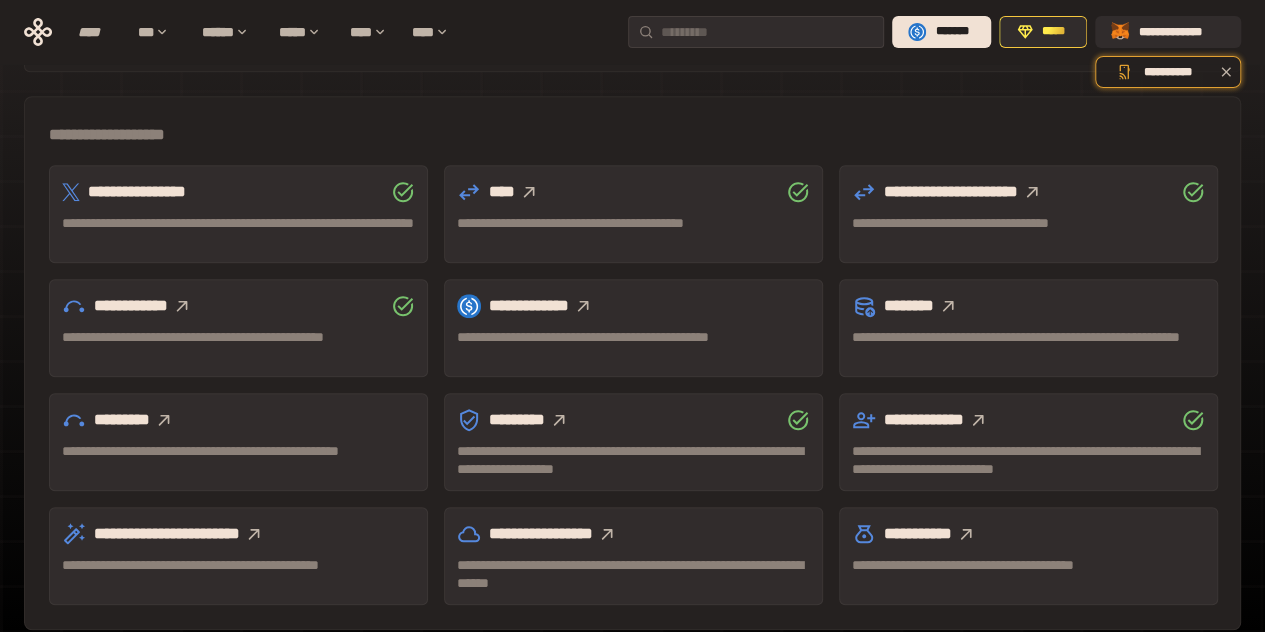 scroll, scrollTop: 650, scrollLeft: 0, axis: vertical 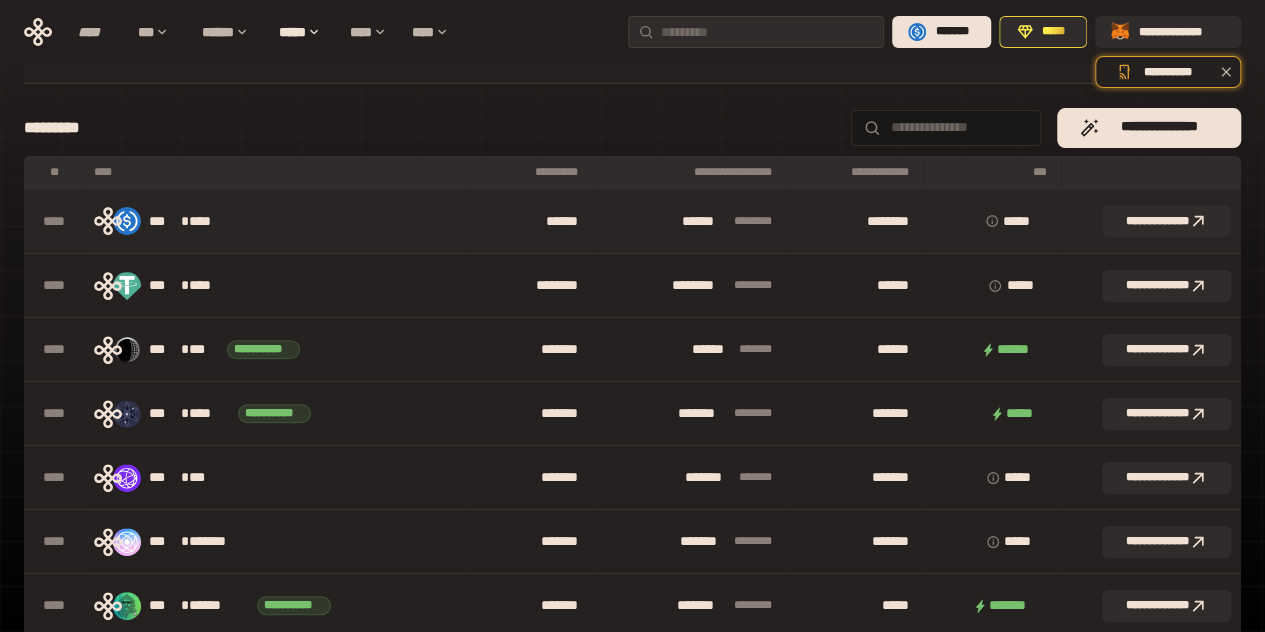 click on "******" at bounding box center (530, 222) 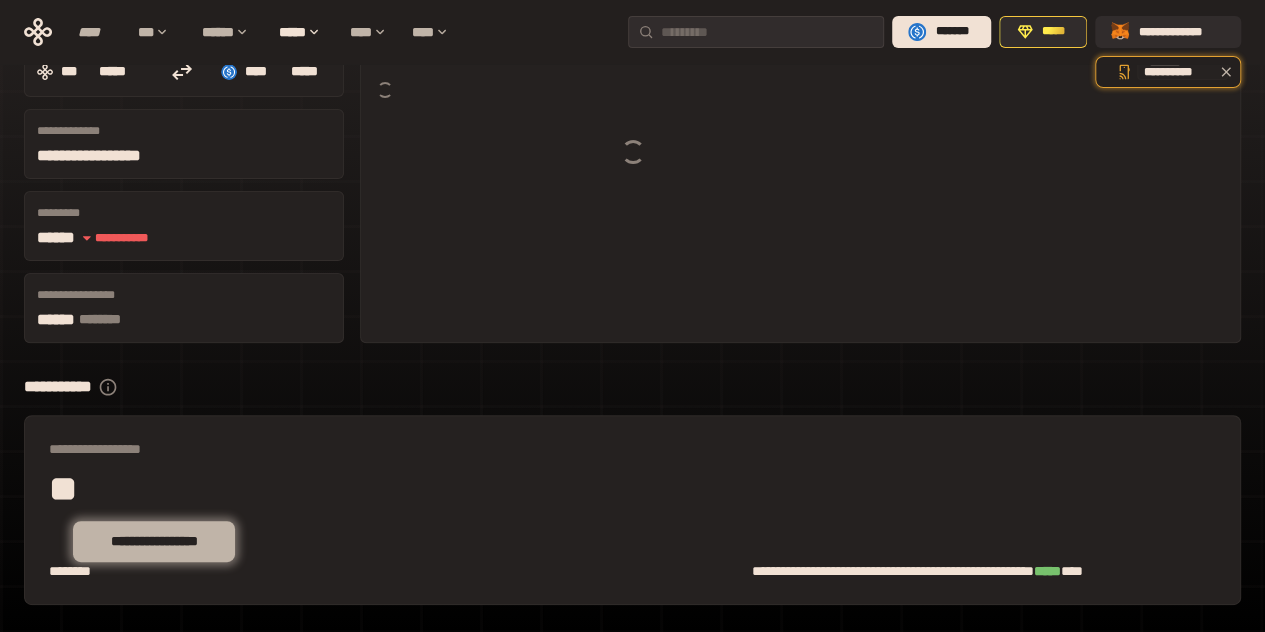 click on "**********" at bounding box center (154, 541) 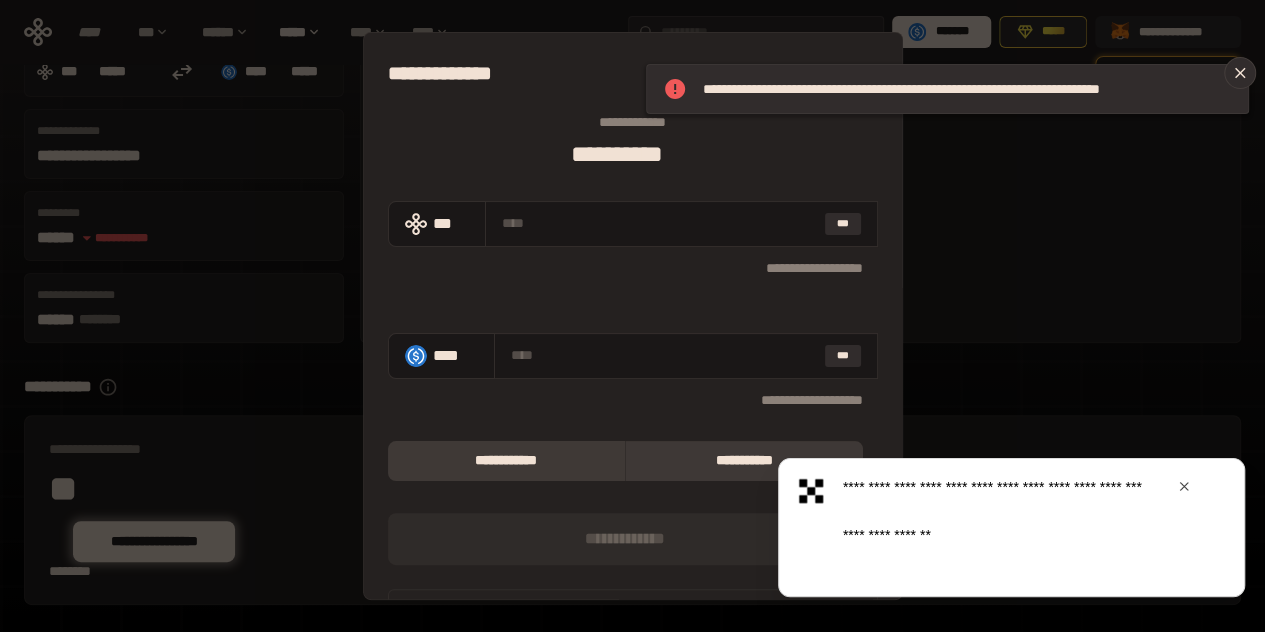 click on "**********" at bounding box center (506, 461) 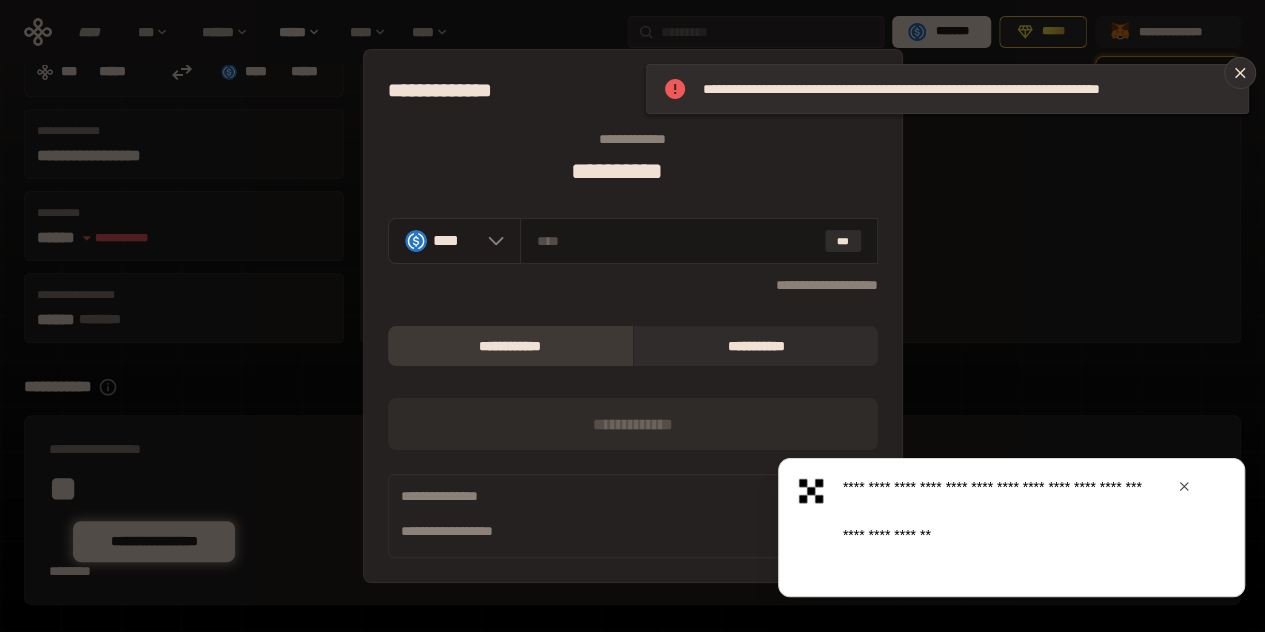 click 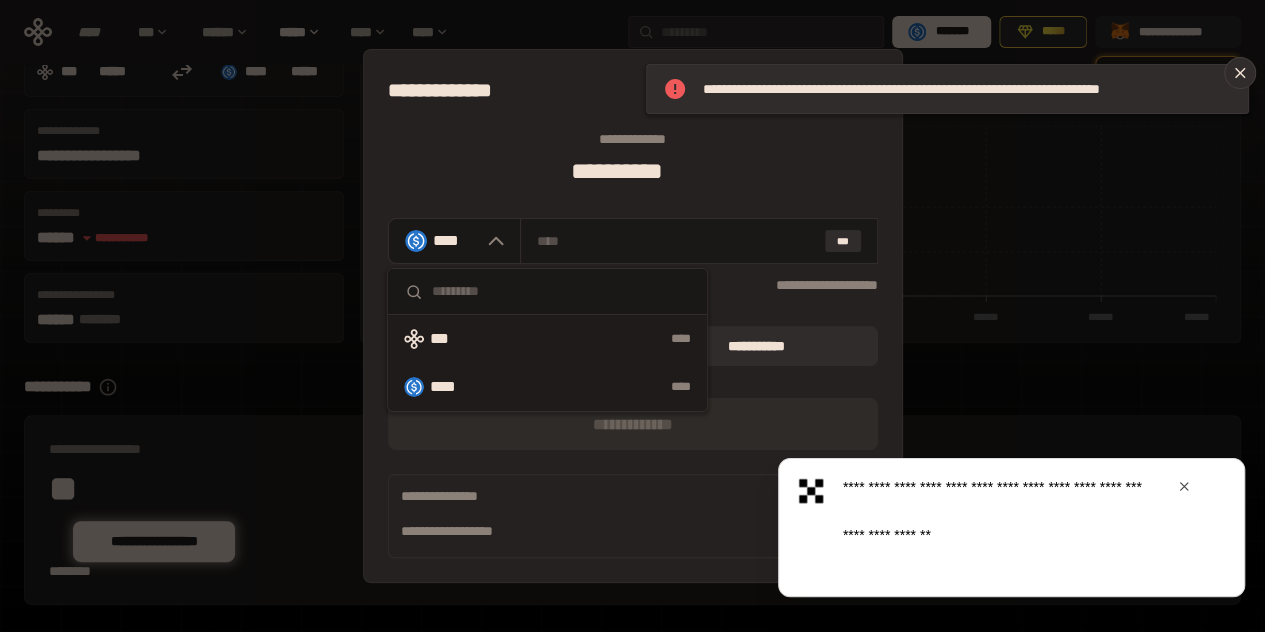 click on "****" at bounding box center (591, 339) 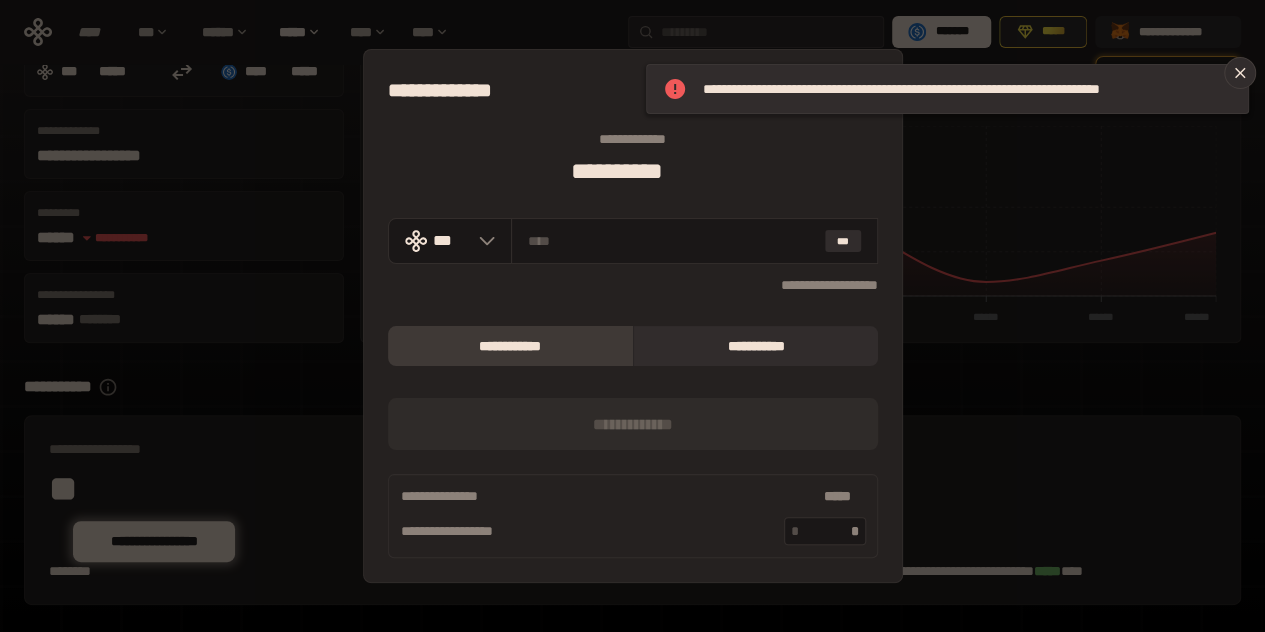 click on "**********" at bounding box center (632, 316) 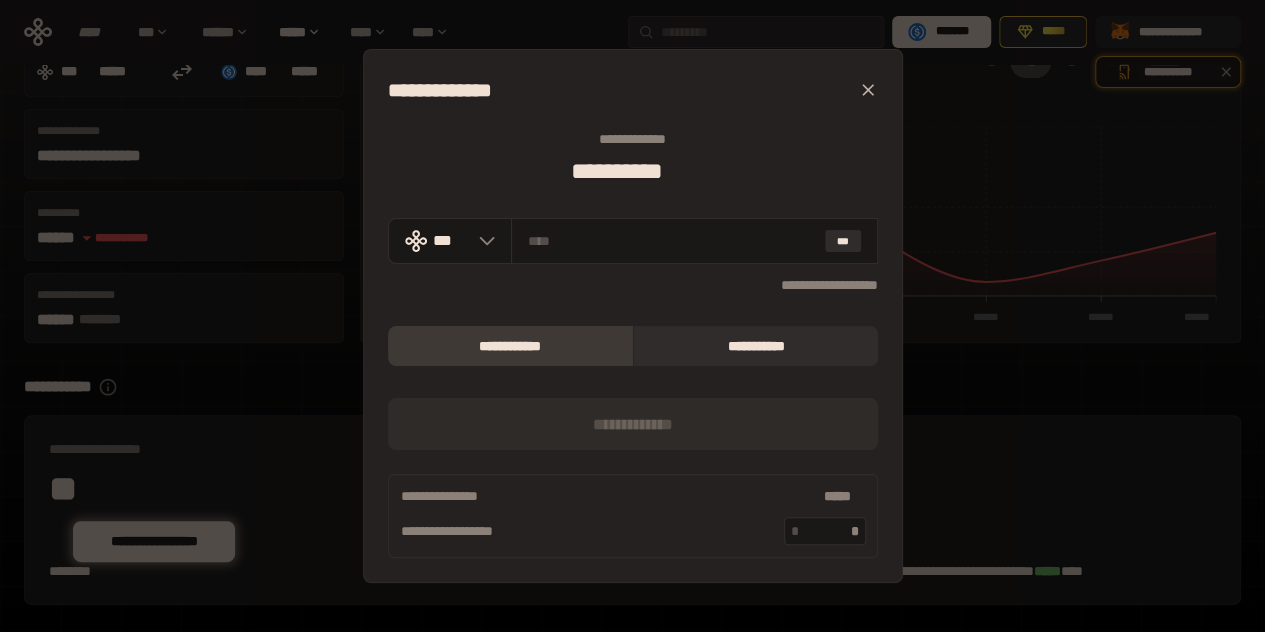 click 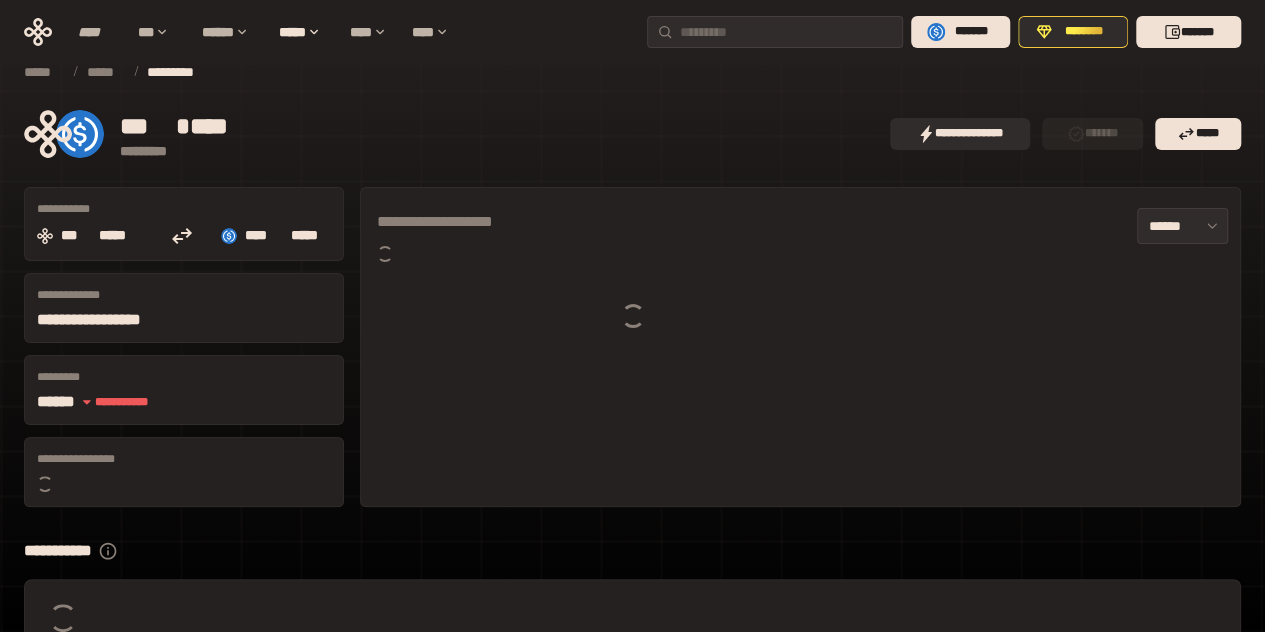 scroll, scrollTop: 164, scrollLeft: 0, axis: vertical 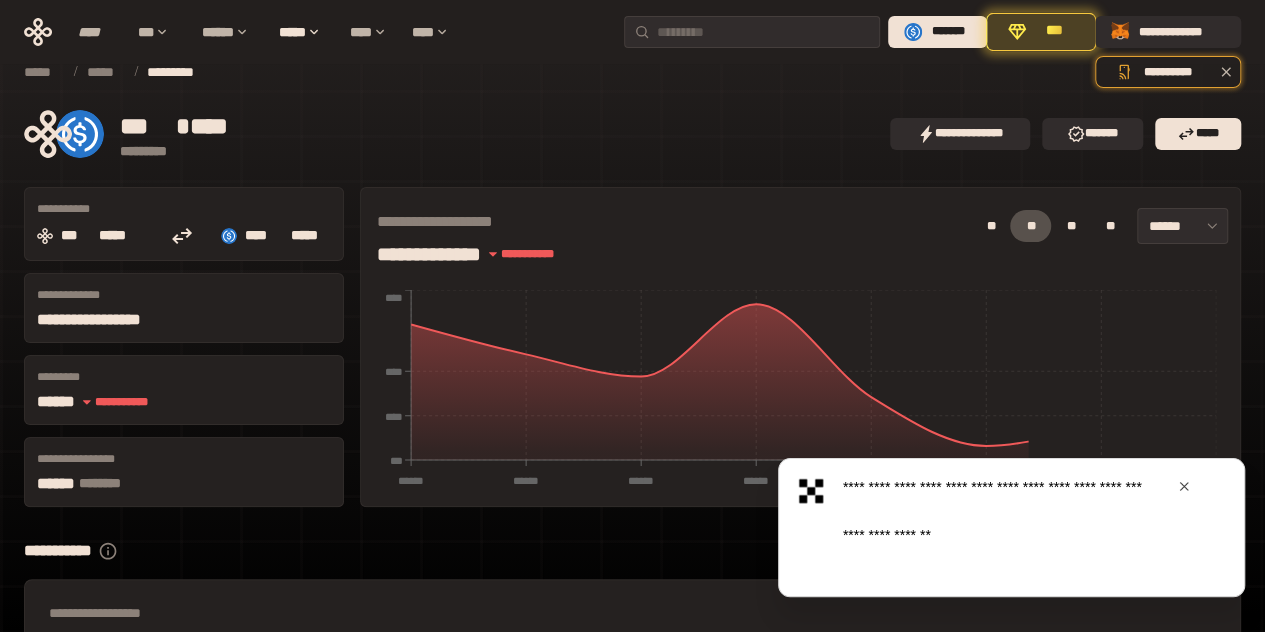 click at bounding box center (1184, 486) 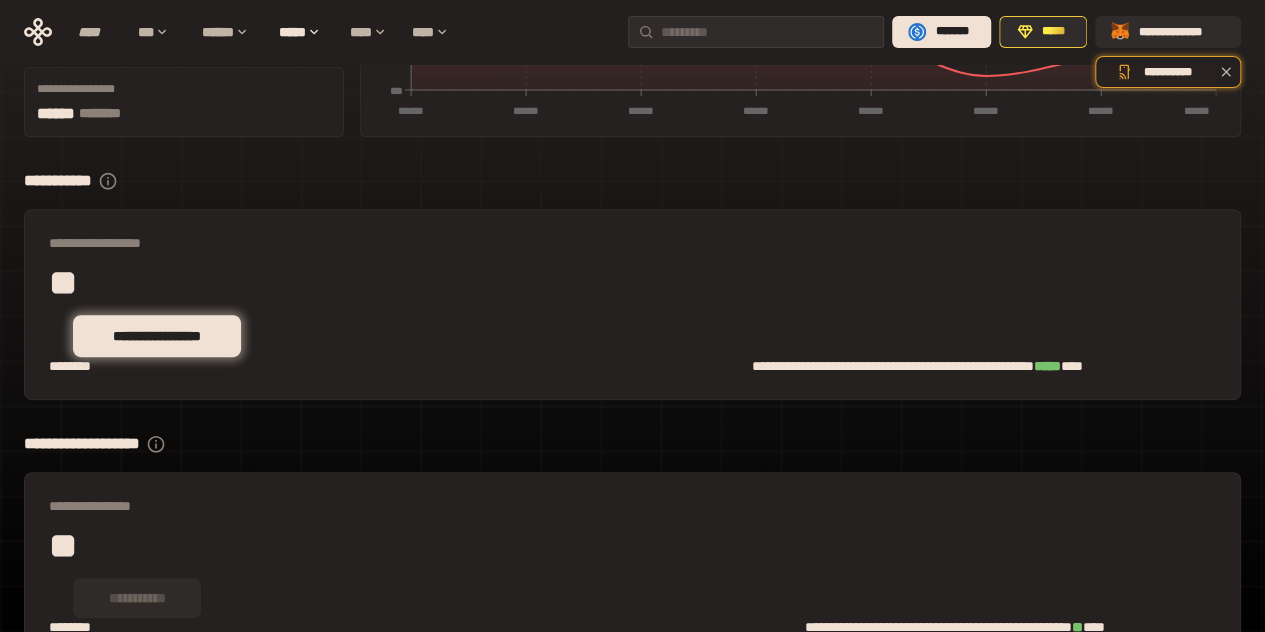 scroll, scrollTop: 386, scrollLeft: 0, axis: vertical 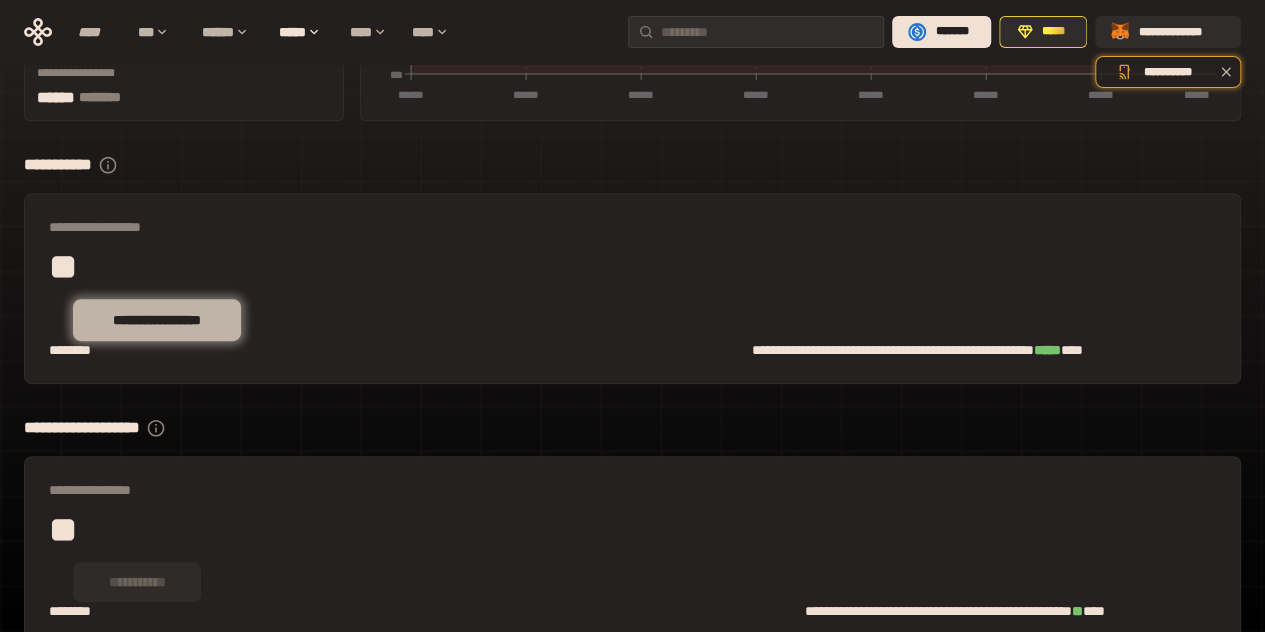 click on "**********" at bounding box center [157, 320] 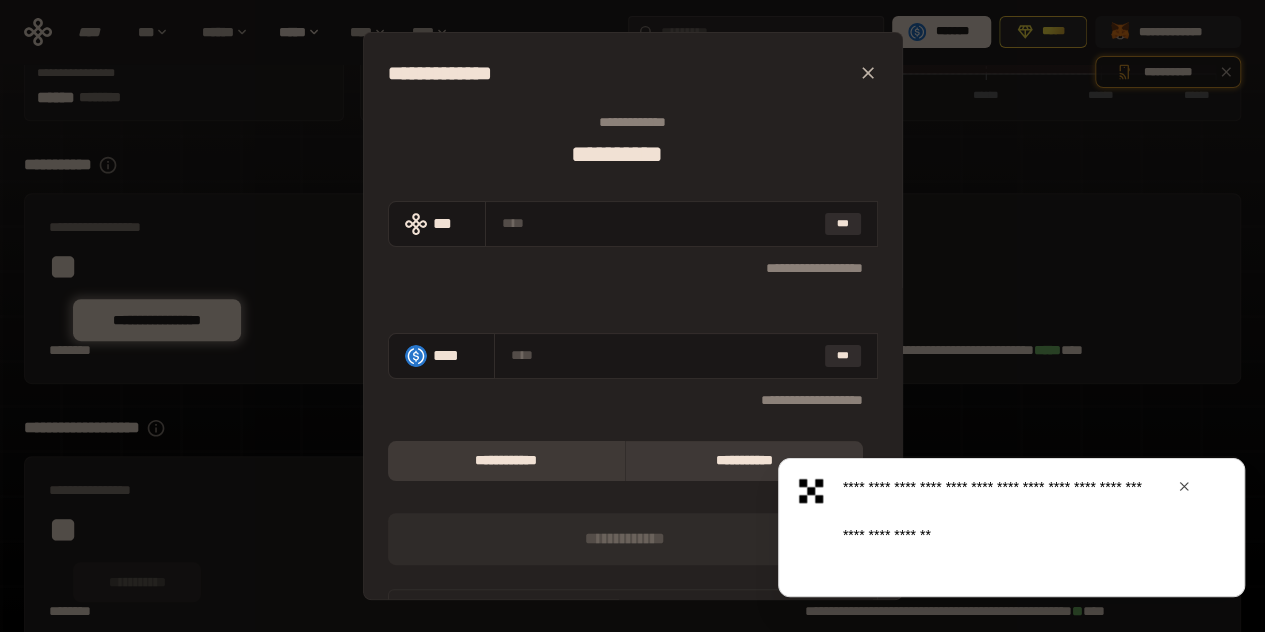 click on "**********" at bounding box center (506, 461) 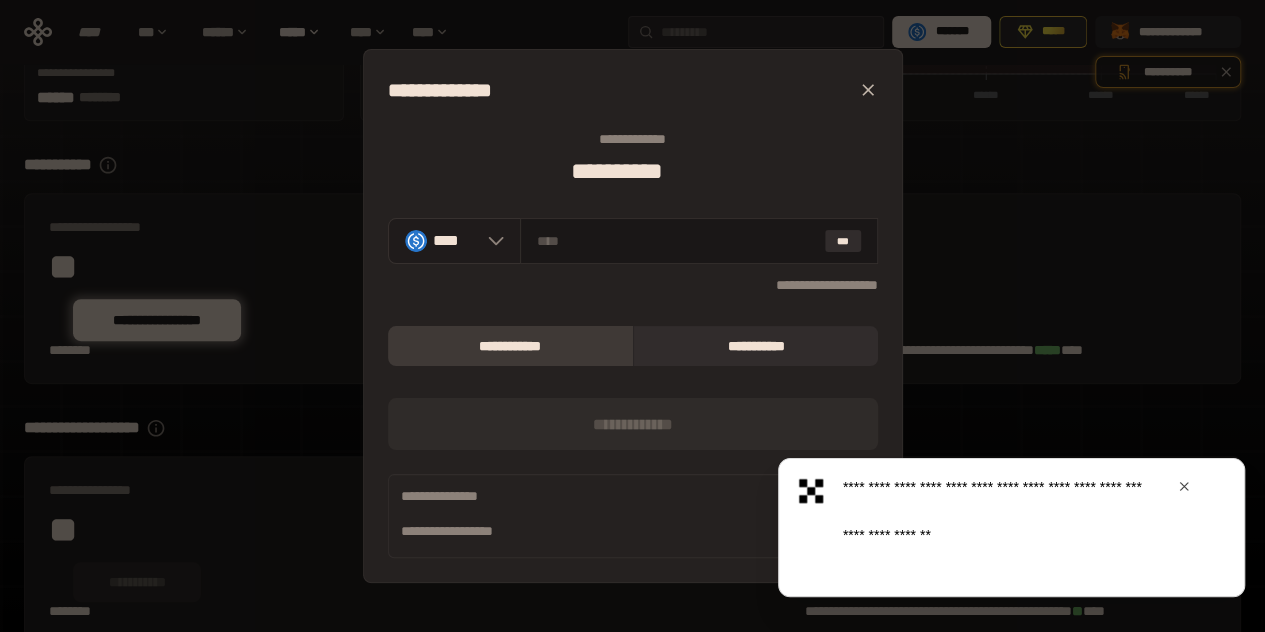 click on "****" at bounding box center [455, 240] 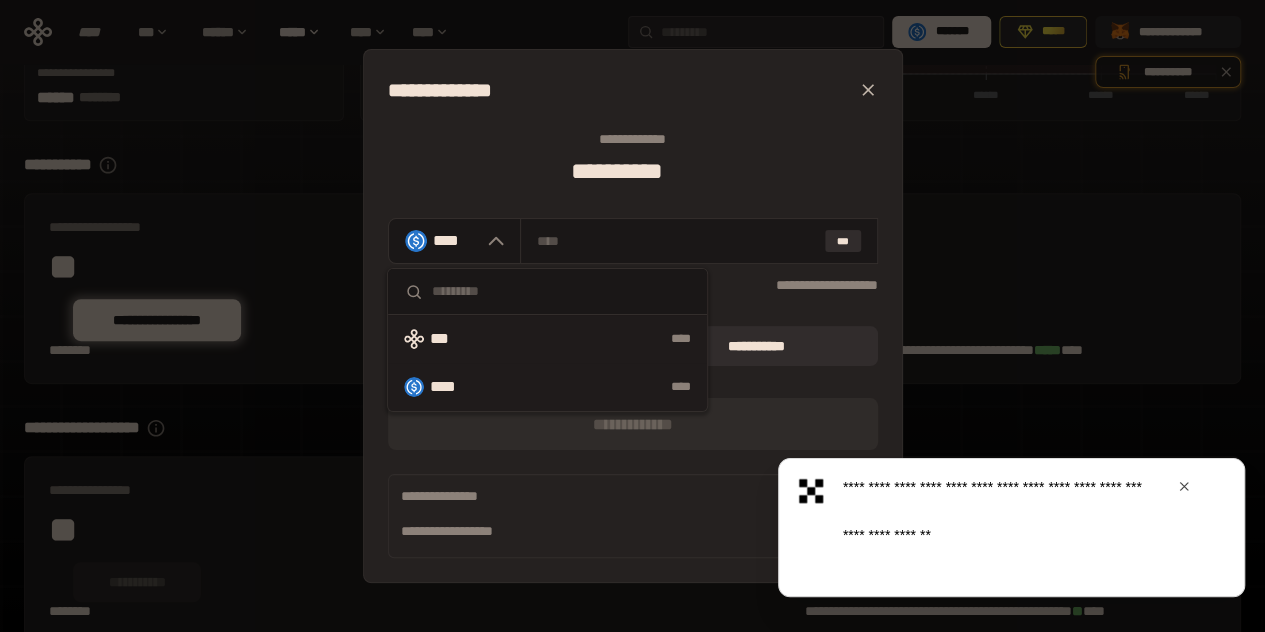 click on "****" at bounding box center [591, 339] 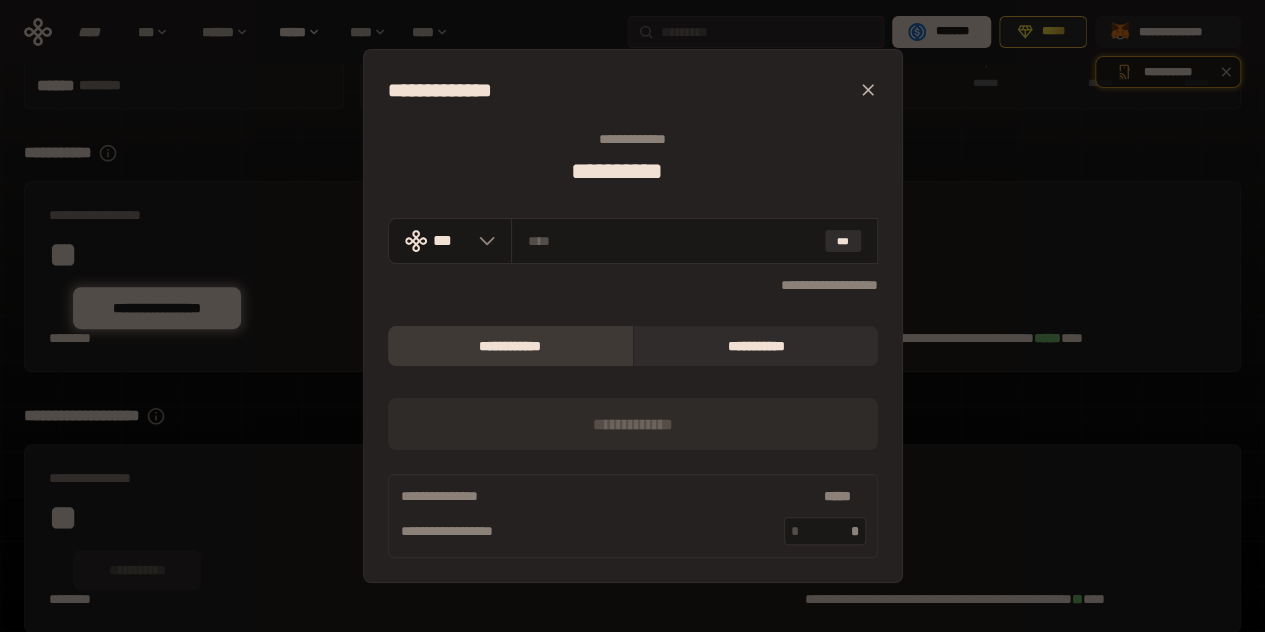 scroll, scrollTop: 405, scrollLeft: 0, axis: vertical 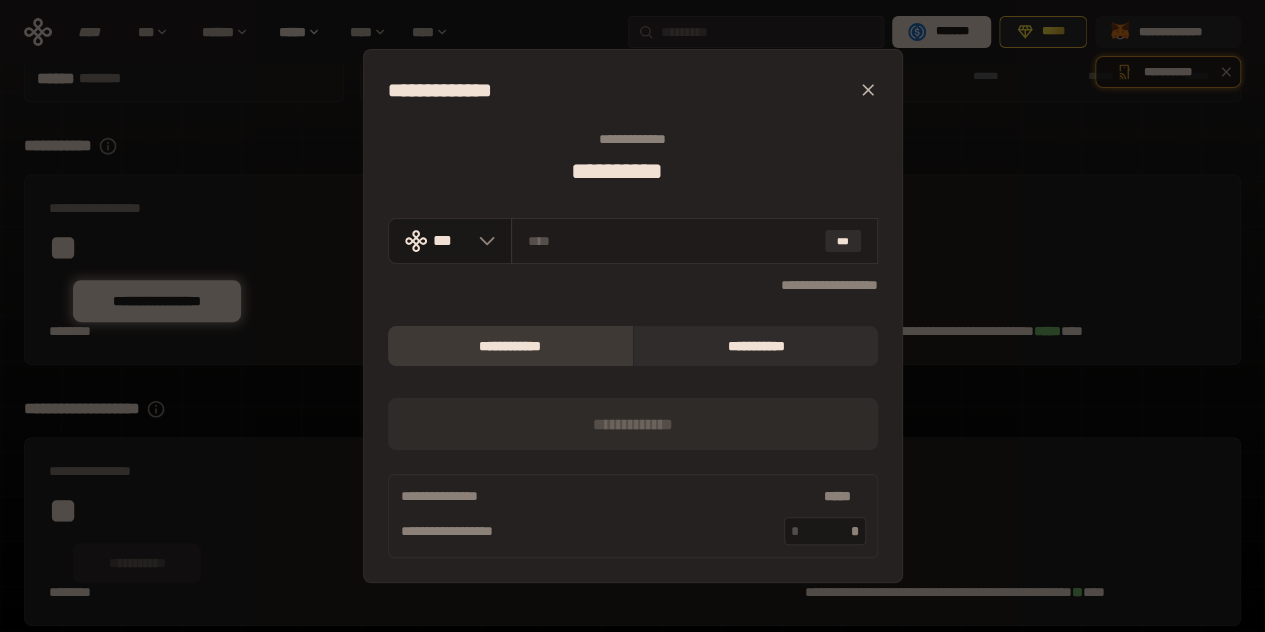 click at bounding box center (672, 241) 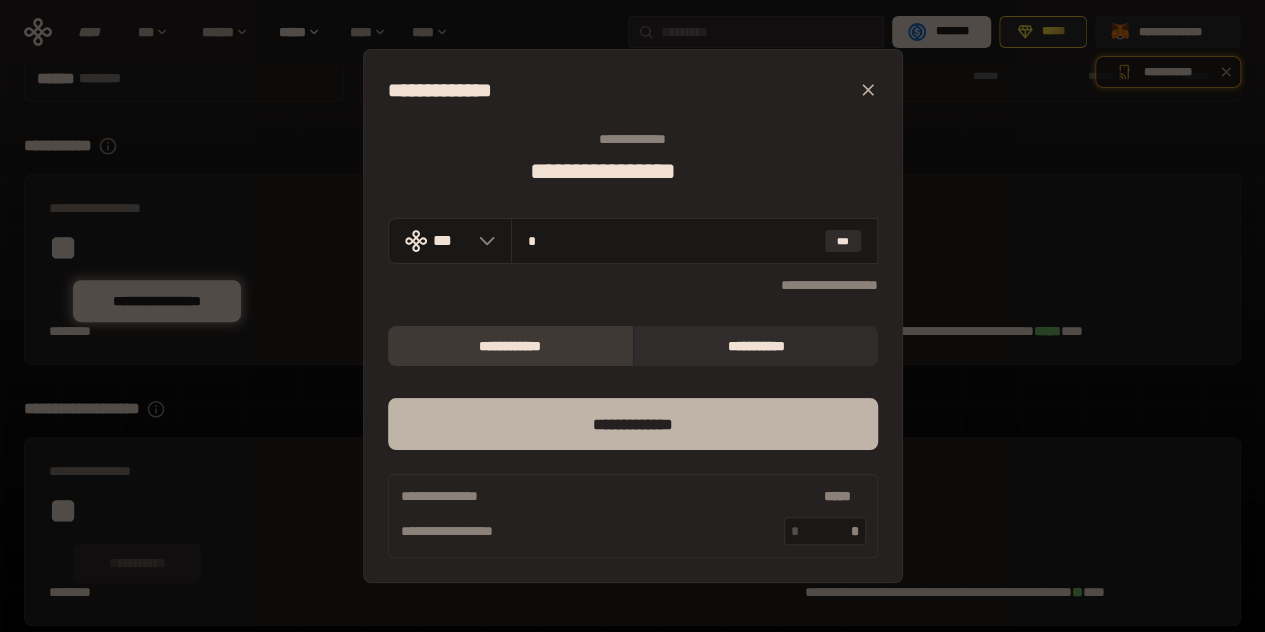 type on "*" 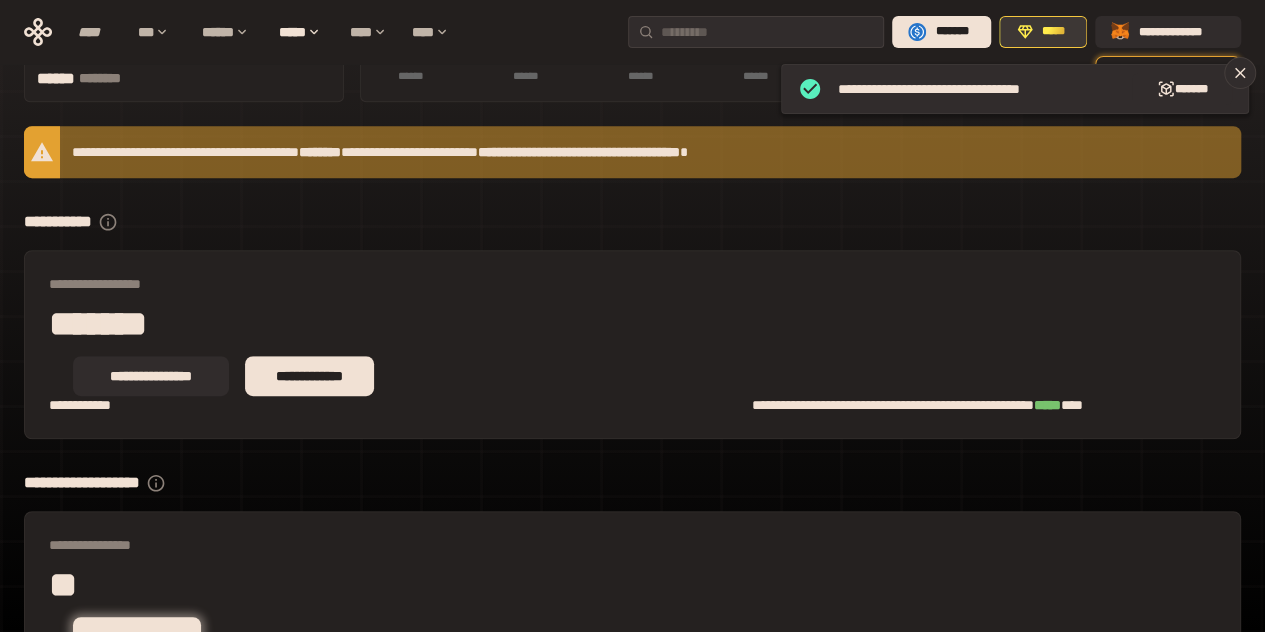 click 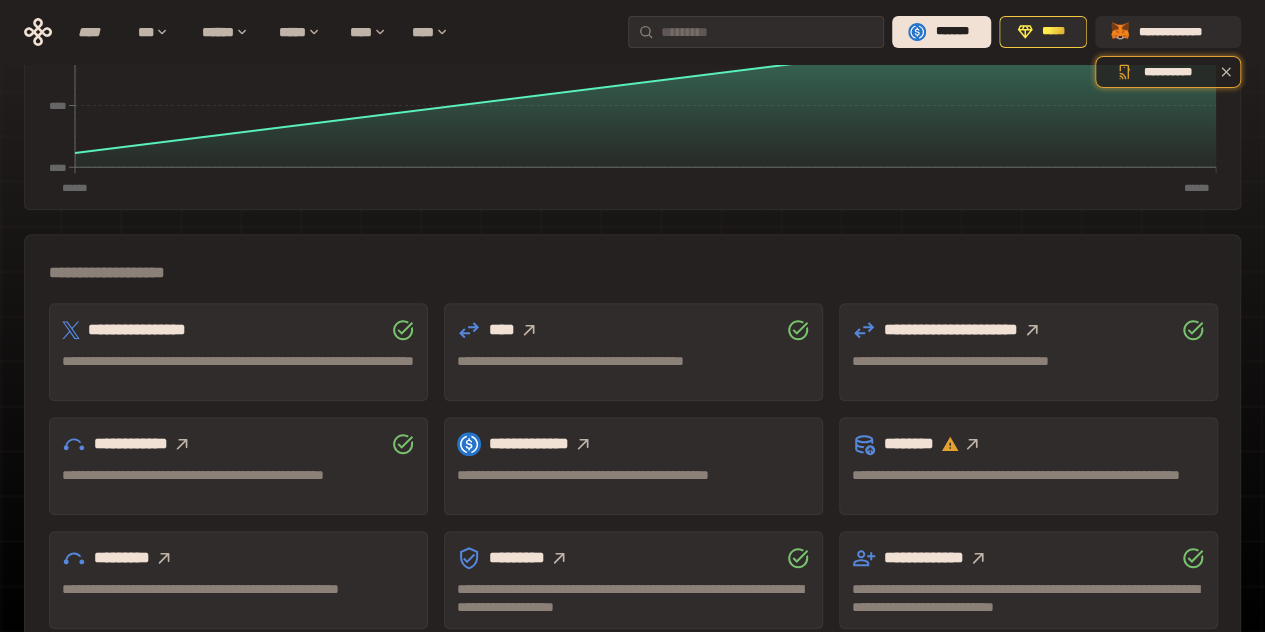 scroll, scrollTop: 545, scrollLeft: 0, axis: vertical 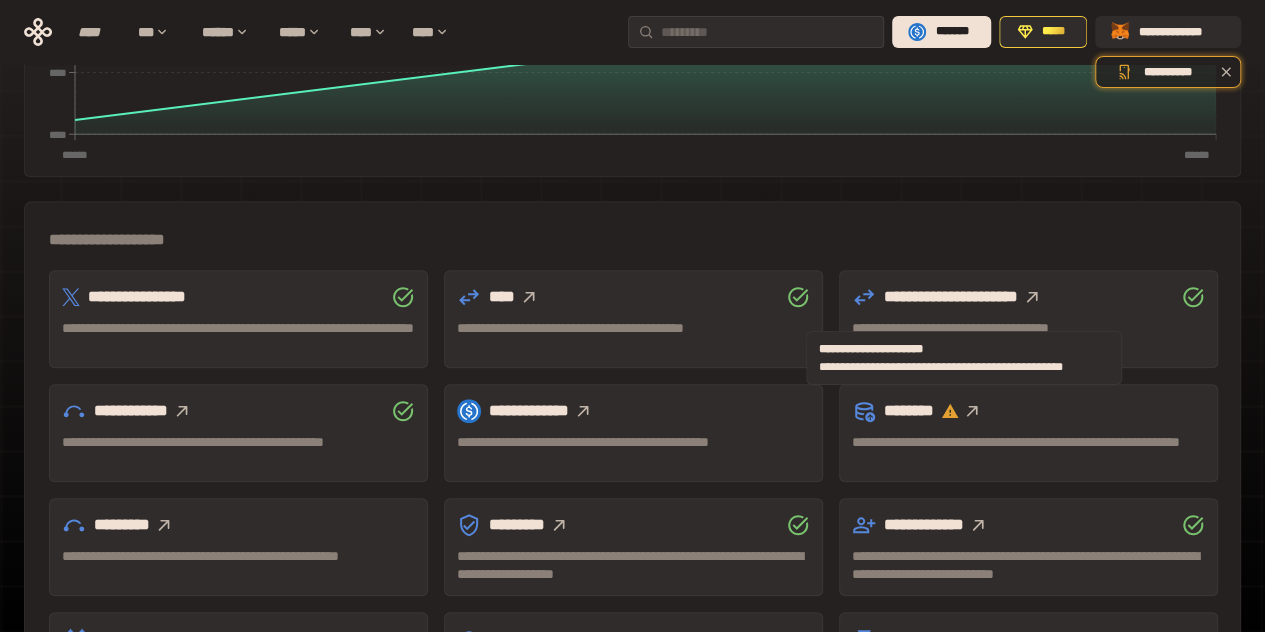 click 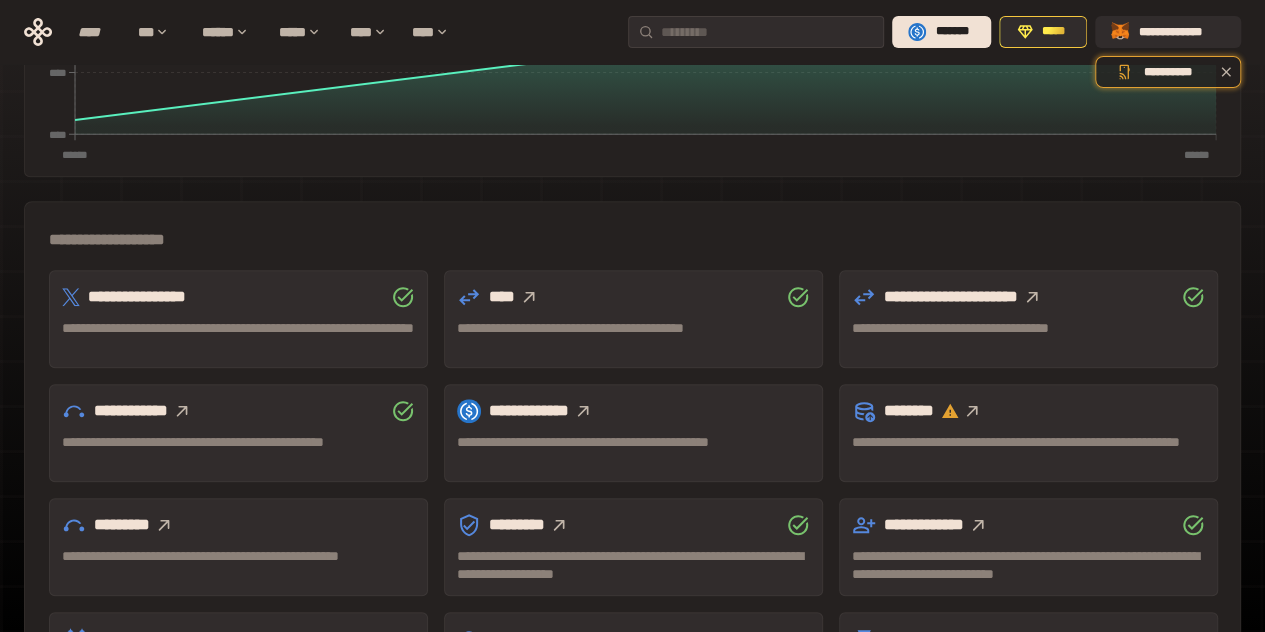 click 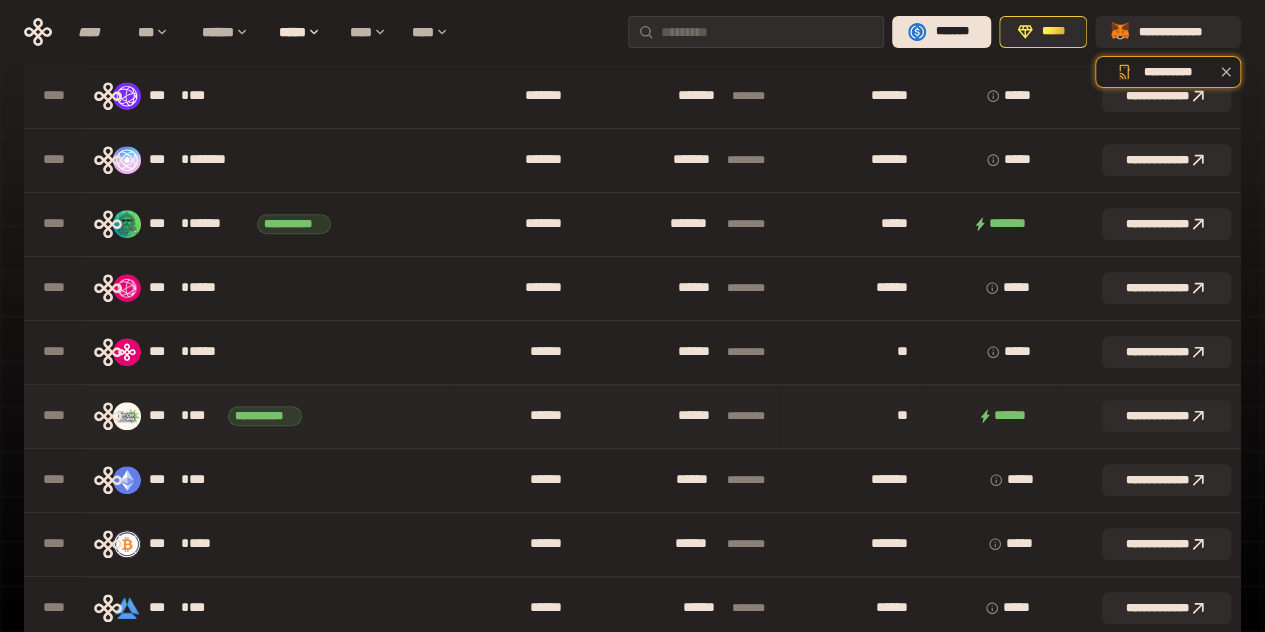 scroll, scrollTop: 0, scrollLeft: 0, axis: both 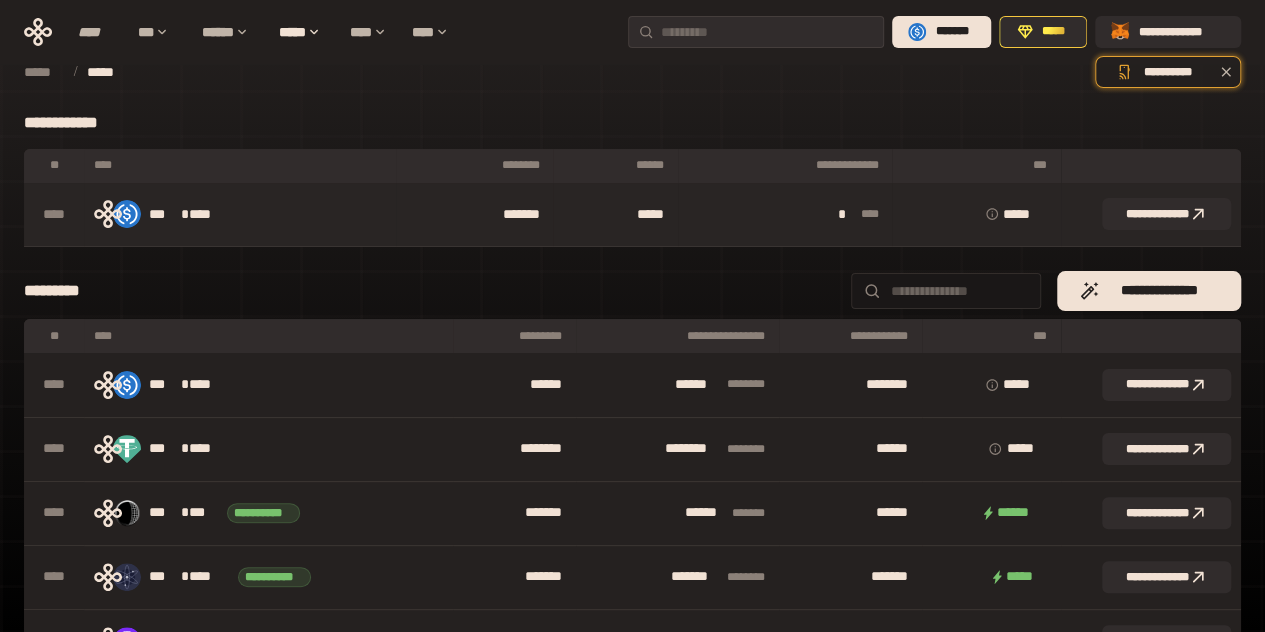 click on "* * * **" at bounding box center [785, 215] 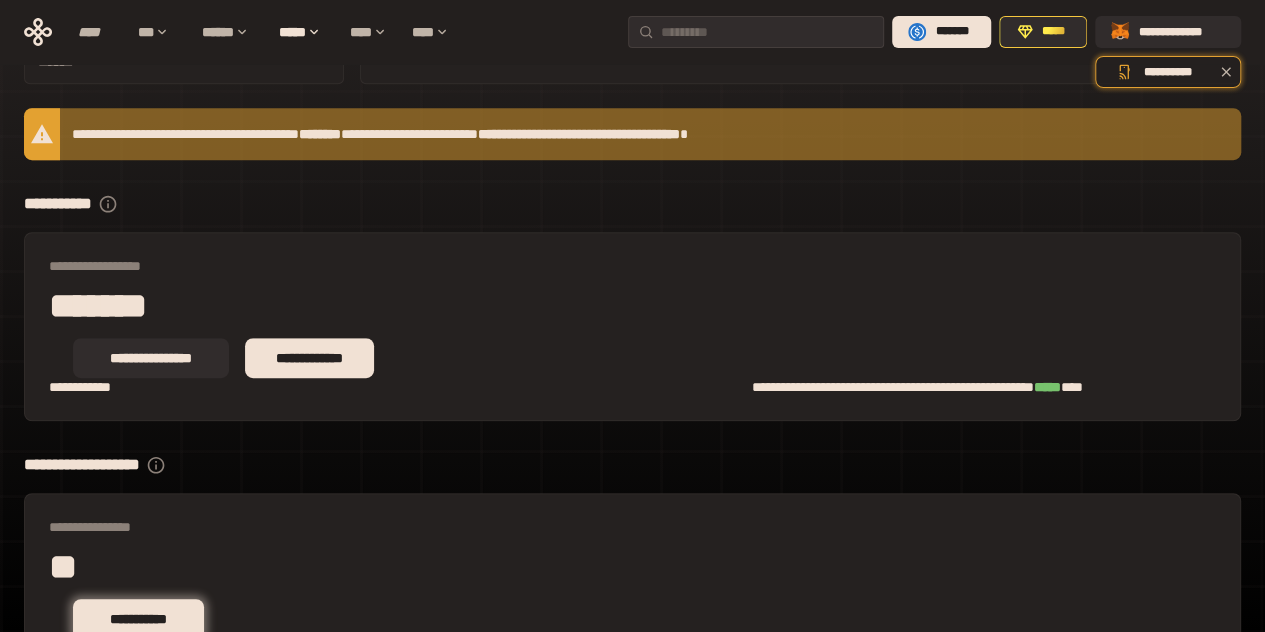 scroll, scrollTop: 481, scrollLeft: 0, axis: vertical 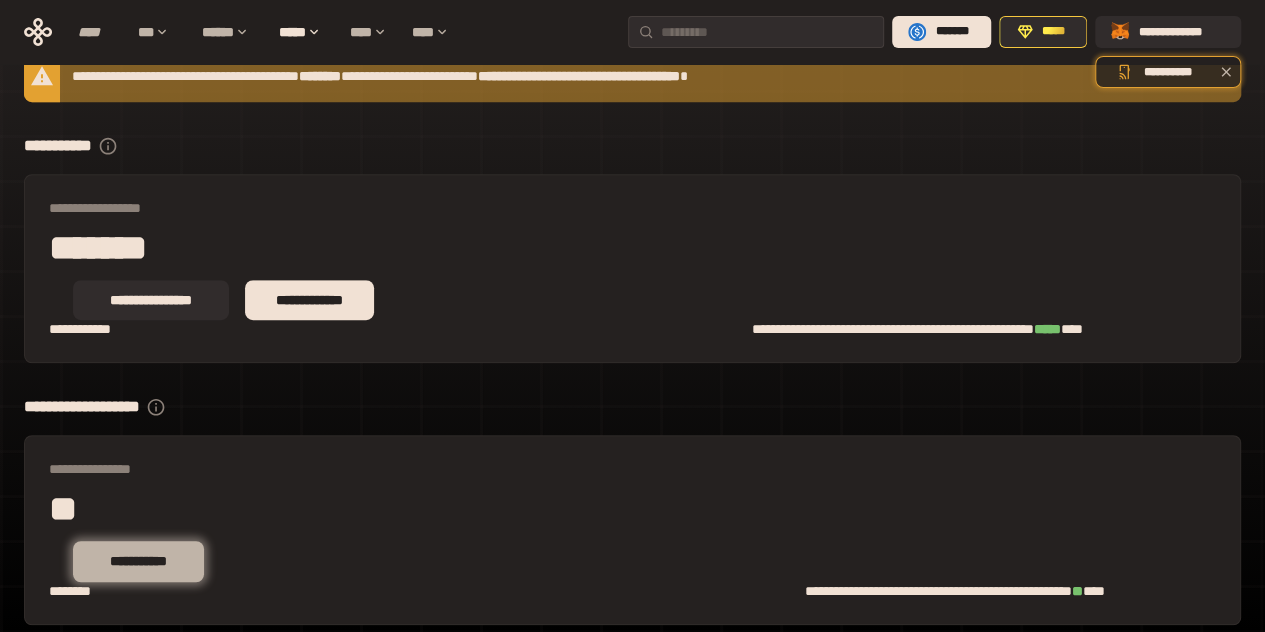 click on "**********" at bounding box center [138, 561] 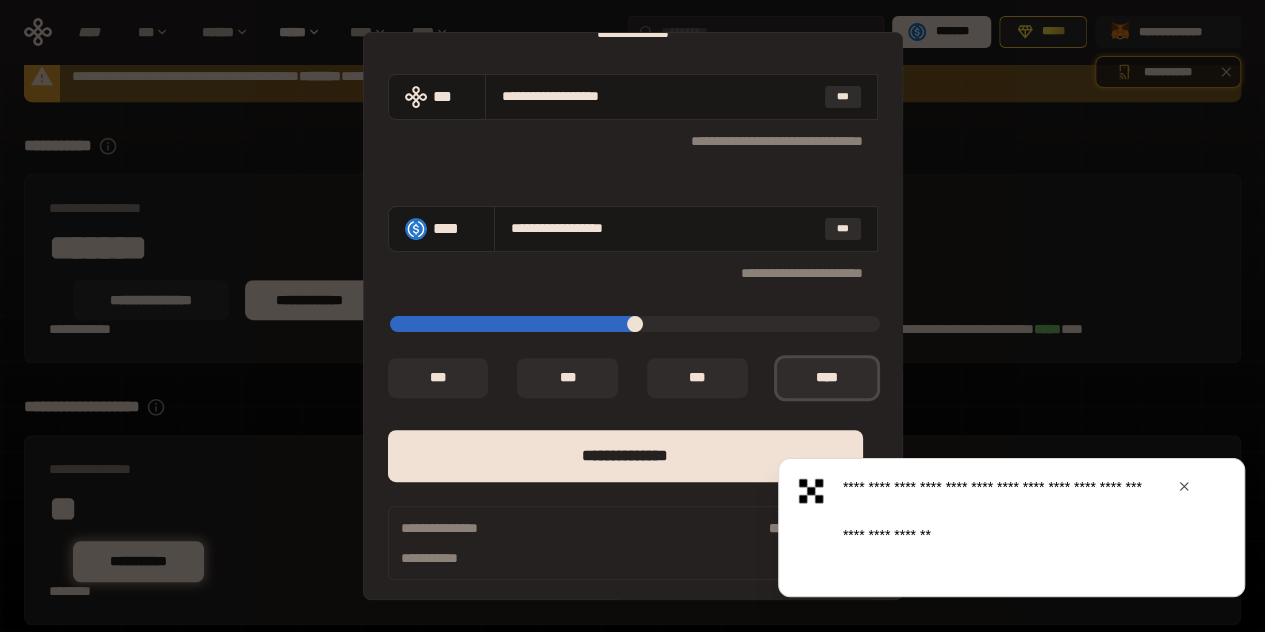scroll, scrollTop: 172, scrollLeft: 0, axis: vertical 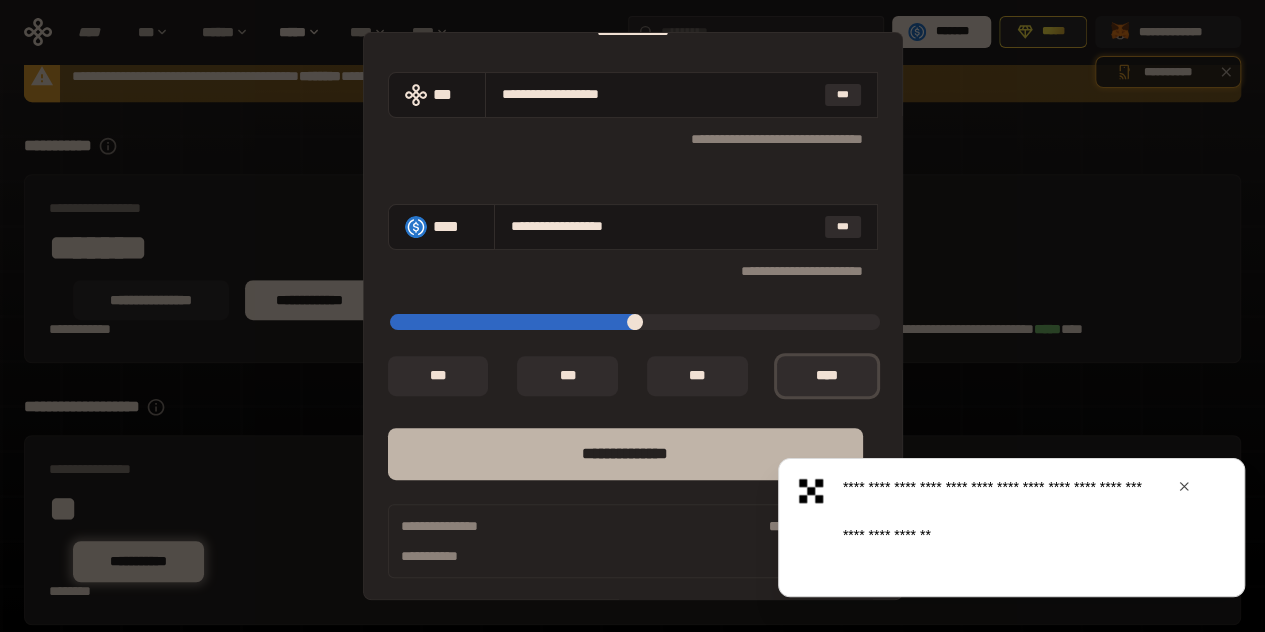 click on "**** *********" at bounding box center [625, 454] 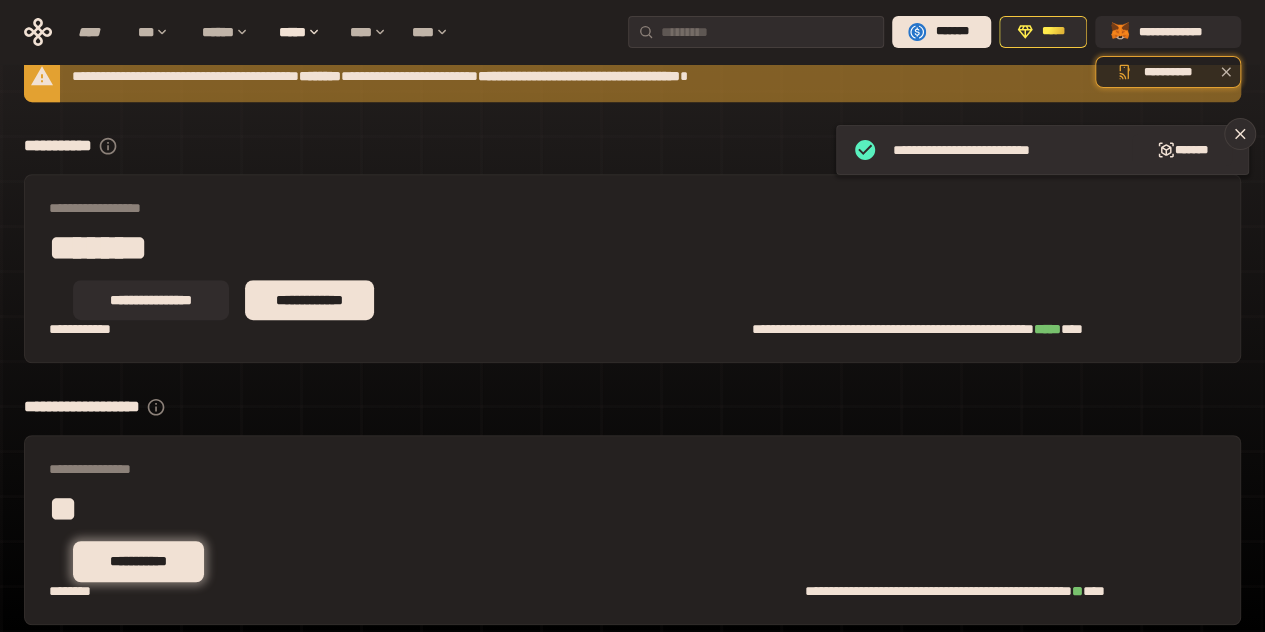 scroll, scrollTop: 405, scrollLeft: 0, axis: vertical 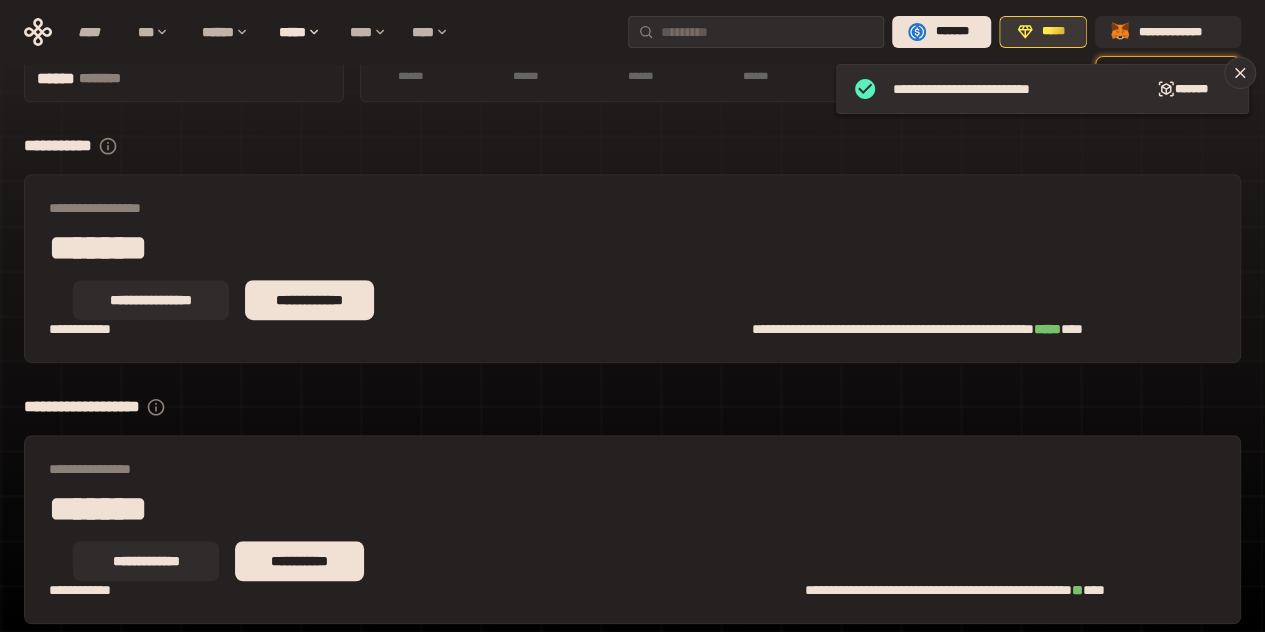 click on "*****" at bounding box center (1043, 32) 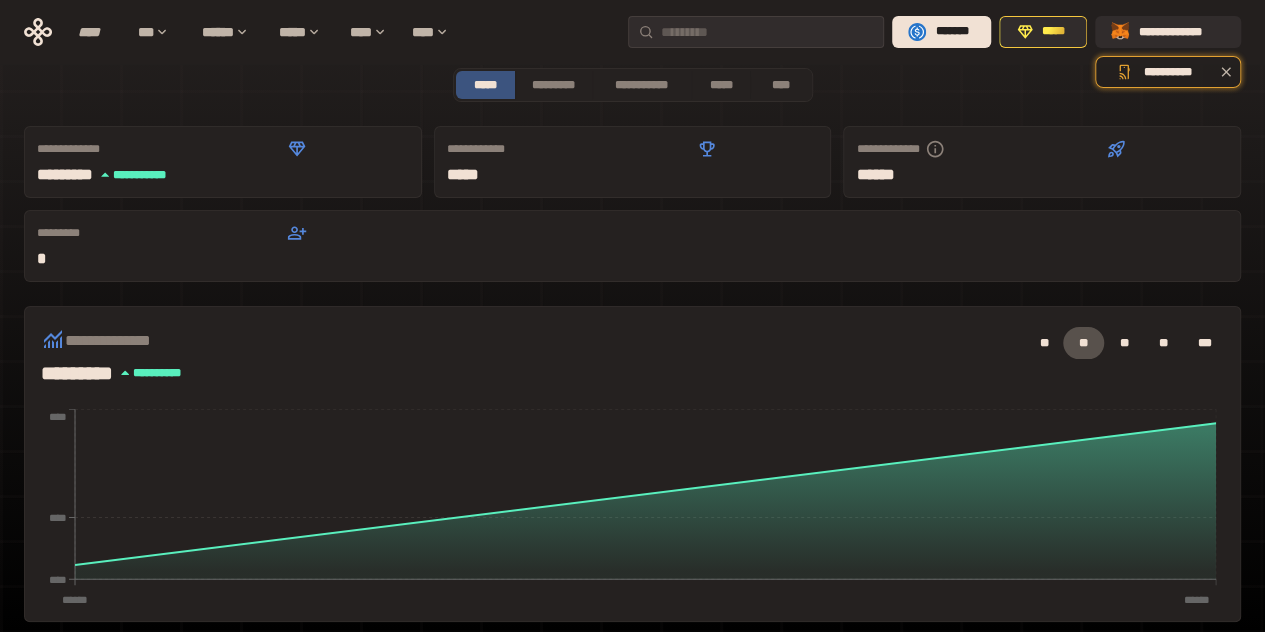 scroll, scrollTop: 0, scrollLeft: 0, axis: both 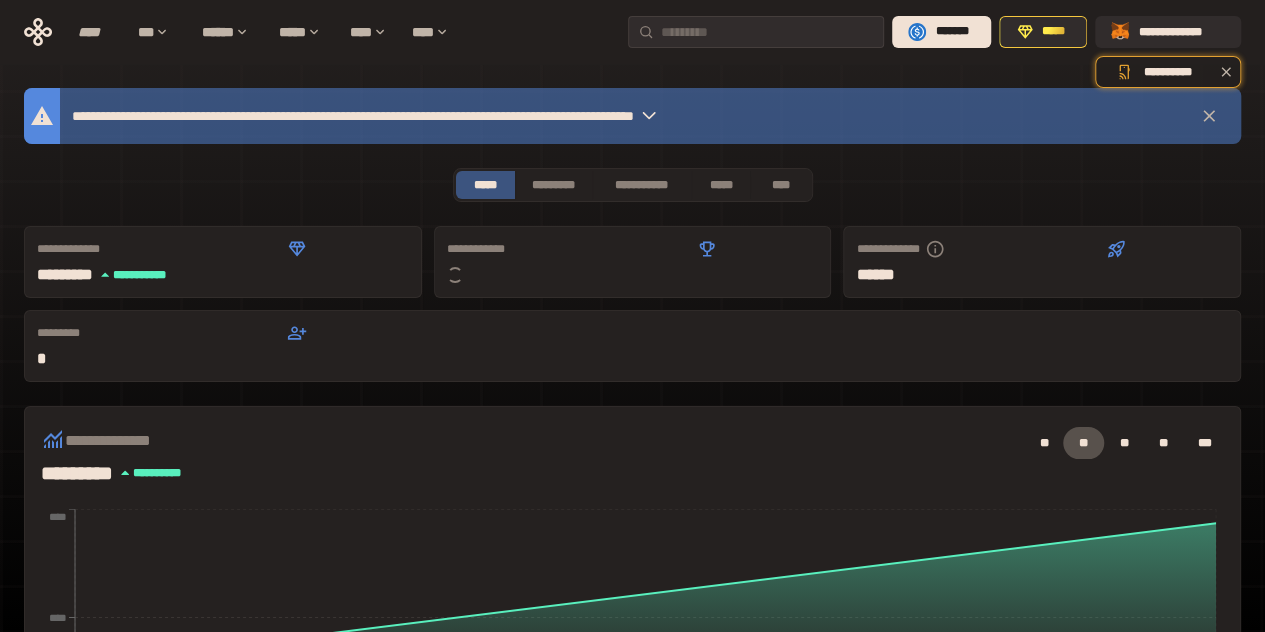 click 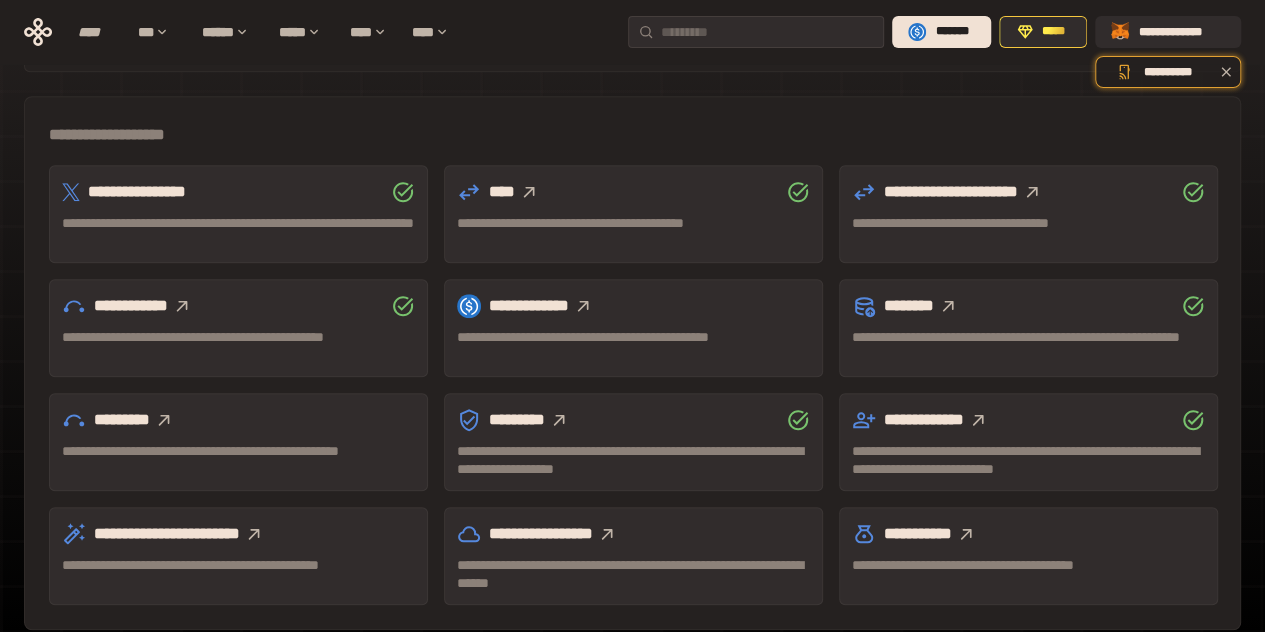scroll, scrollTop: 0, scrollLeft: 0, axis: both 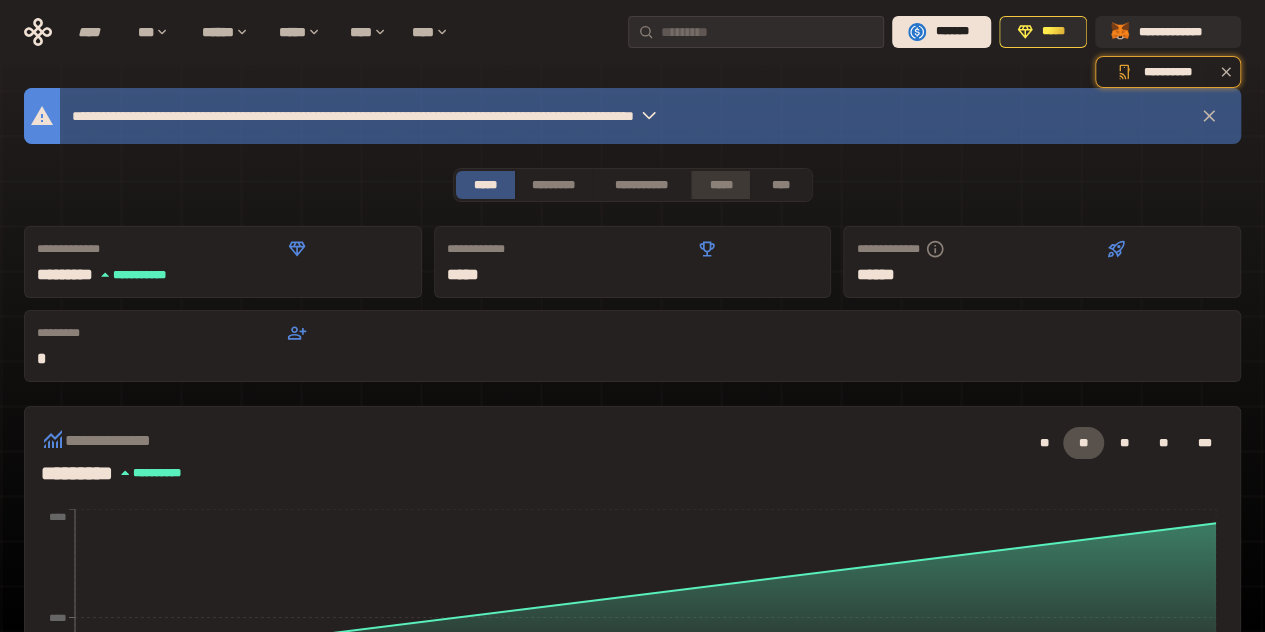 click on "*****" at bounding box center [721, 185] 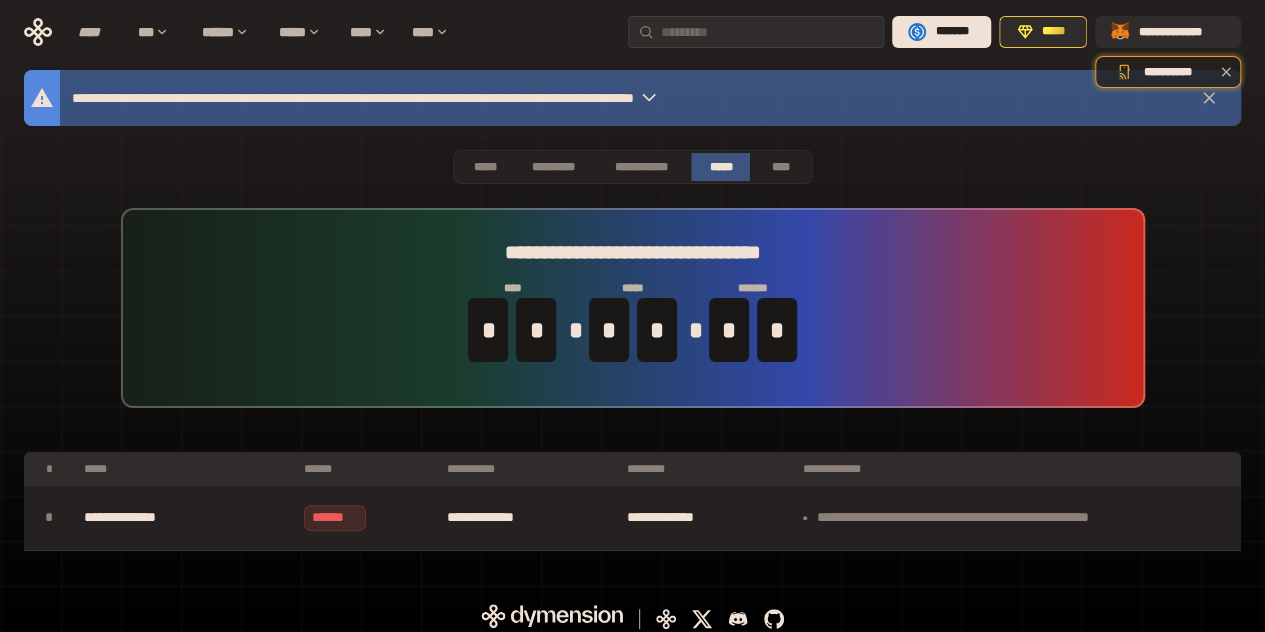 scroll, scrollTop: 28, scrollLeft: 0, axis: vertical 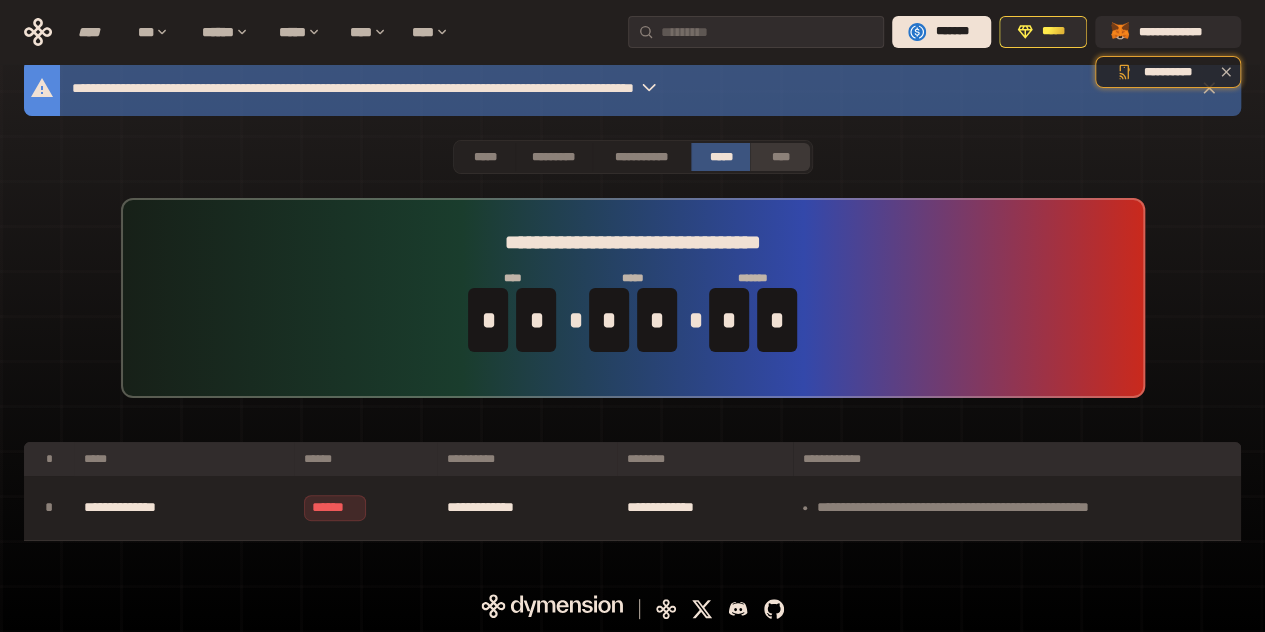 click on "****" at bounding box center [780, 157] 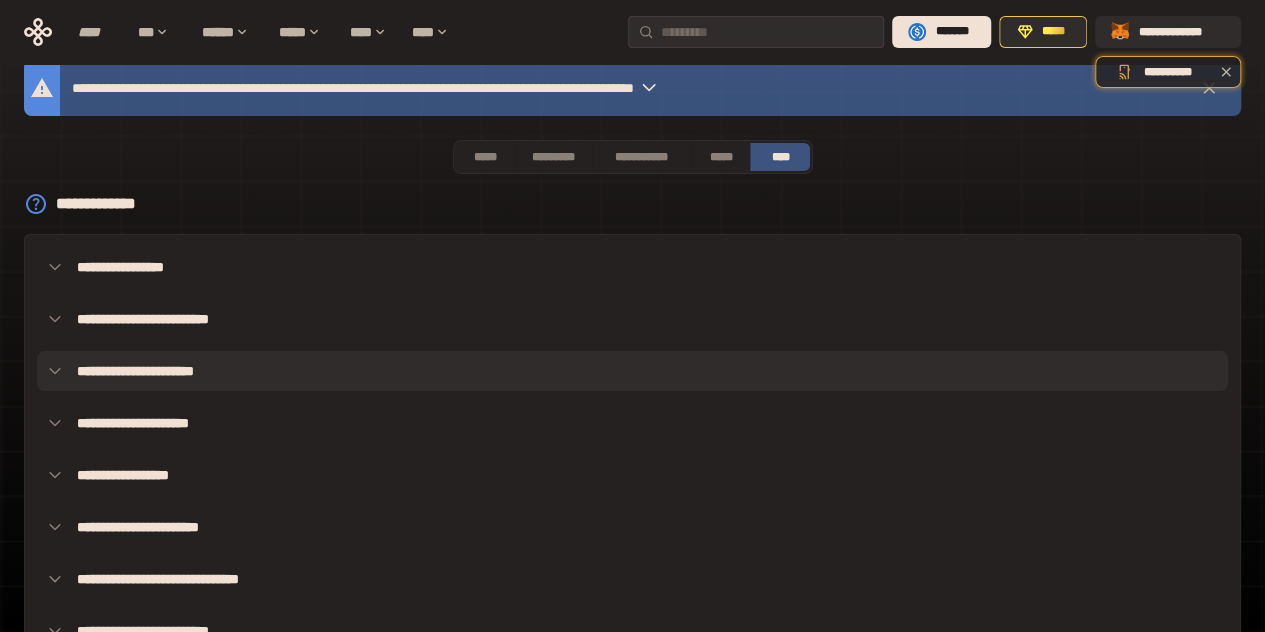 click on "**********" at bounding box center [632, 371] 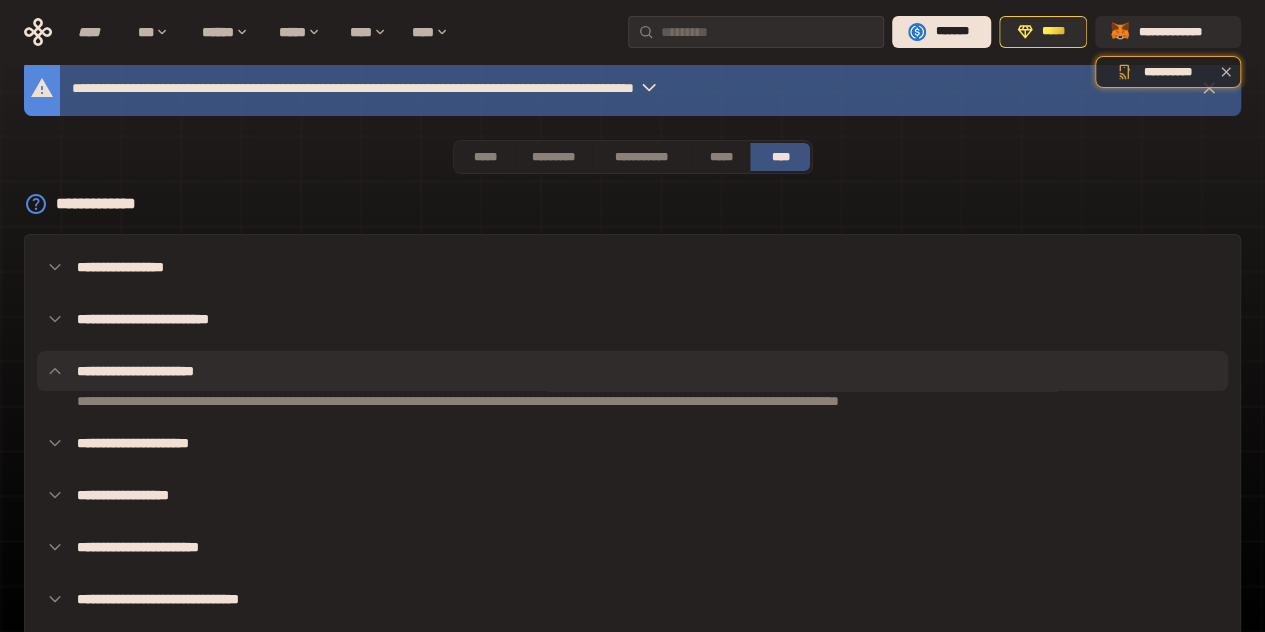 click on "**********" at bounding box center (632, 371) 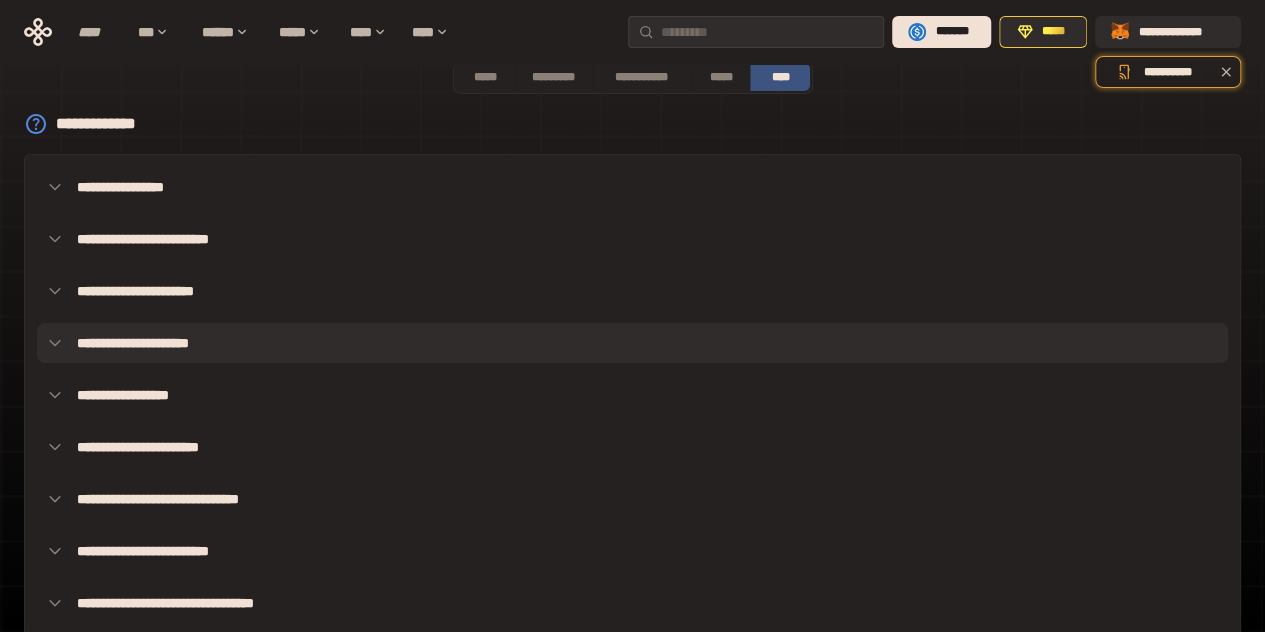 scroll, scrollTop: 0, scrollLeft: 0, axis: both 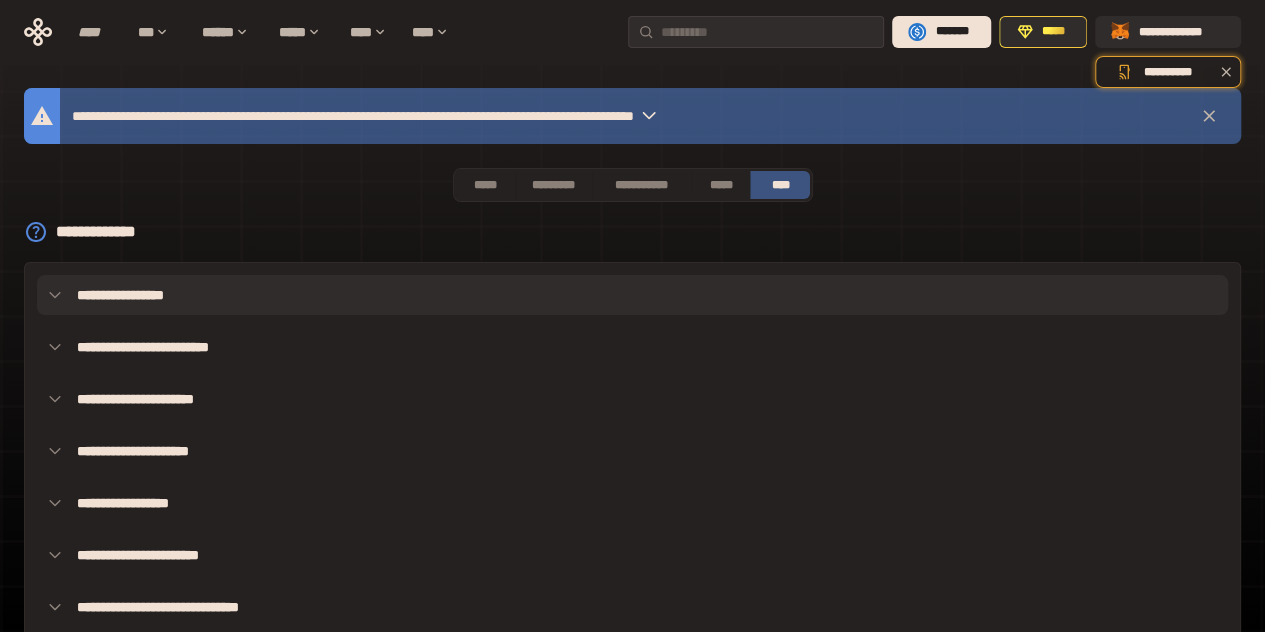 click on "**********" at bounding box center [632, 295] 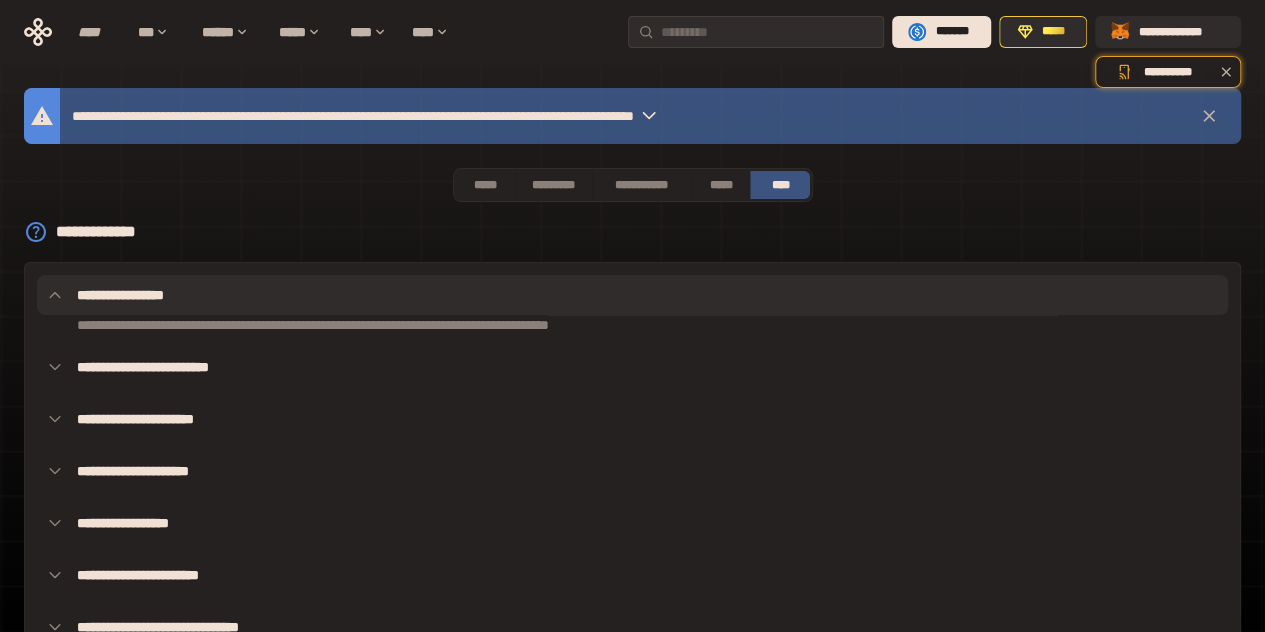 click on "**********" at bounding box center [632, 295] 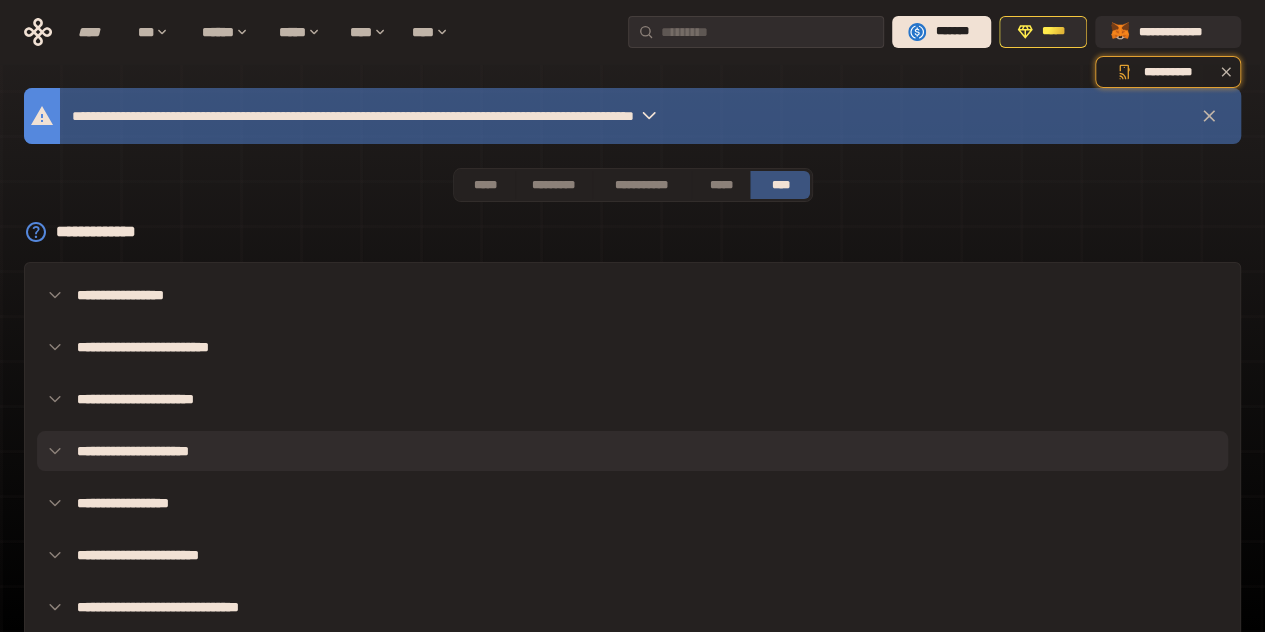 click on "**********" at bounding box center [632, 451] 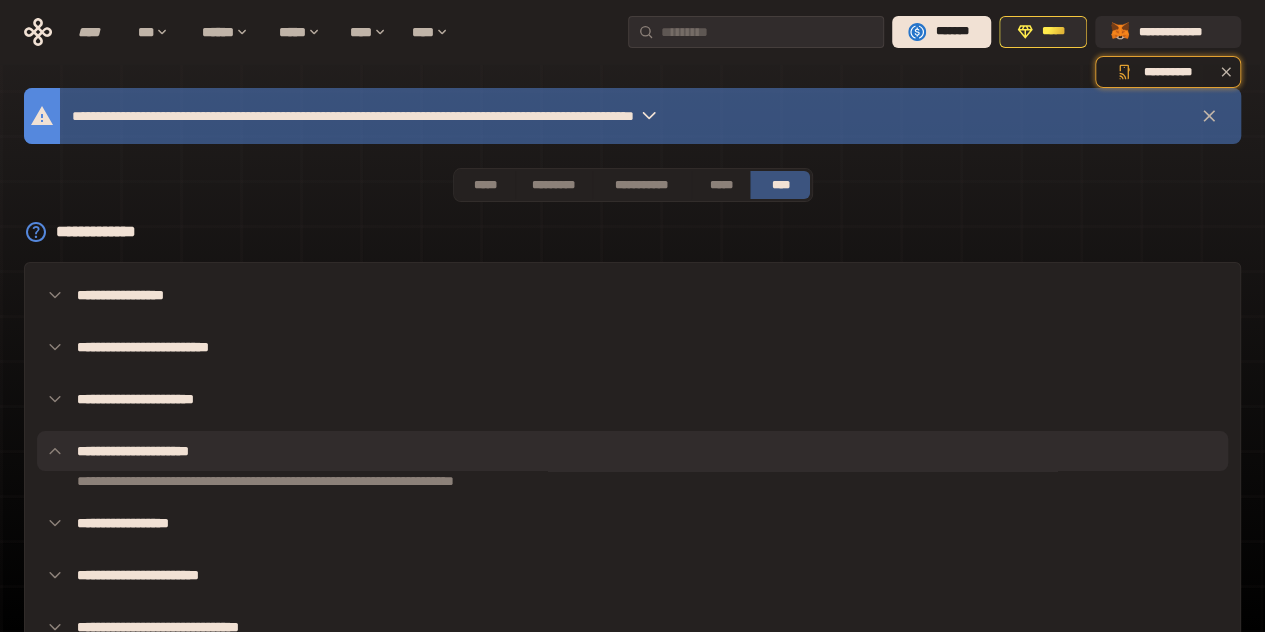 click on "**********" at bounding box center (632, 451) 